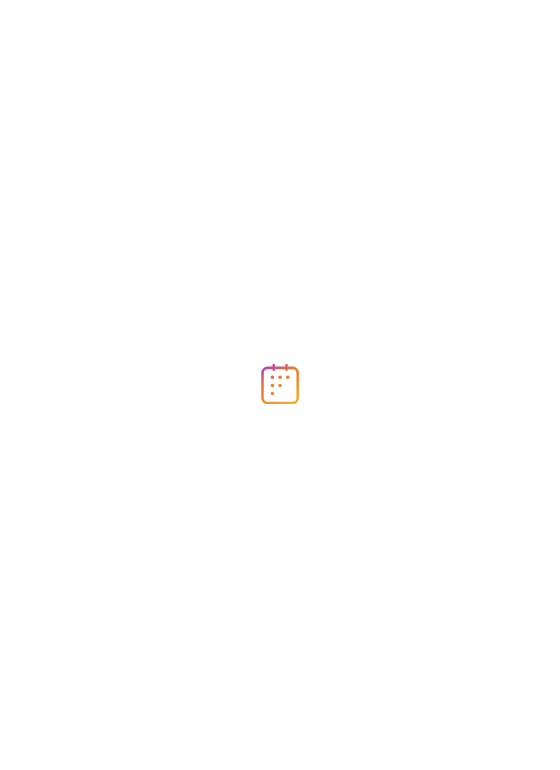 scroll, scrollTop: 0, scrollLeft: 0, axis: both 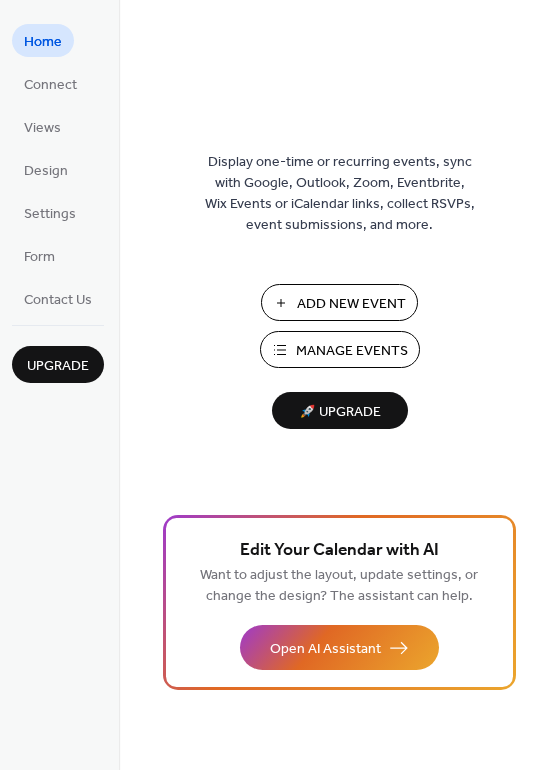 click on "Manage Events" at bounding box center (352, 351) 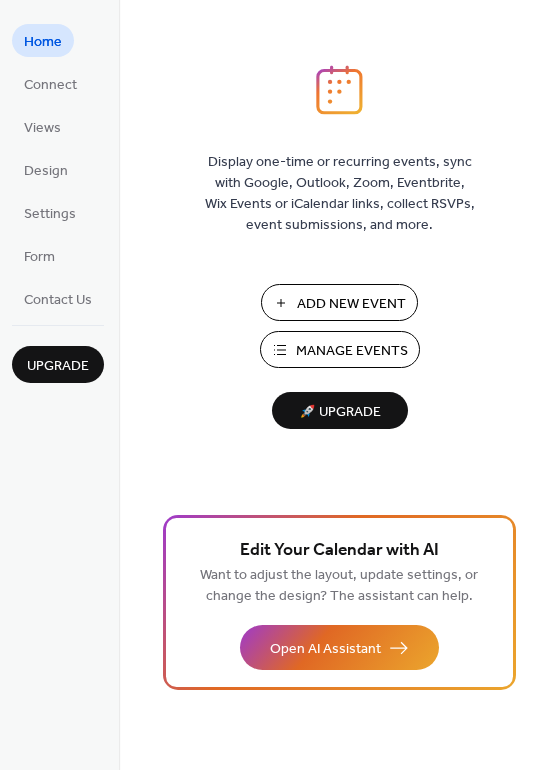 click on "Manage Events" at bounding box center (352, 351) 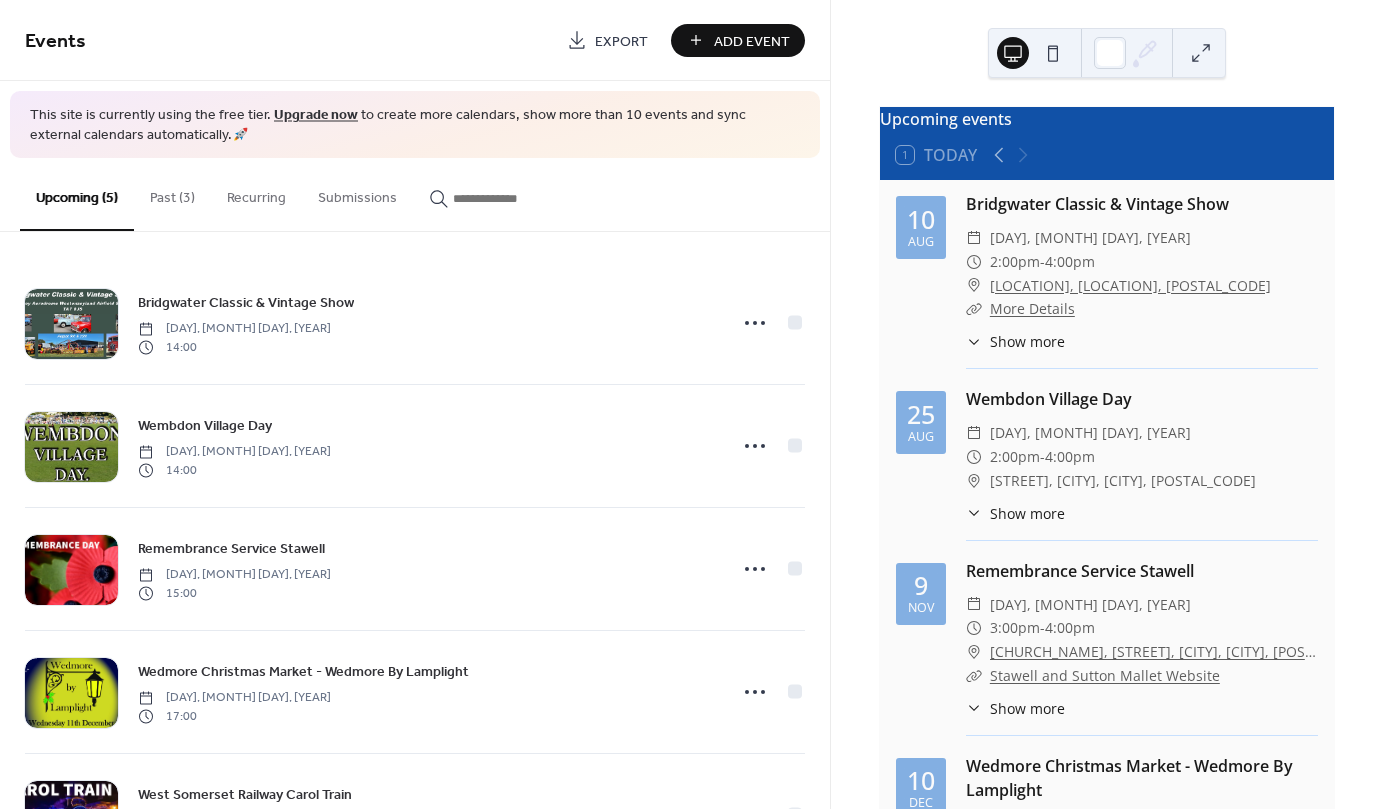 scroll, scrollTop: 0, scrollLeft: 0, axis: both 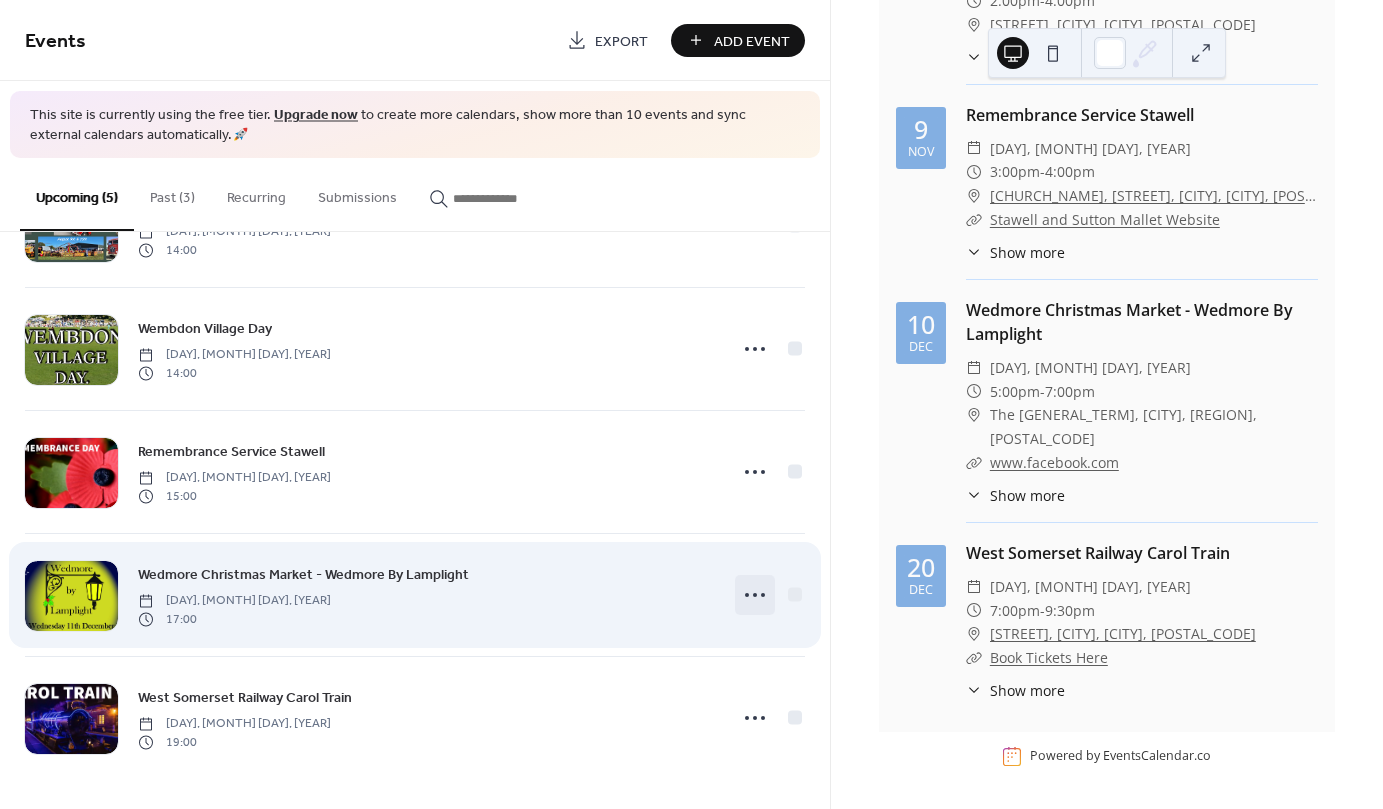 click 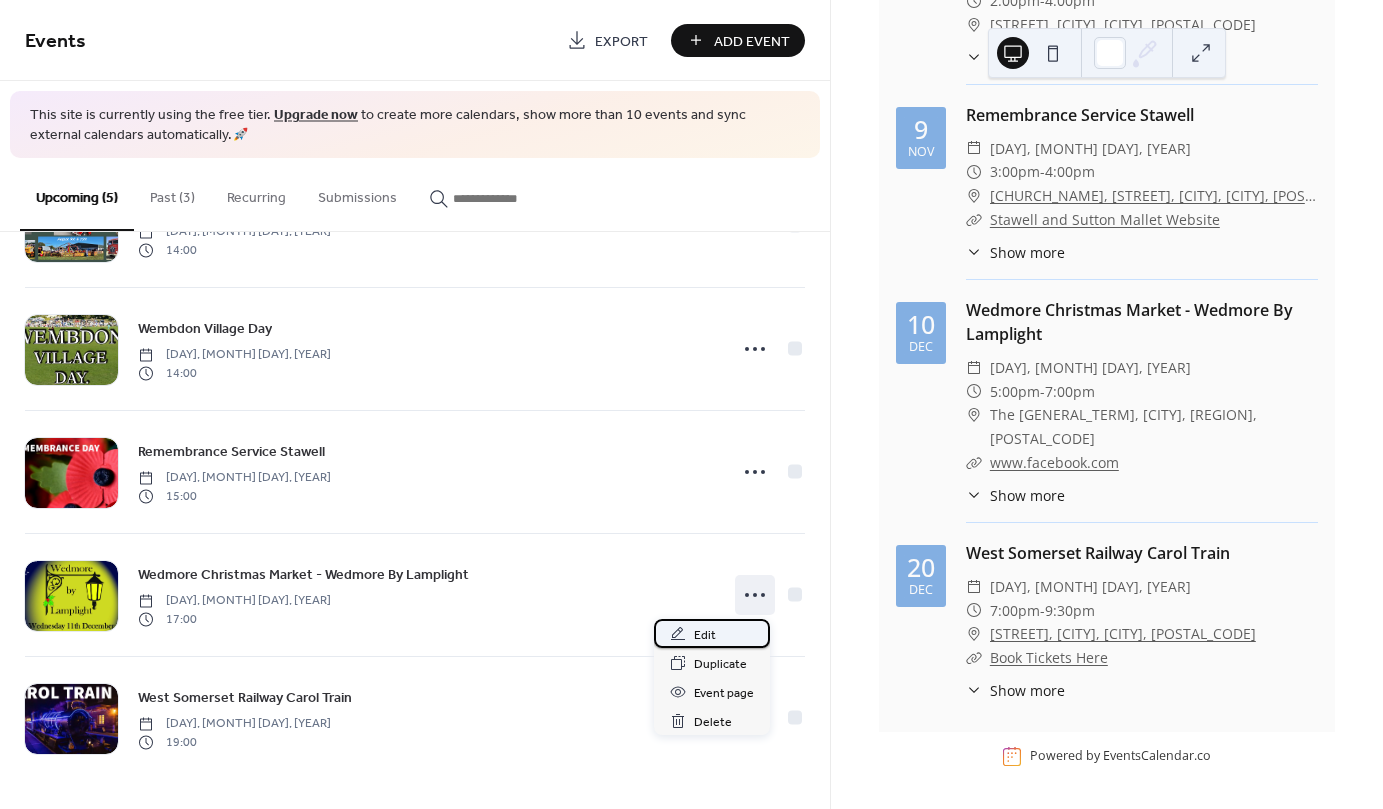 click on "Edit" at bounding box center (705, 635) 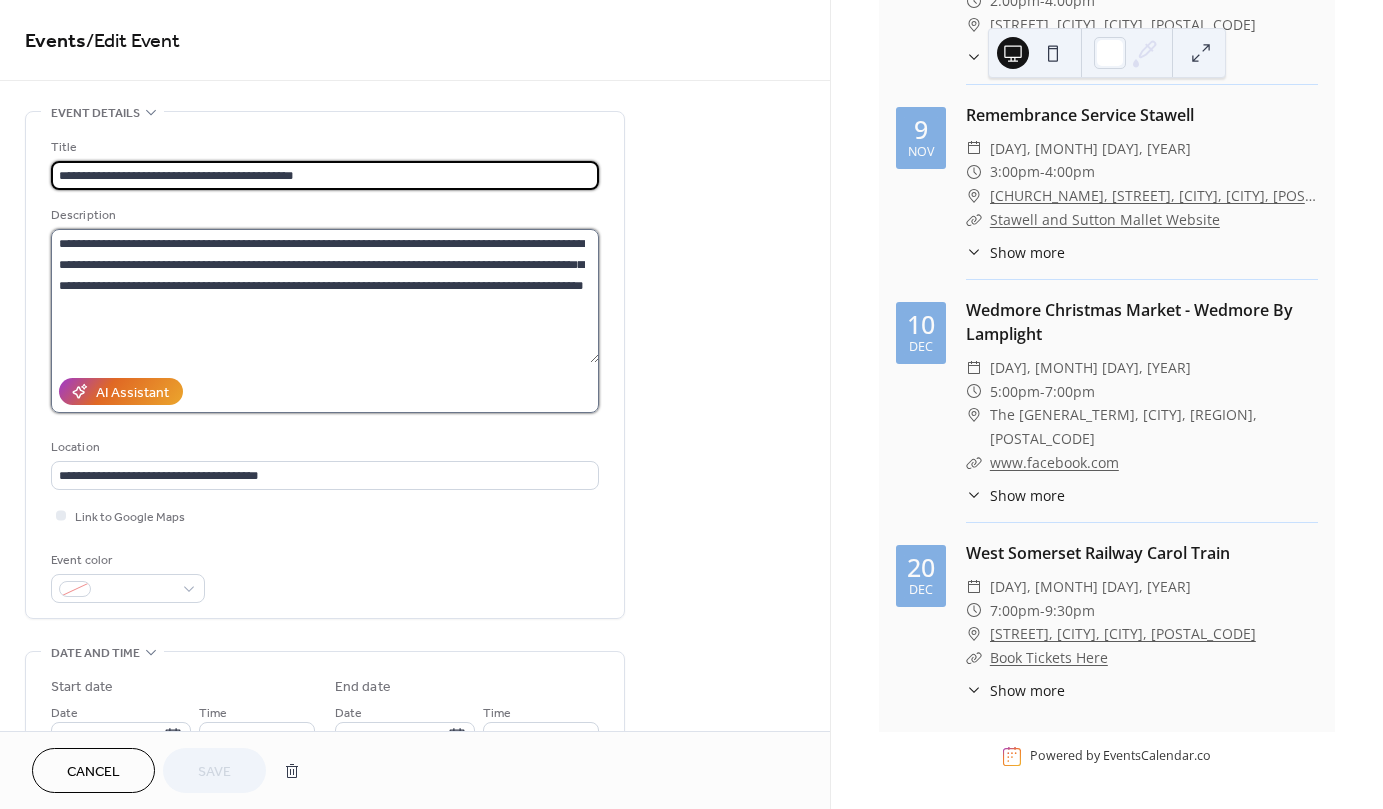 click on "**********" at bounding box center (325, 296) 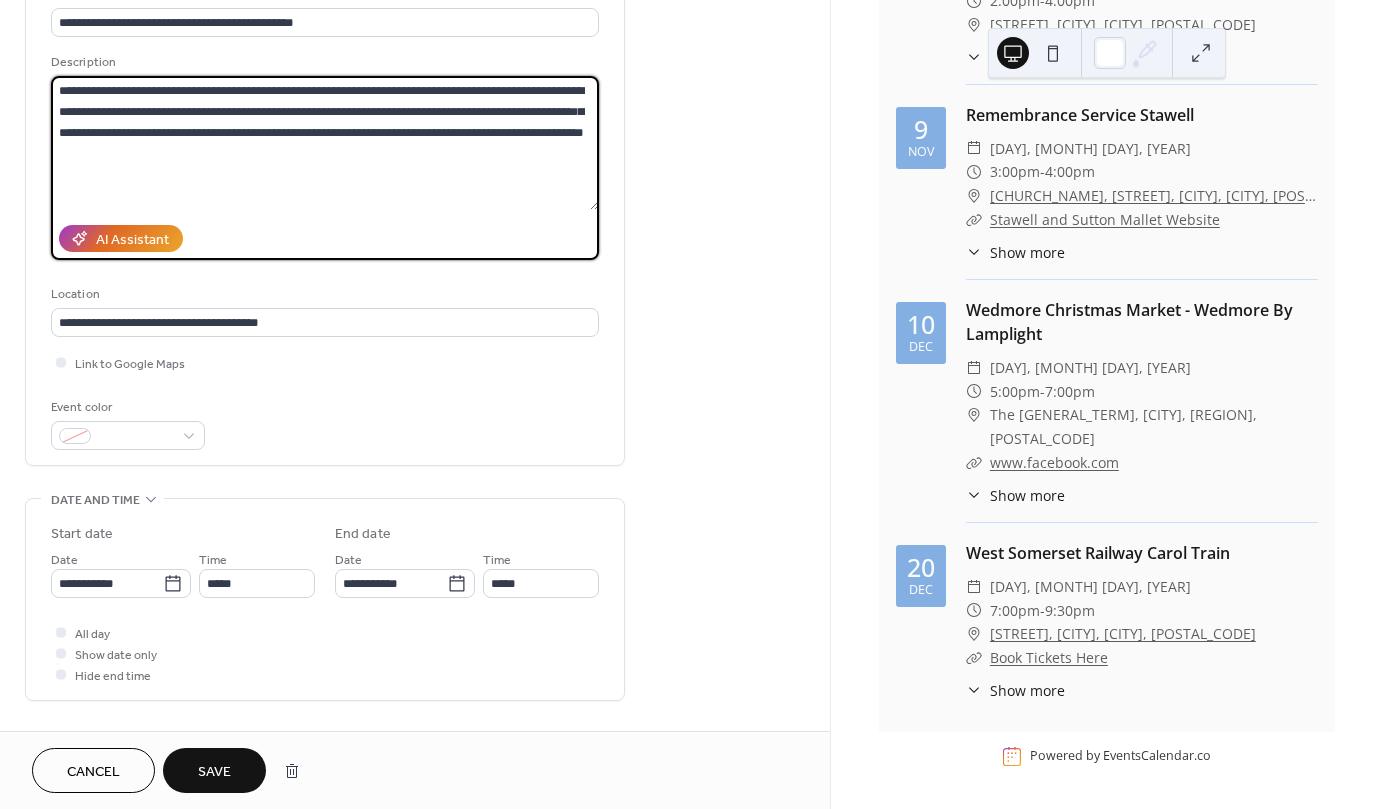 scroll, scrollTop: 160, scrollLeft: 0, axis: vertical 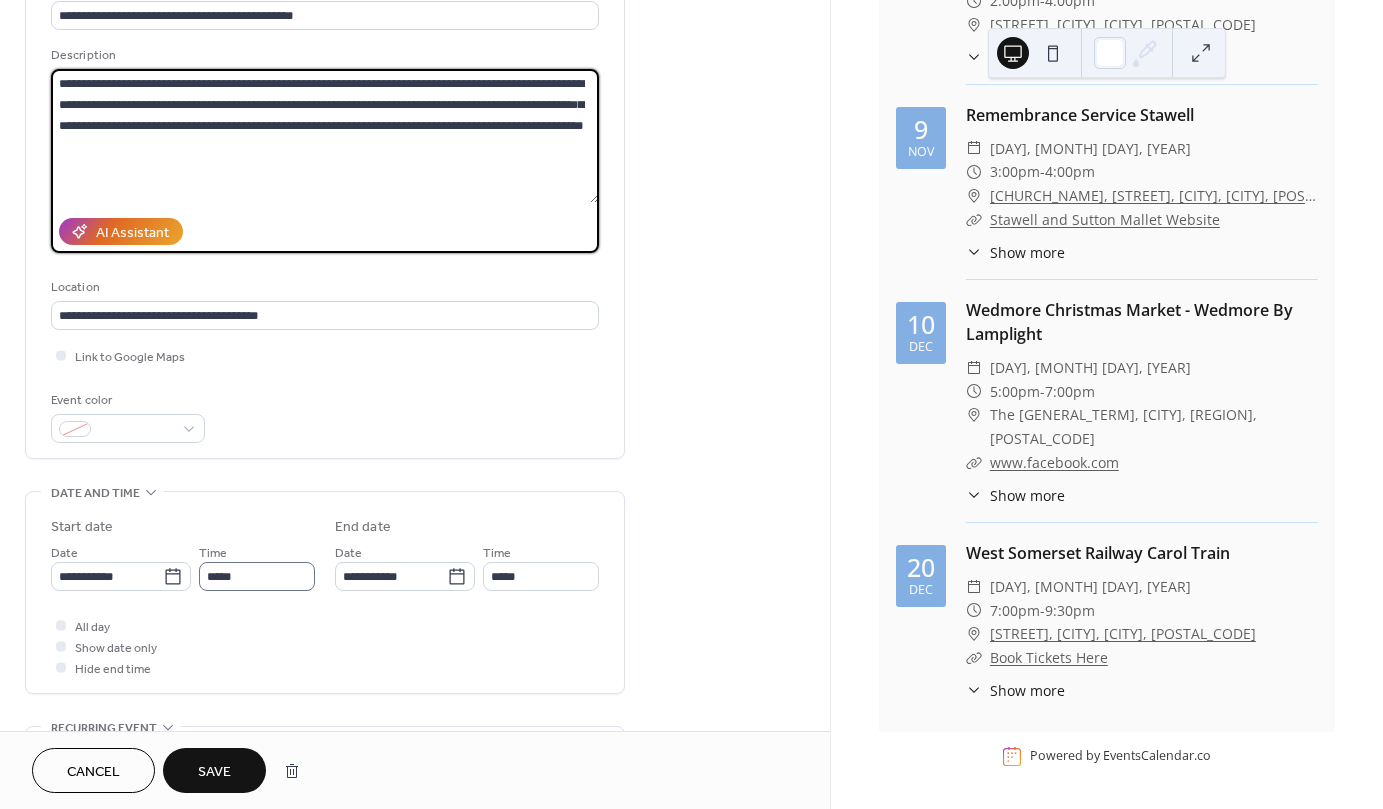 type on "**********" 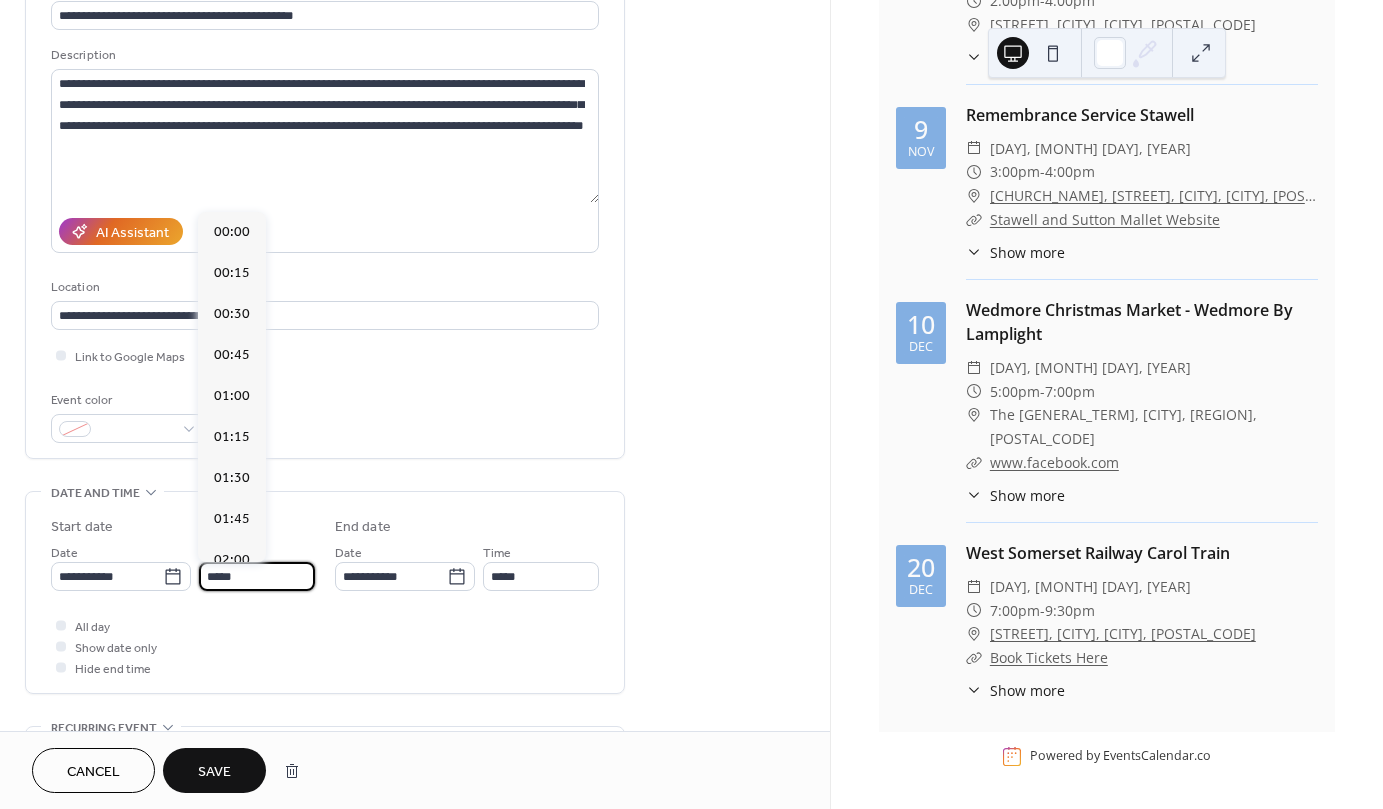 scroll, scrollTop: 2754, scrollLeft: 0, axis: vertical 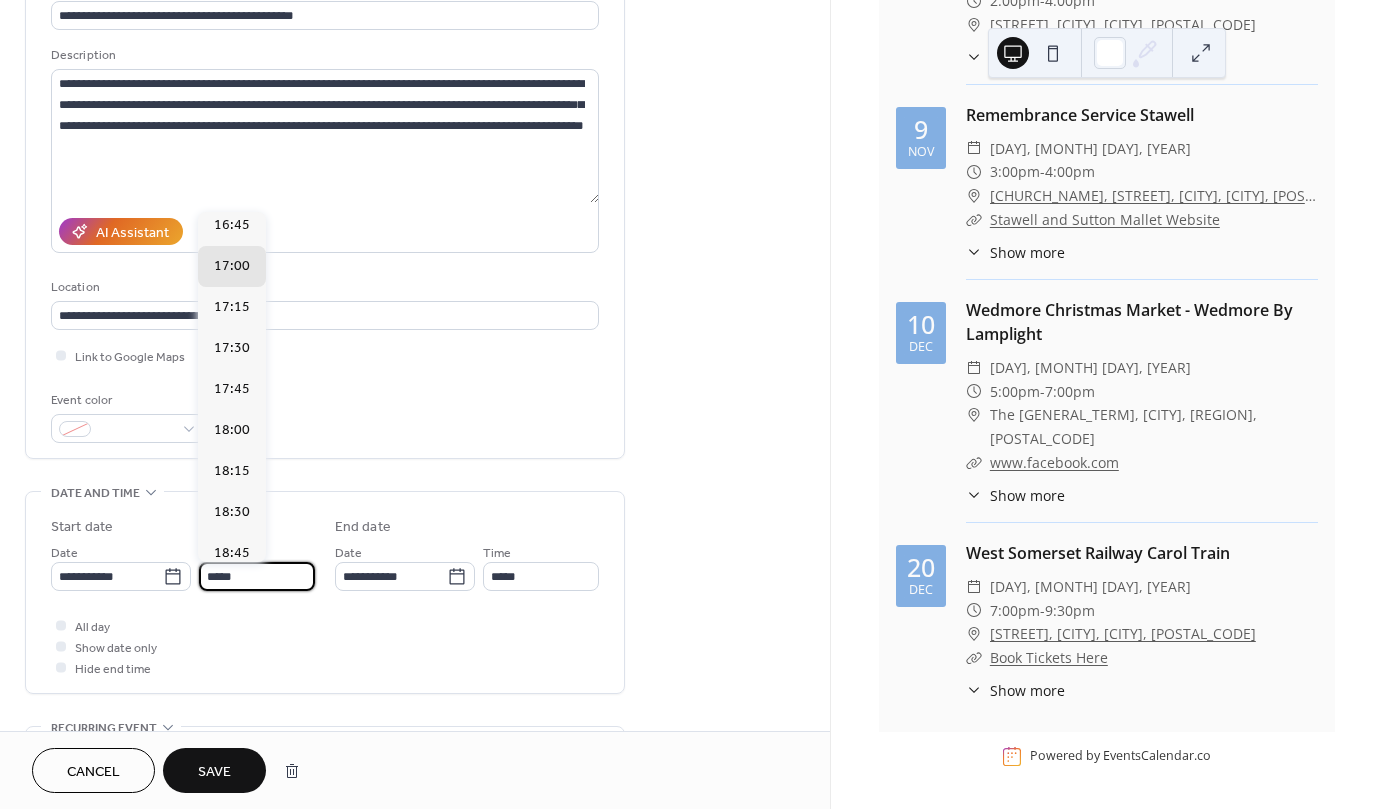click on "*****" at bounding box center (257, 576) 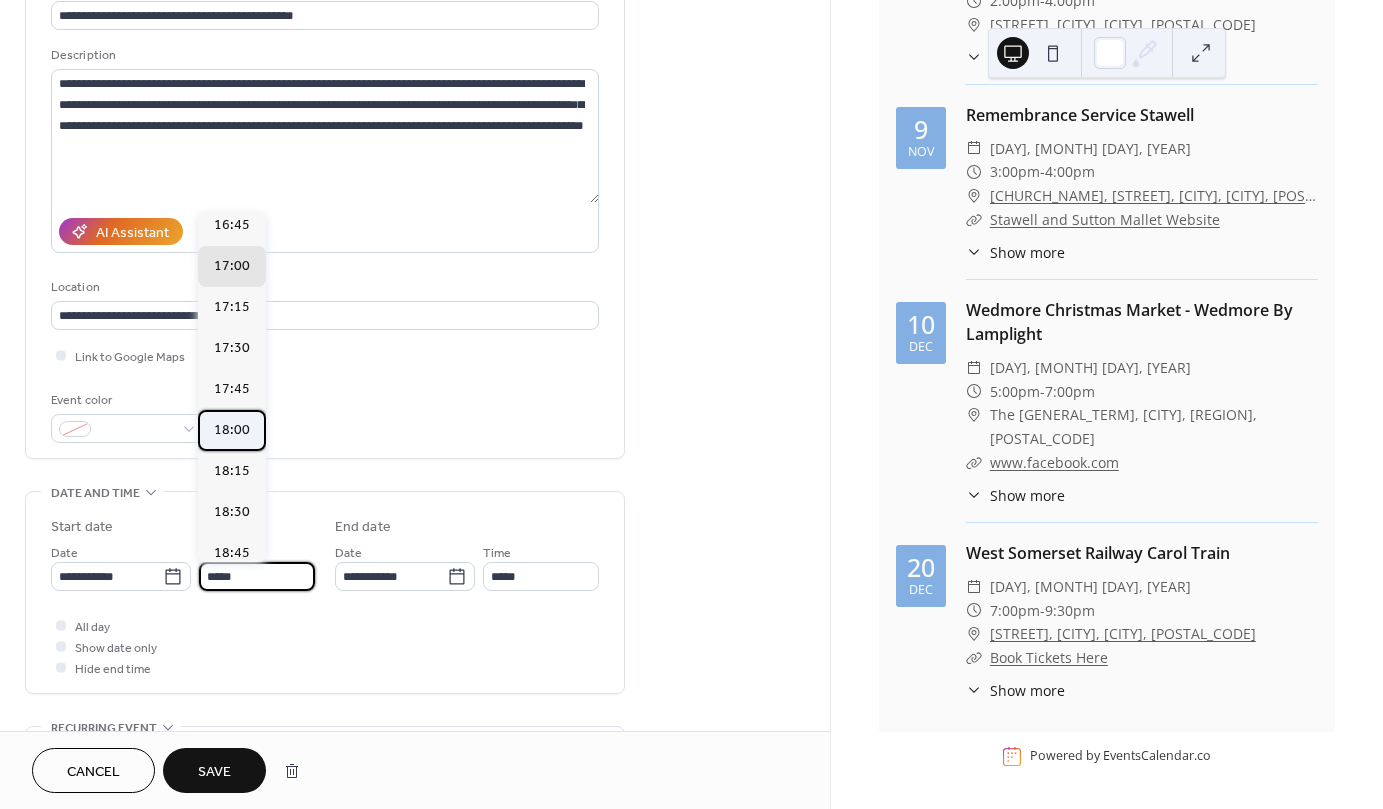 click on "18:00" at bounding box center (232, 430) 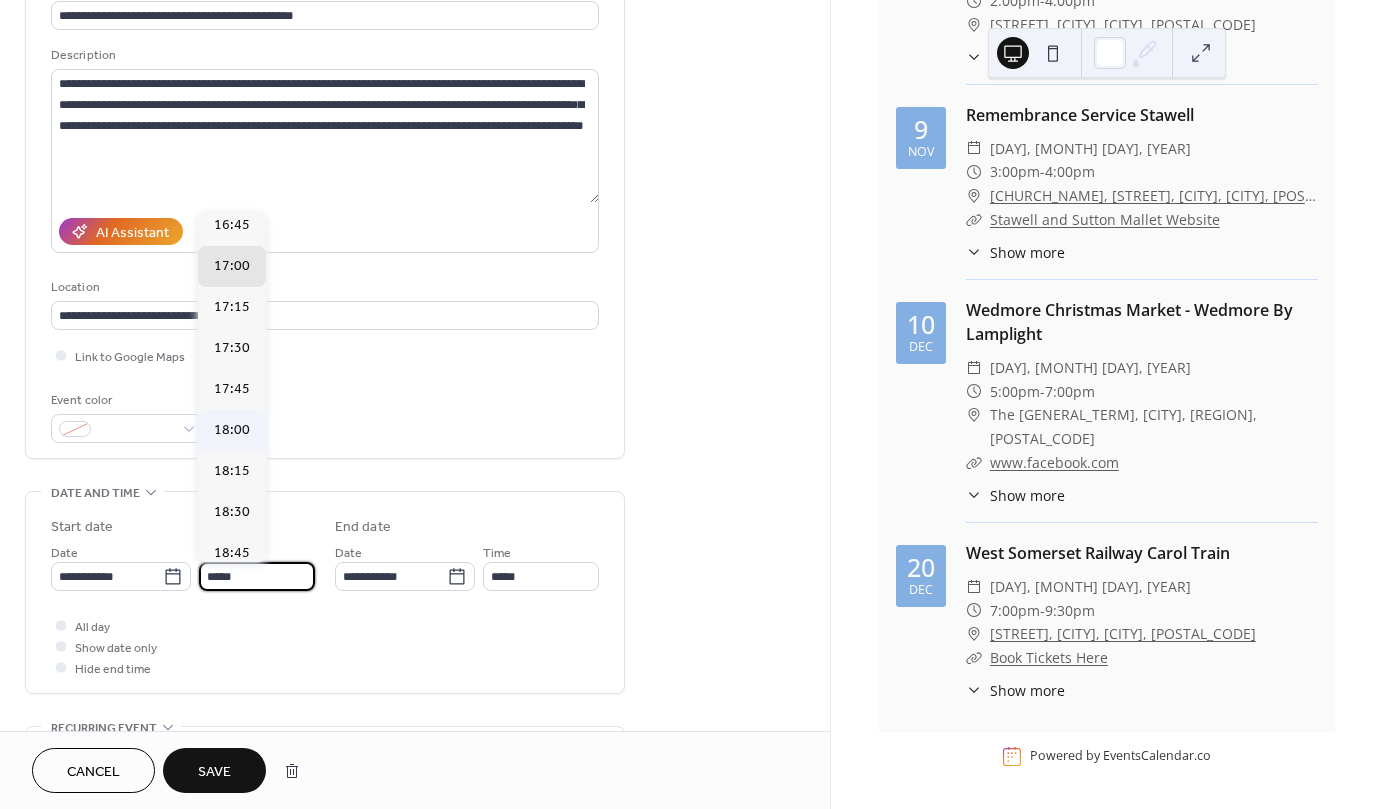 type on "*****" 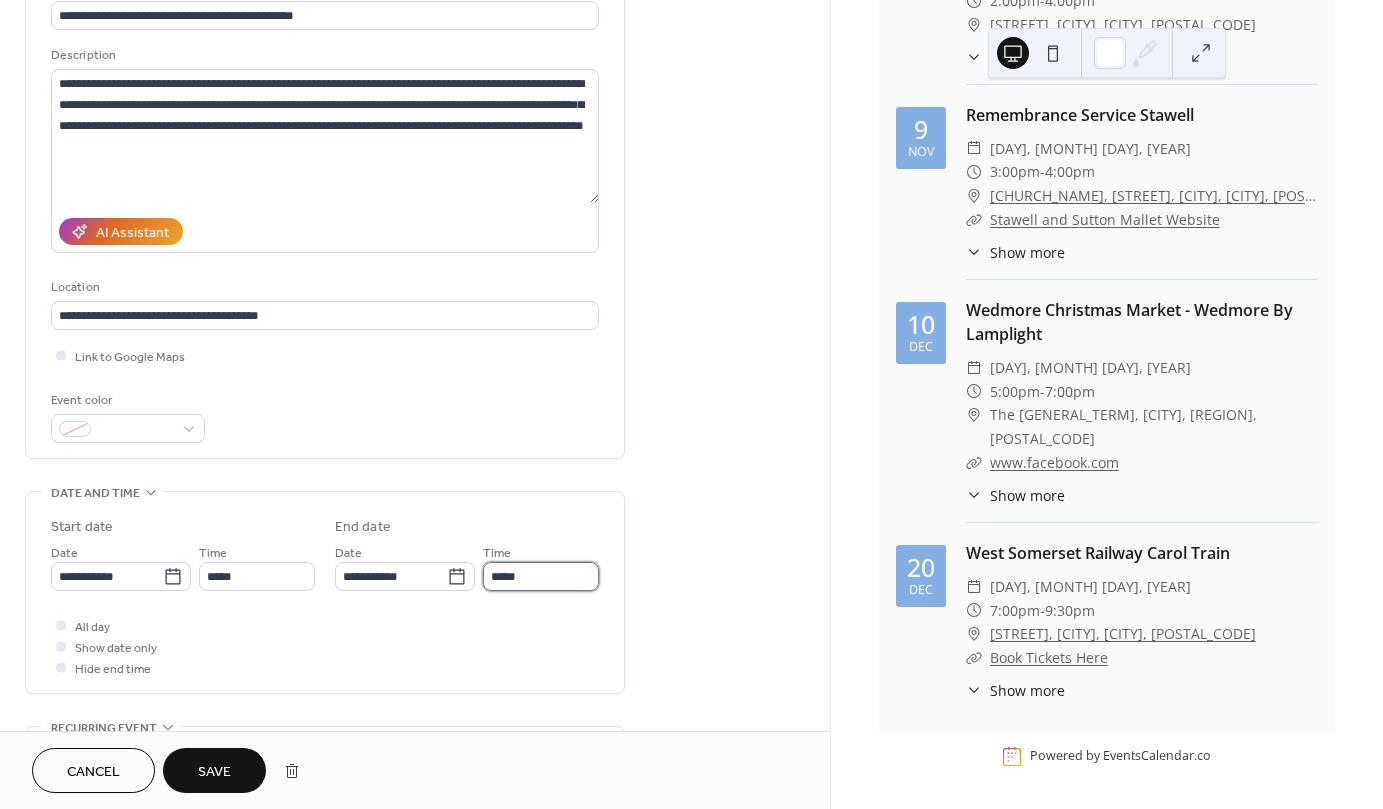 click on "*****" at bounding box center [541, 576] 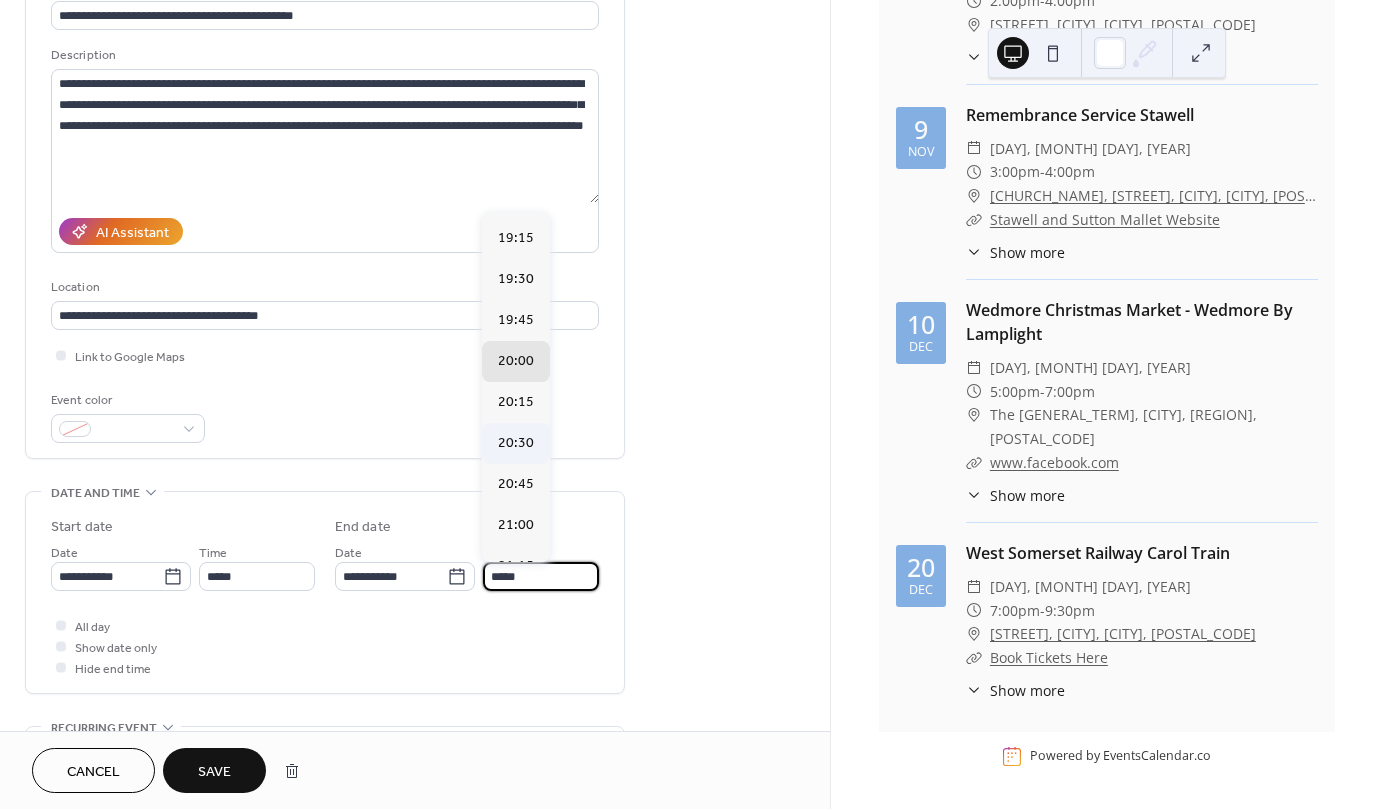scroll, scrollTop: 160, scrollLeft: 0, axis: vertical 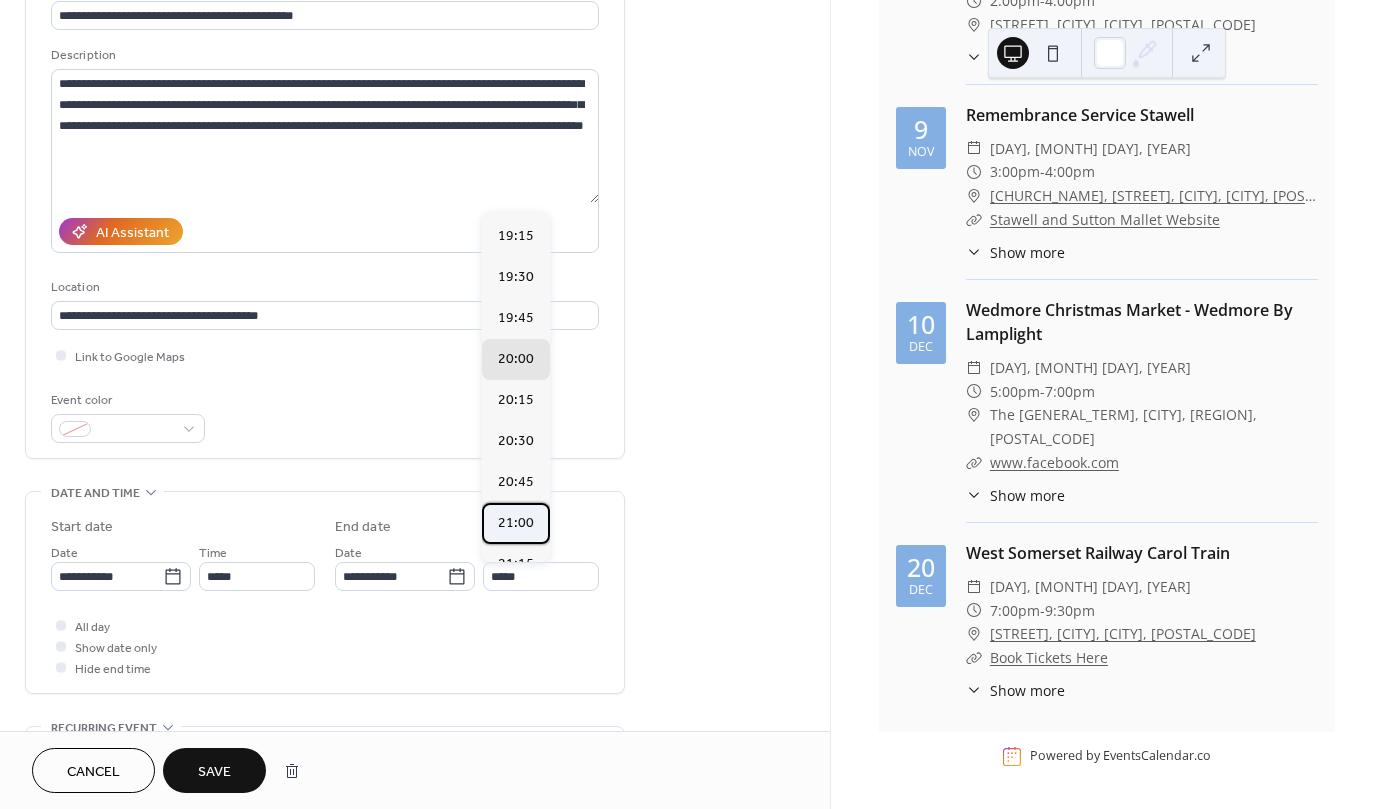 click on "21:00" at bounding box center [516, 523] 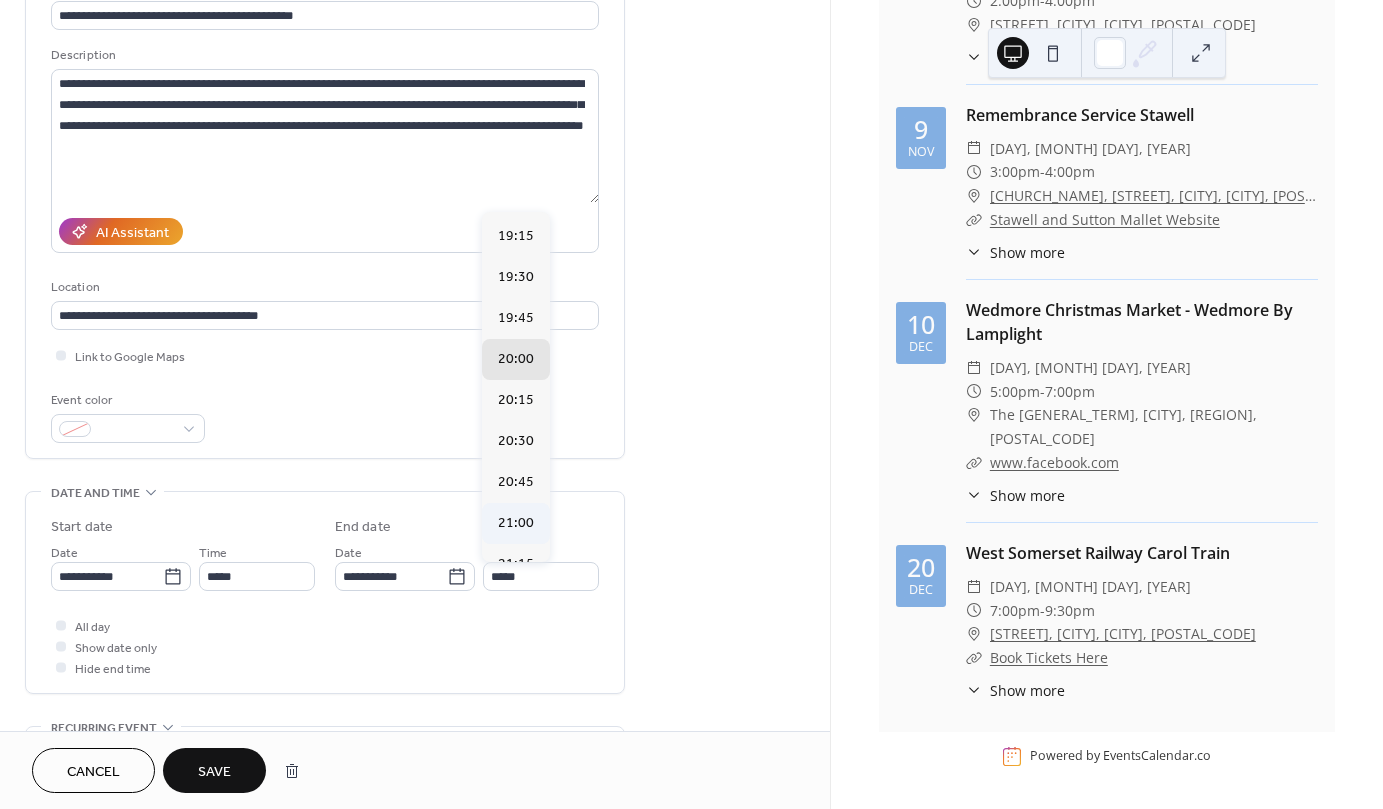 type on "*****" 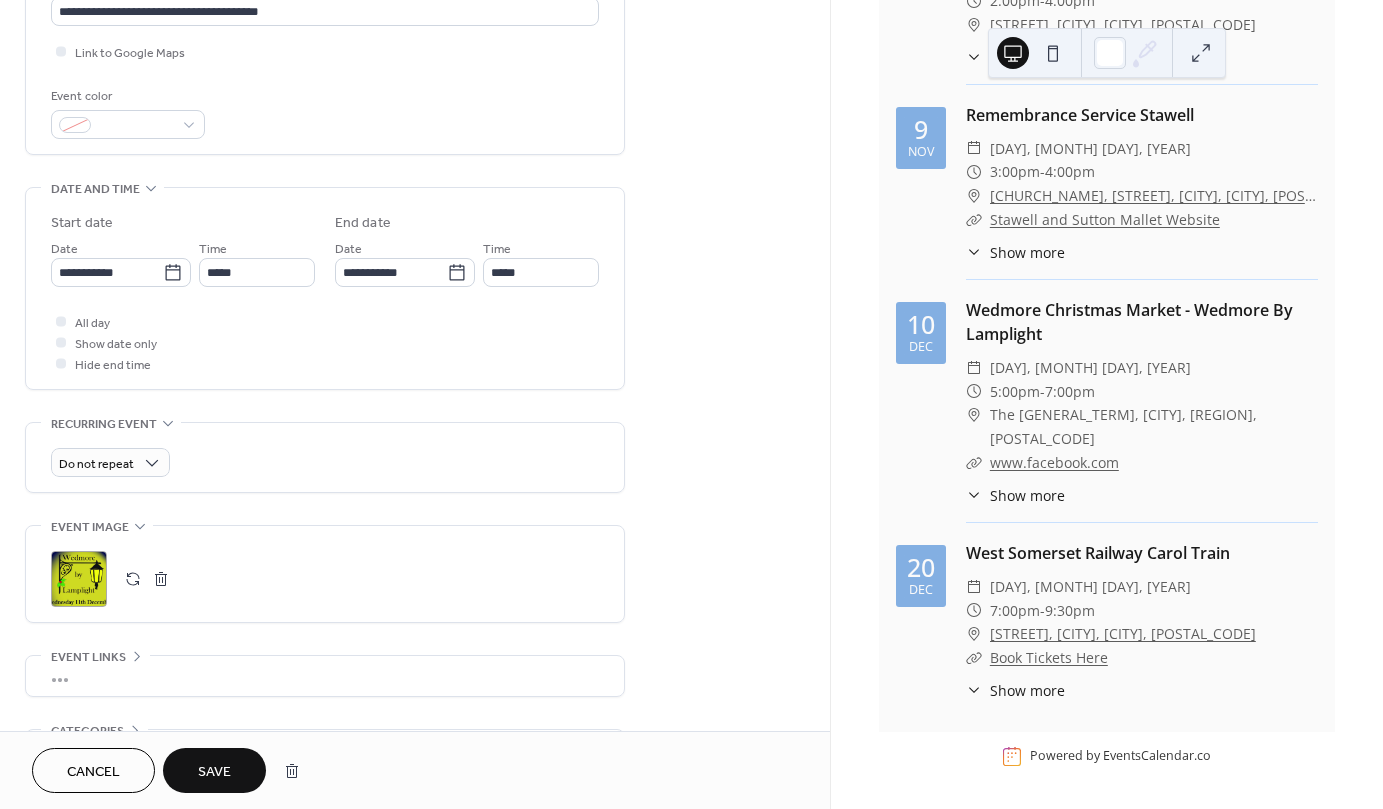 scroll, scrollTop: 467, scrollLeft: 0, axis: vertical 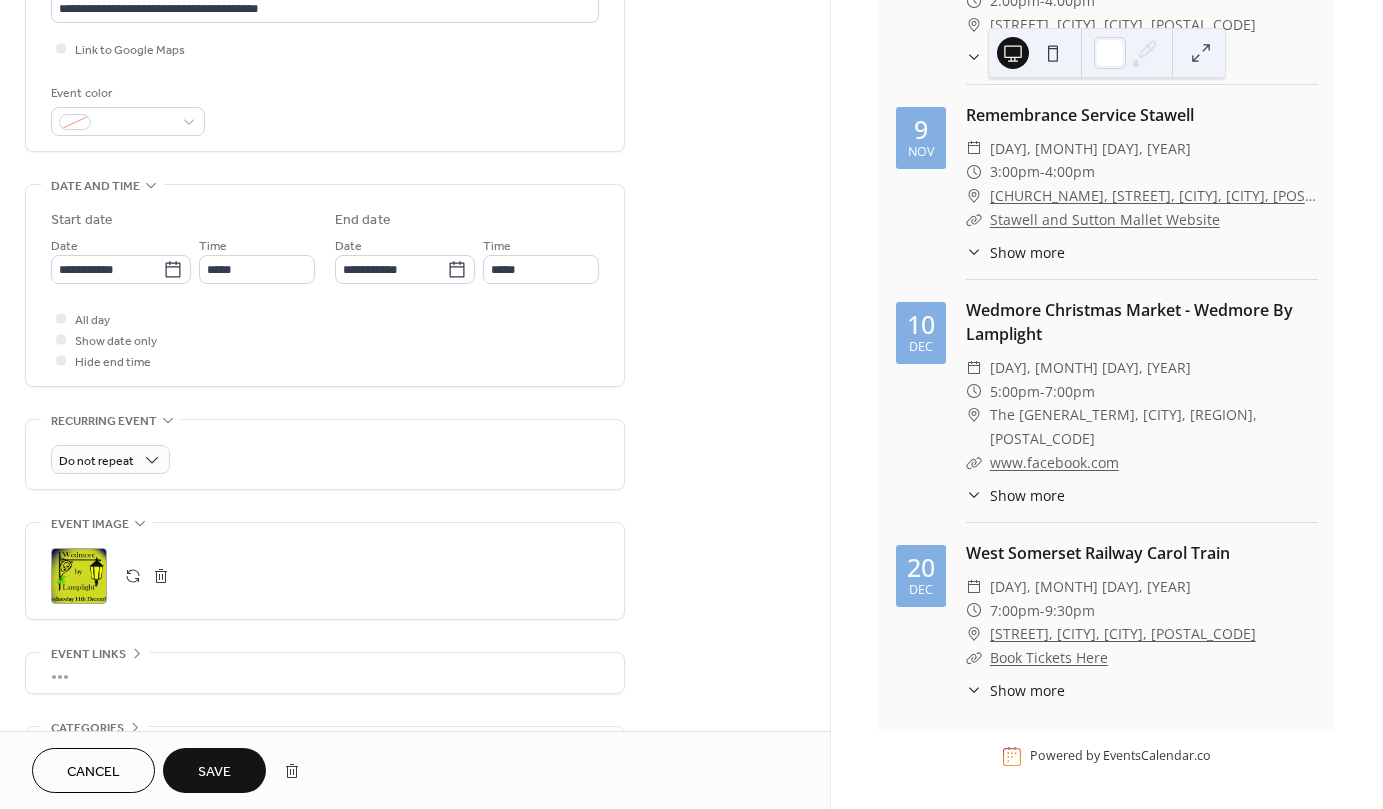 click at bounding box center [161, 576] 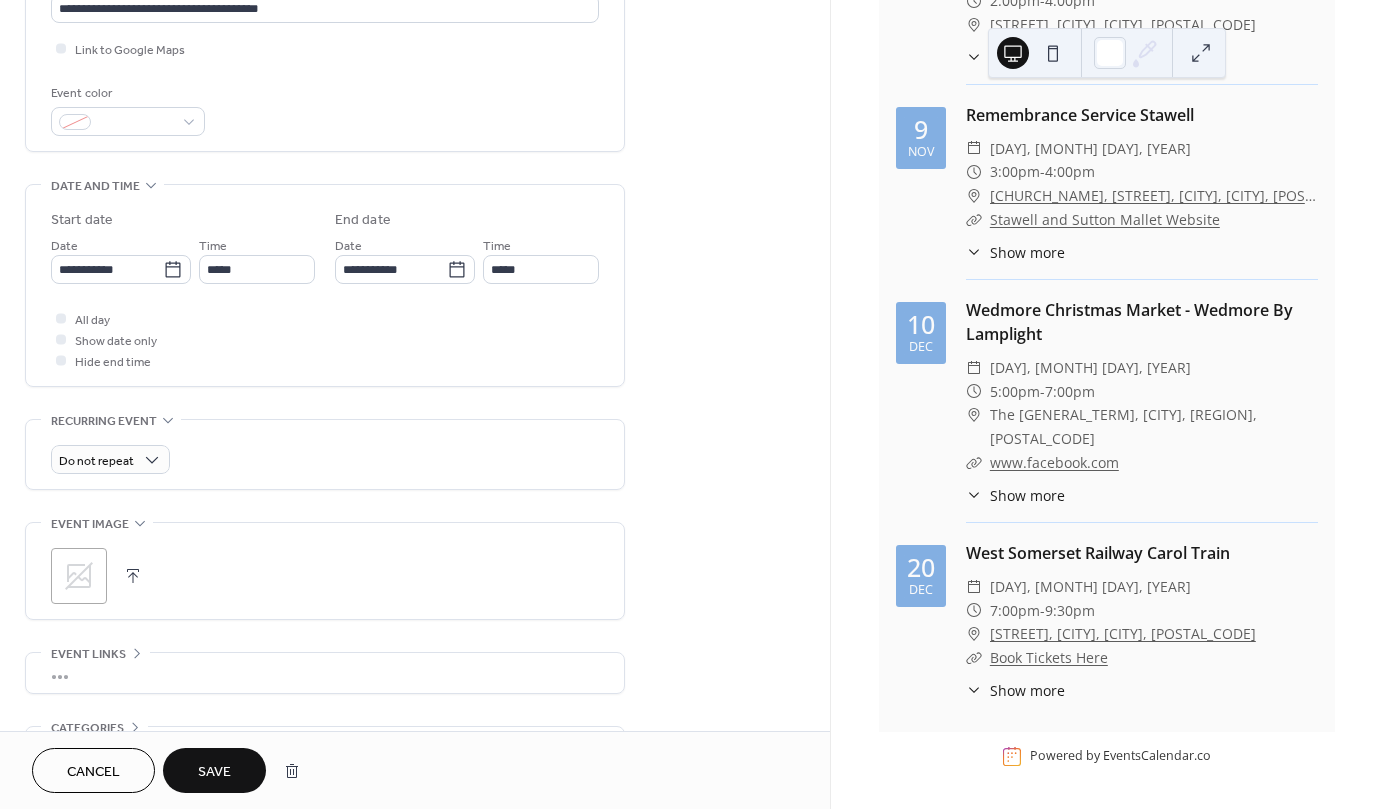 click 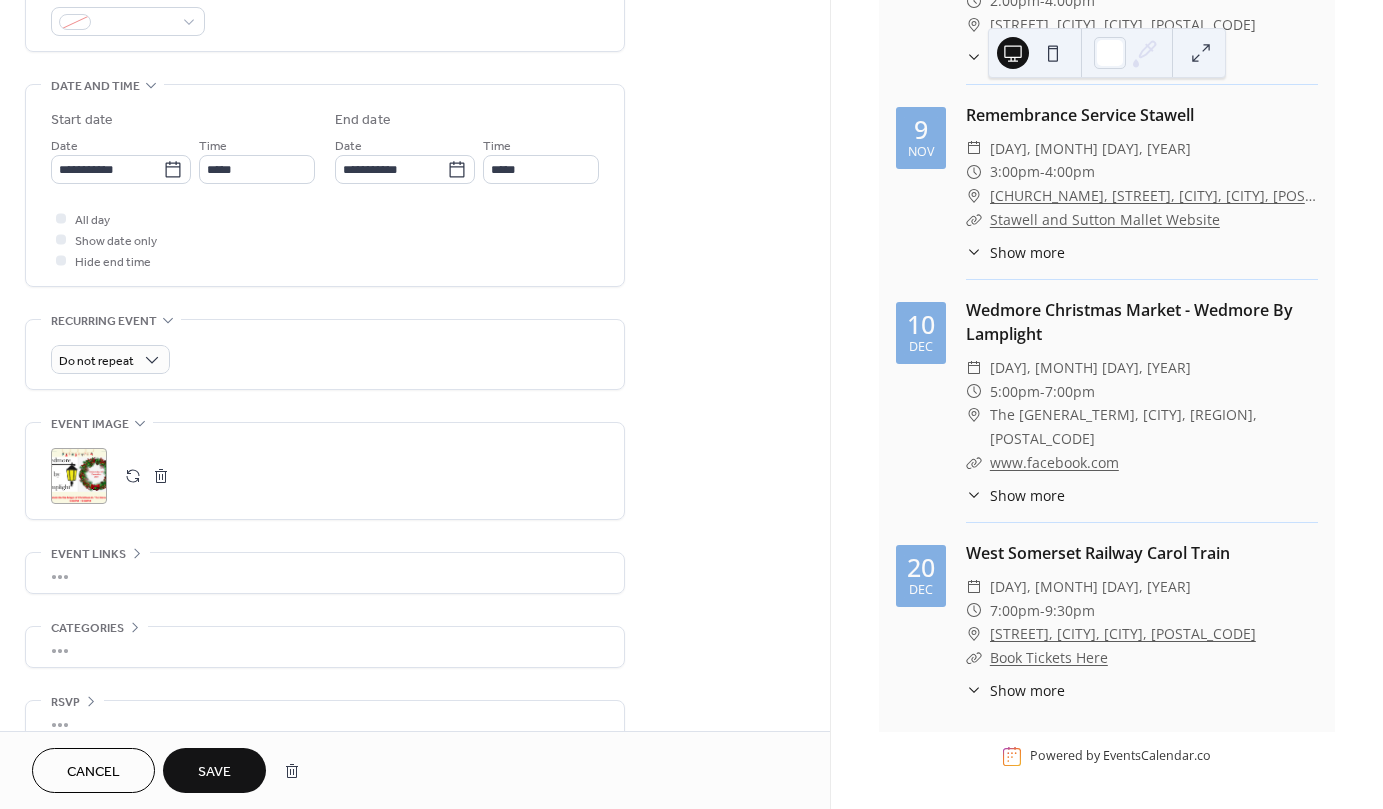 scroll, scrollTop: 598, scrollLeft: 0, axis: vertical 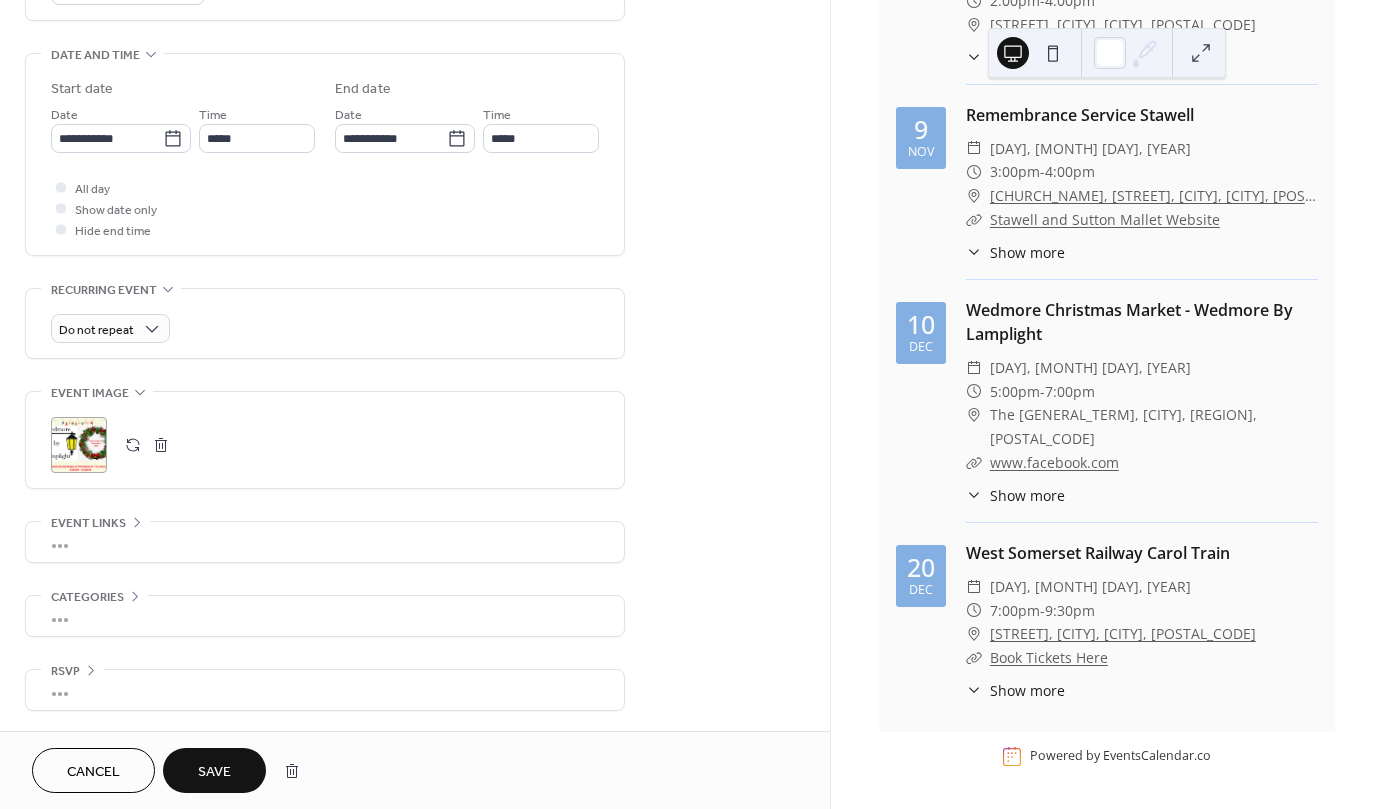 click on "•••" at bounding box center [325, 542] 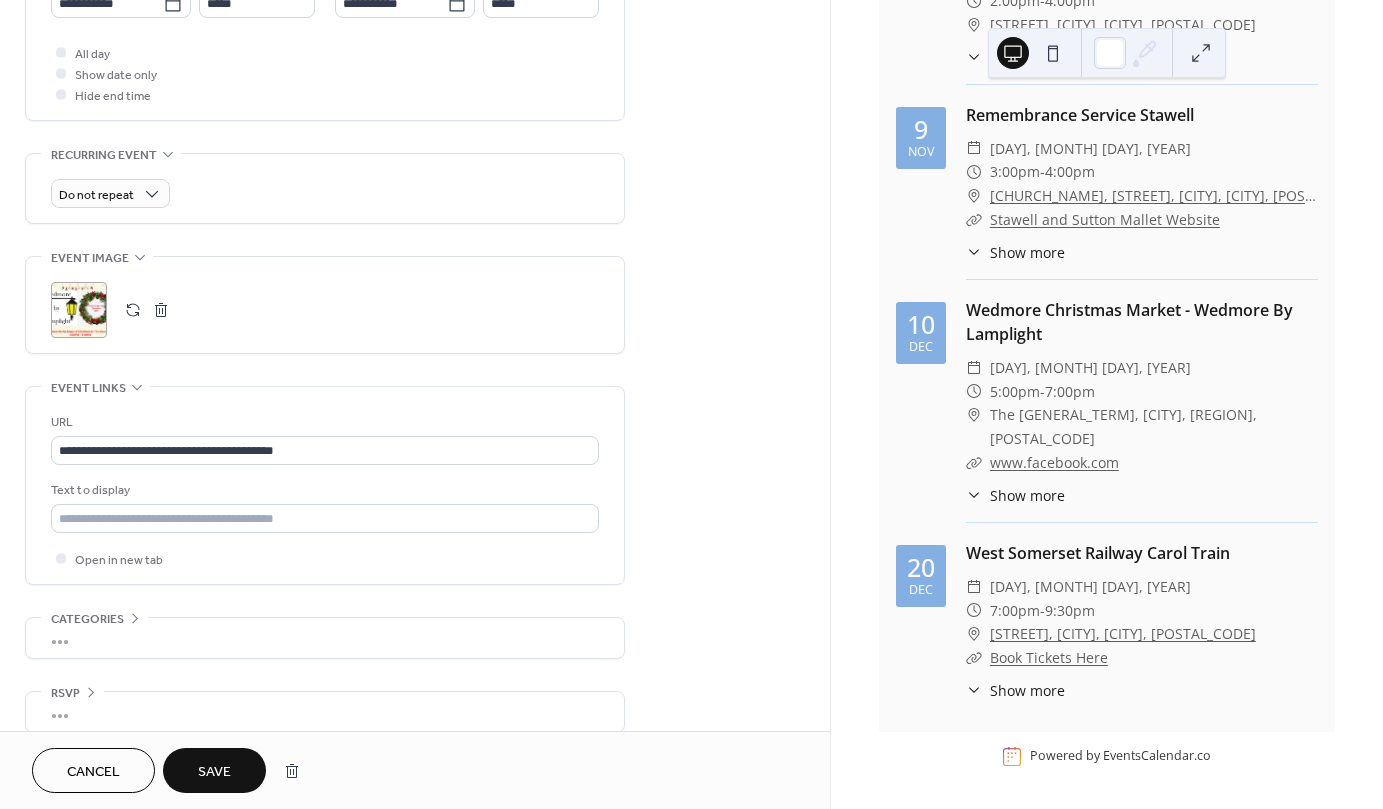 scroll, scrollTop: 734, scrollLeft: 0, axis: vertical 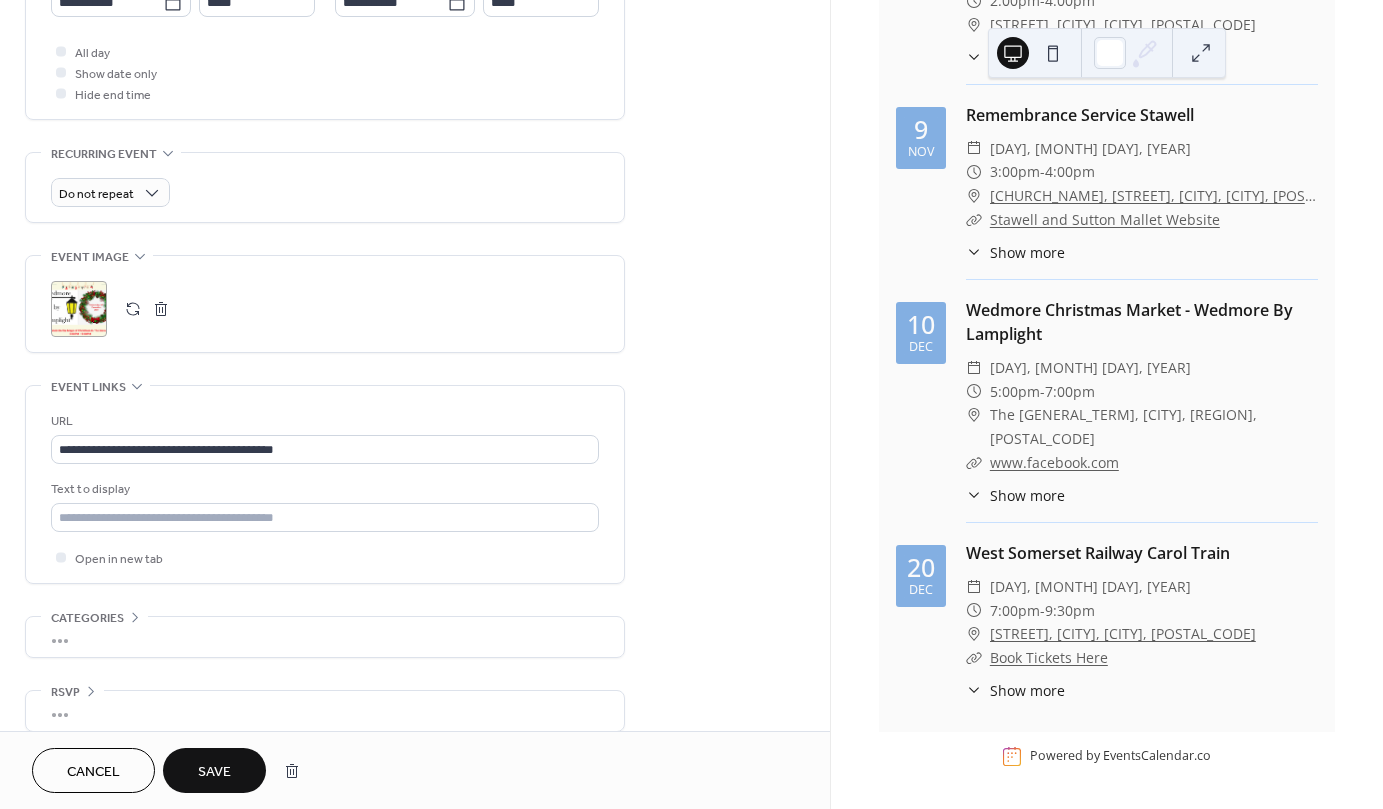 click on "Save" at bounding box center (214, 772) 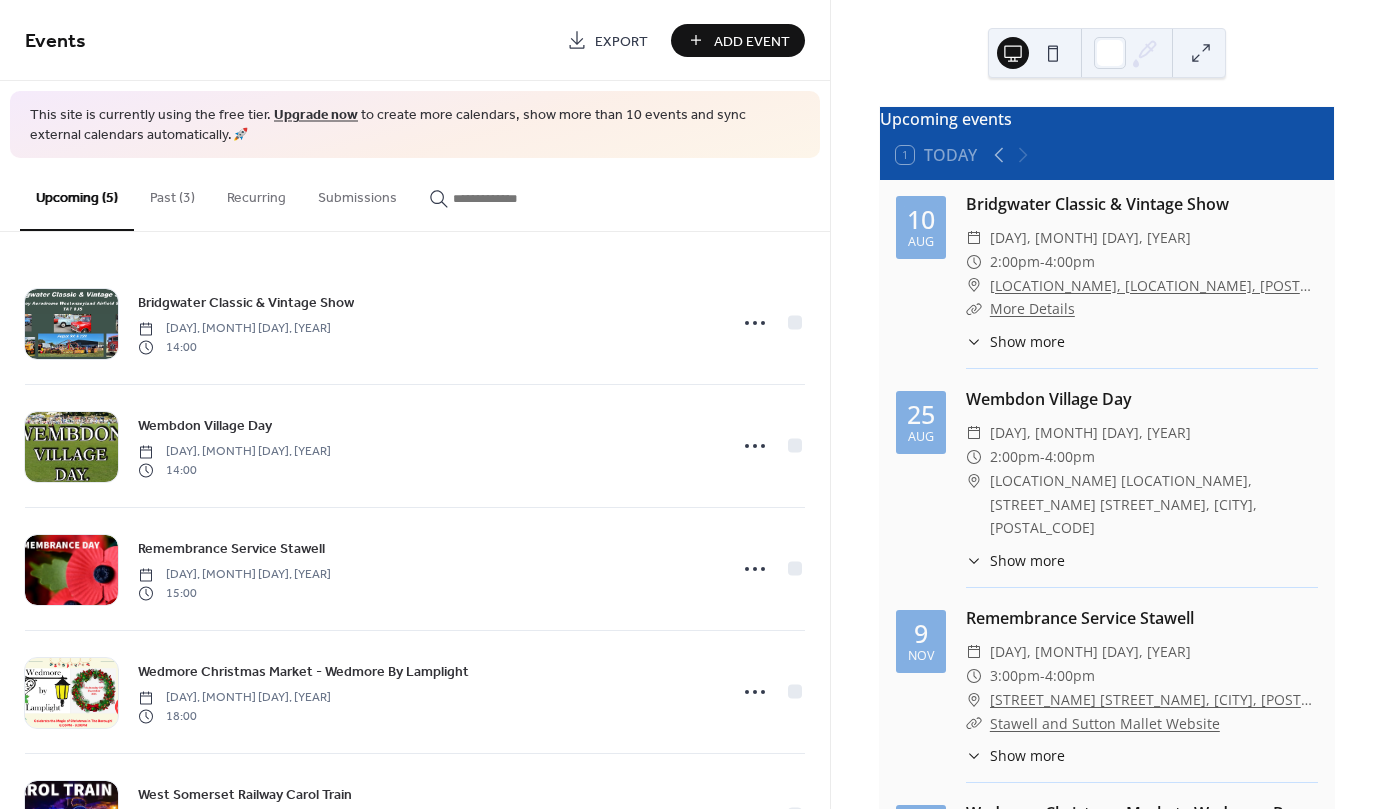 scroll, scrollTop: 0, scrollLeft: 0, axis: both 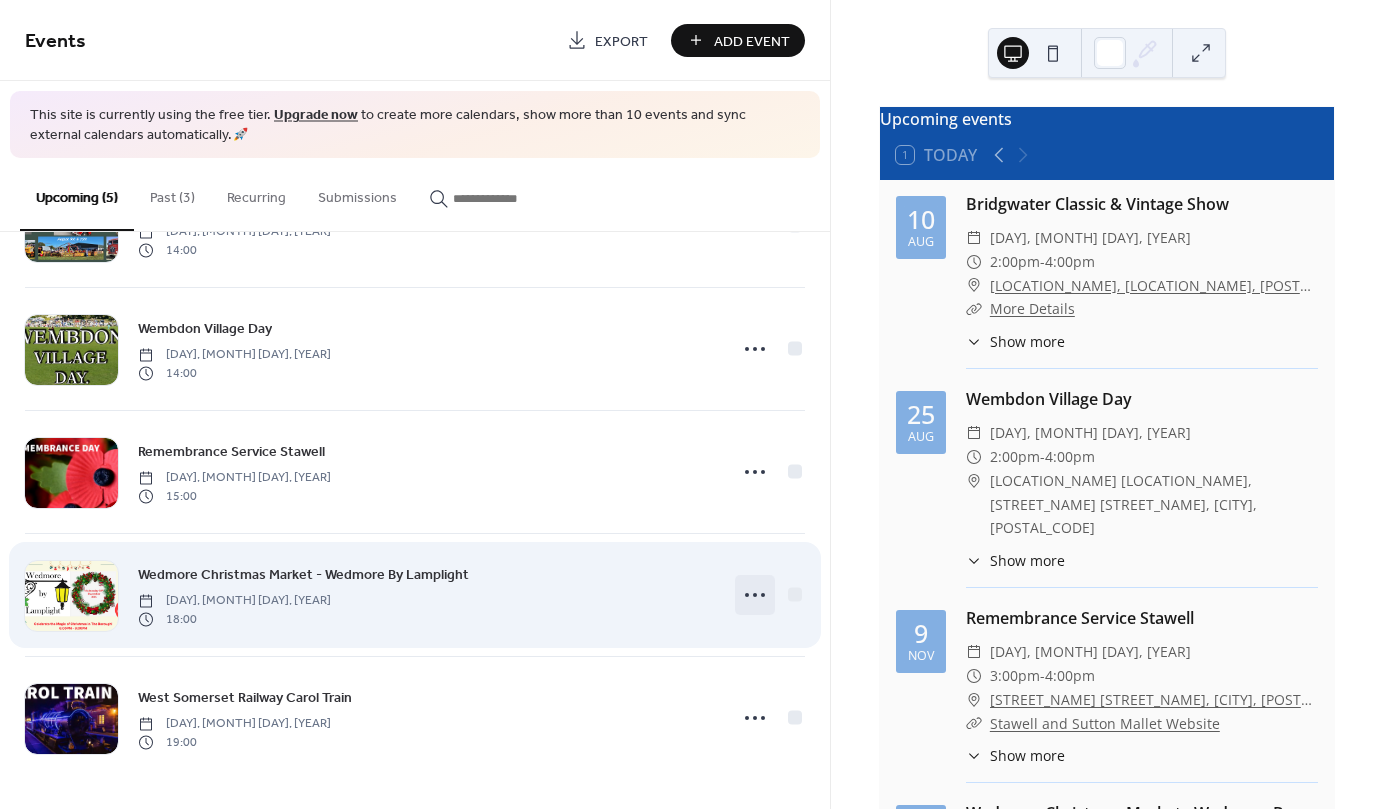 click 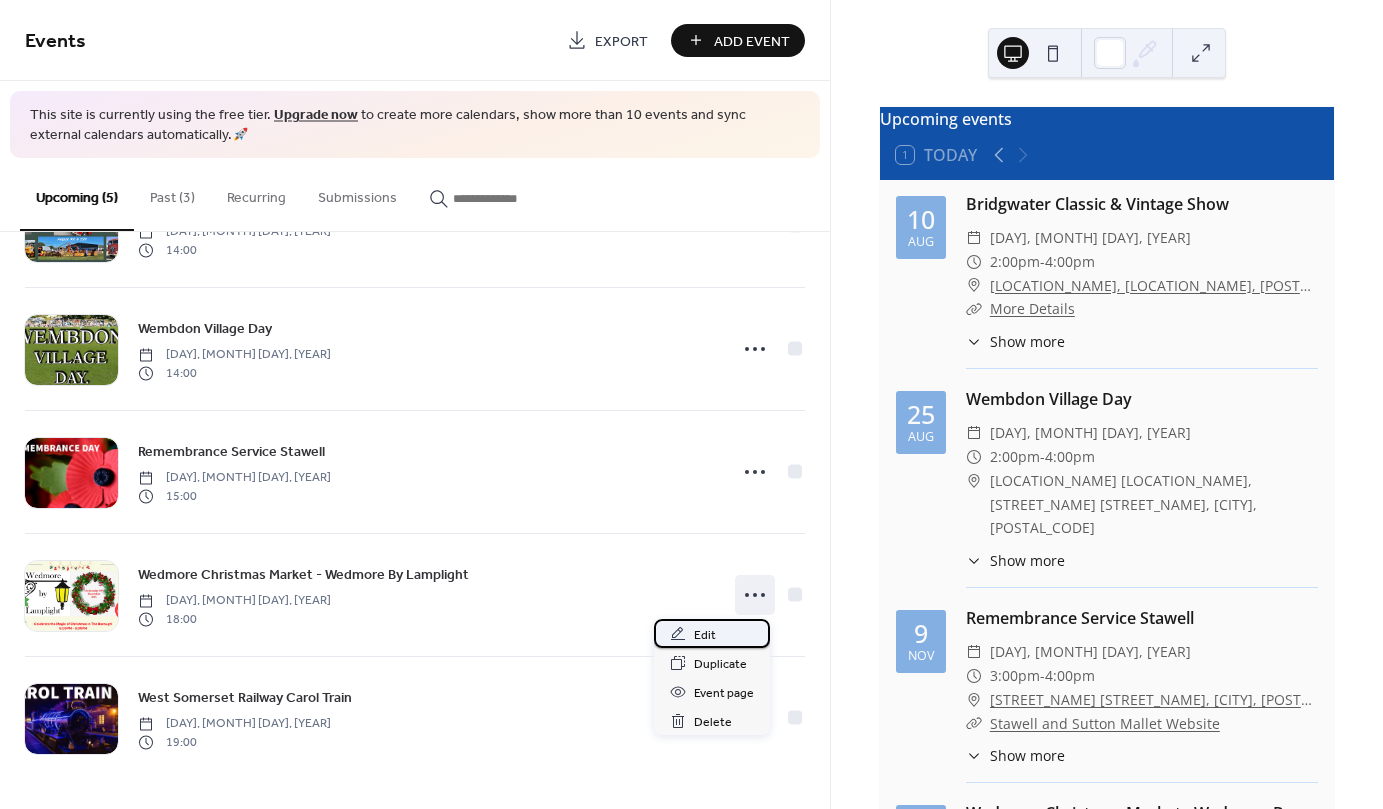 click on "Edit" at bounding box center [705, 635] 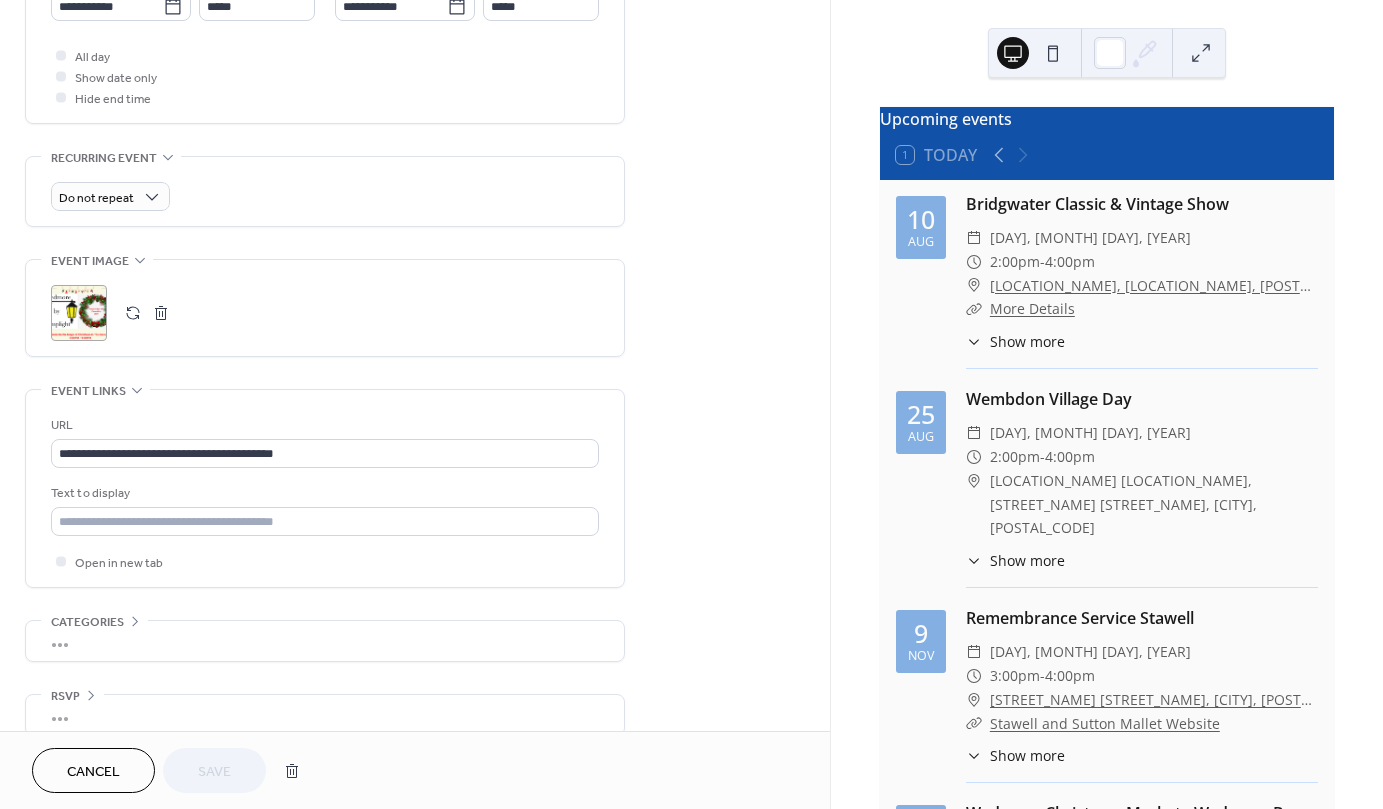 scroll, scrollTop: 755, scrollLeft: 0, axis: vertical 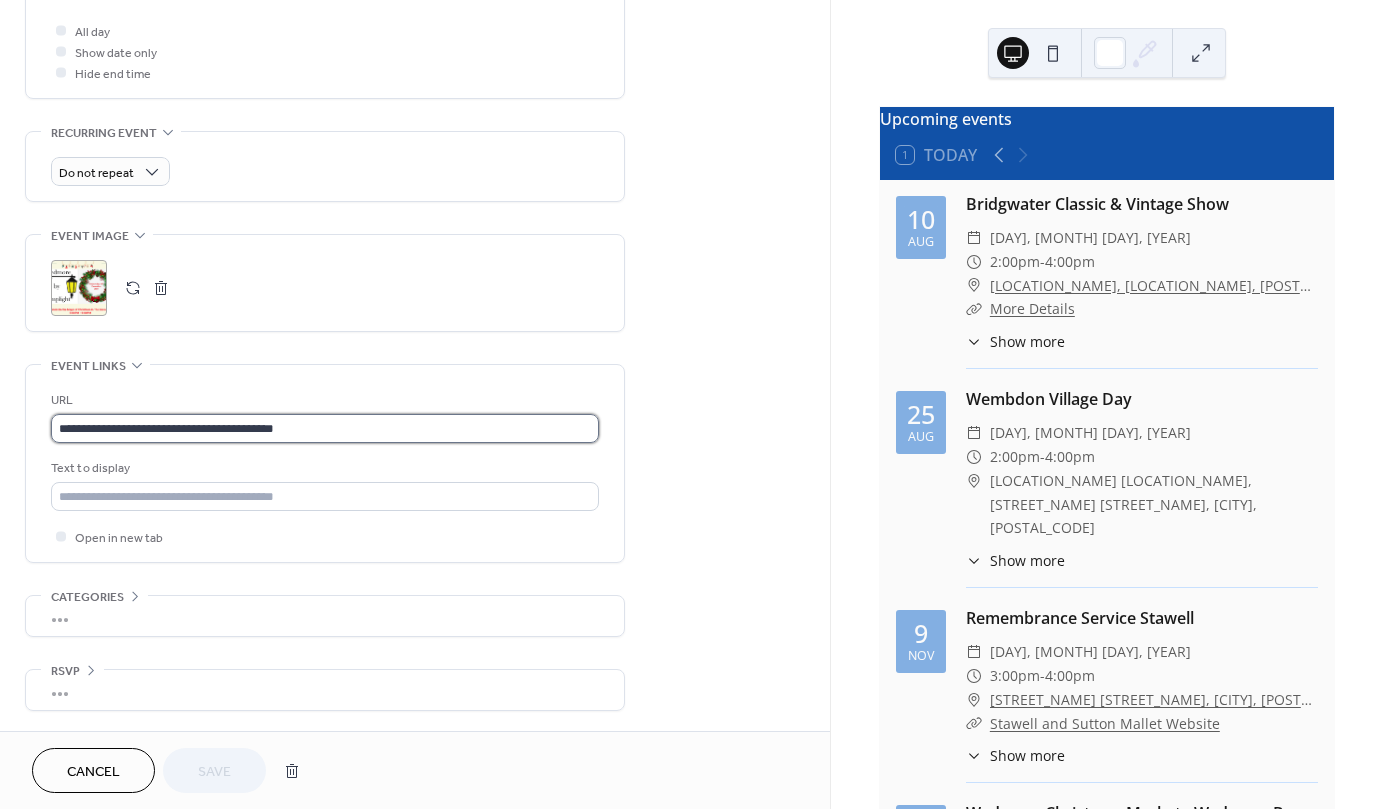 click on "**********" at bounding box center [325, 428] 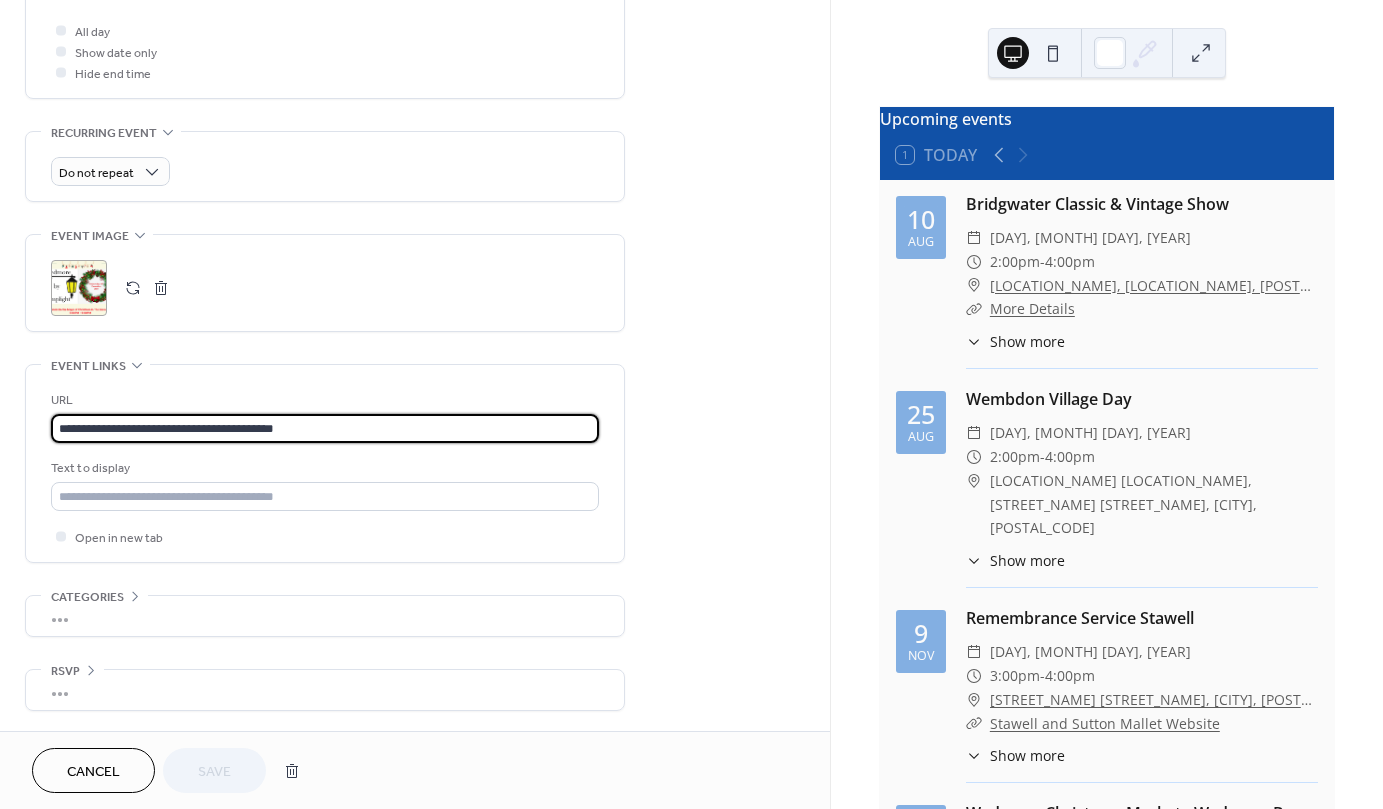 click on "**********" at bounding box center [325, 428] 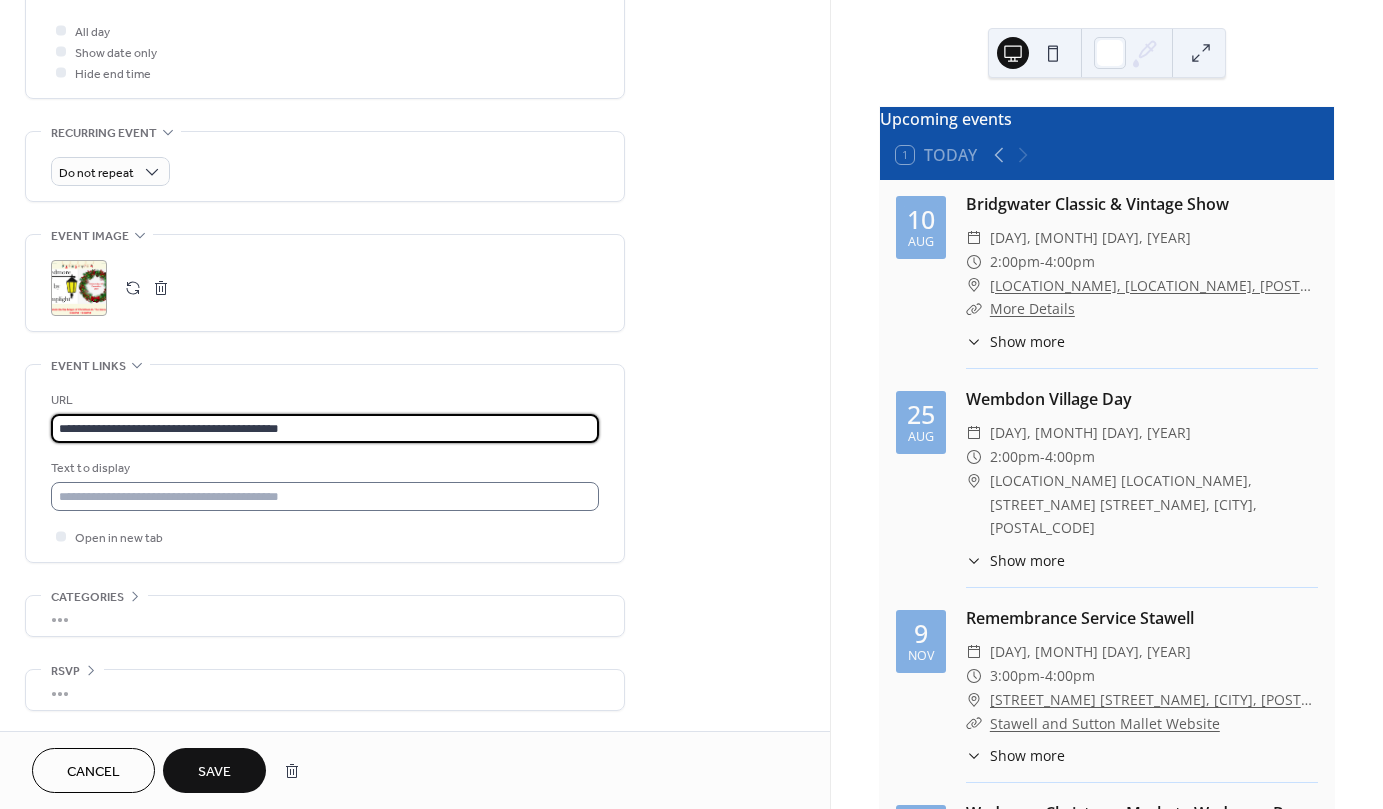 type on "**********" 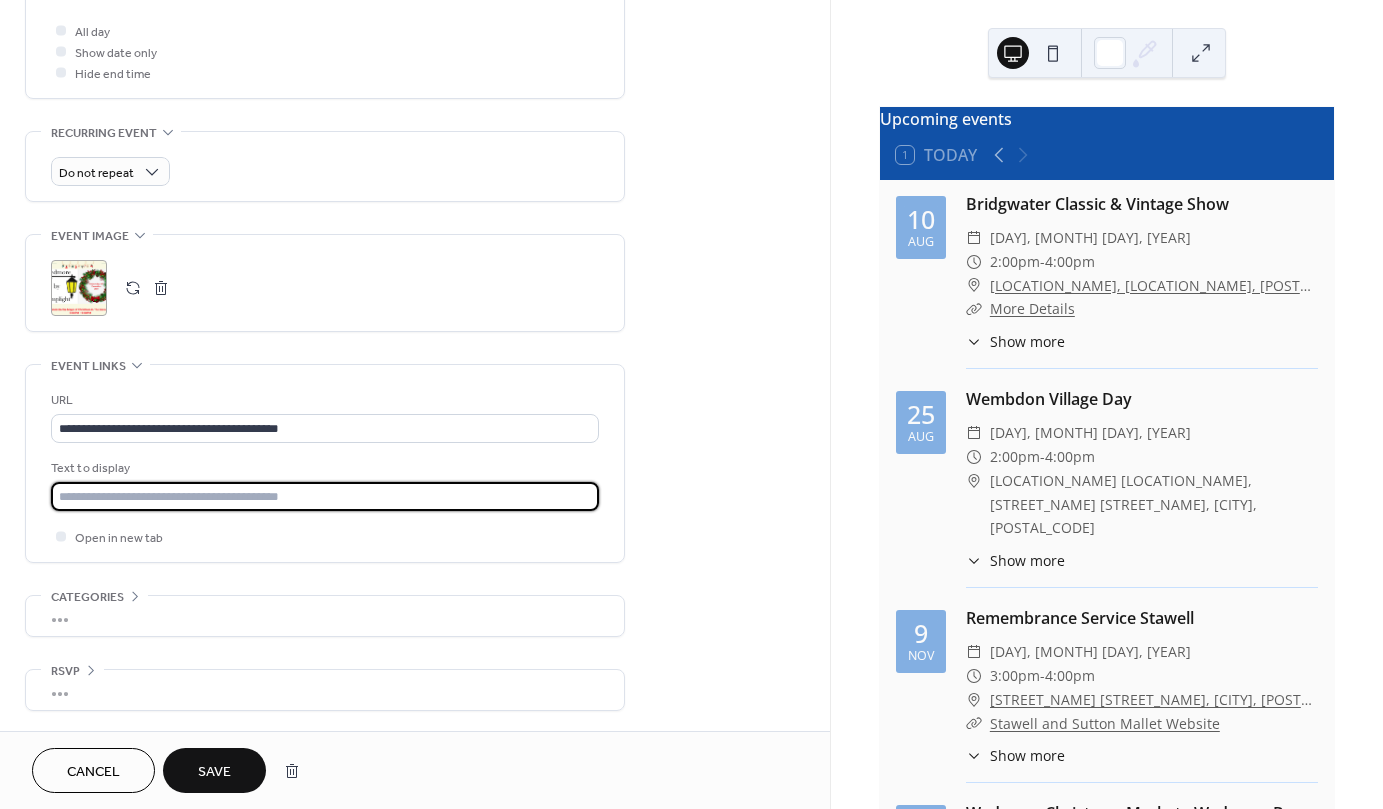 click at bounding box center [325, 496] 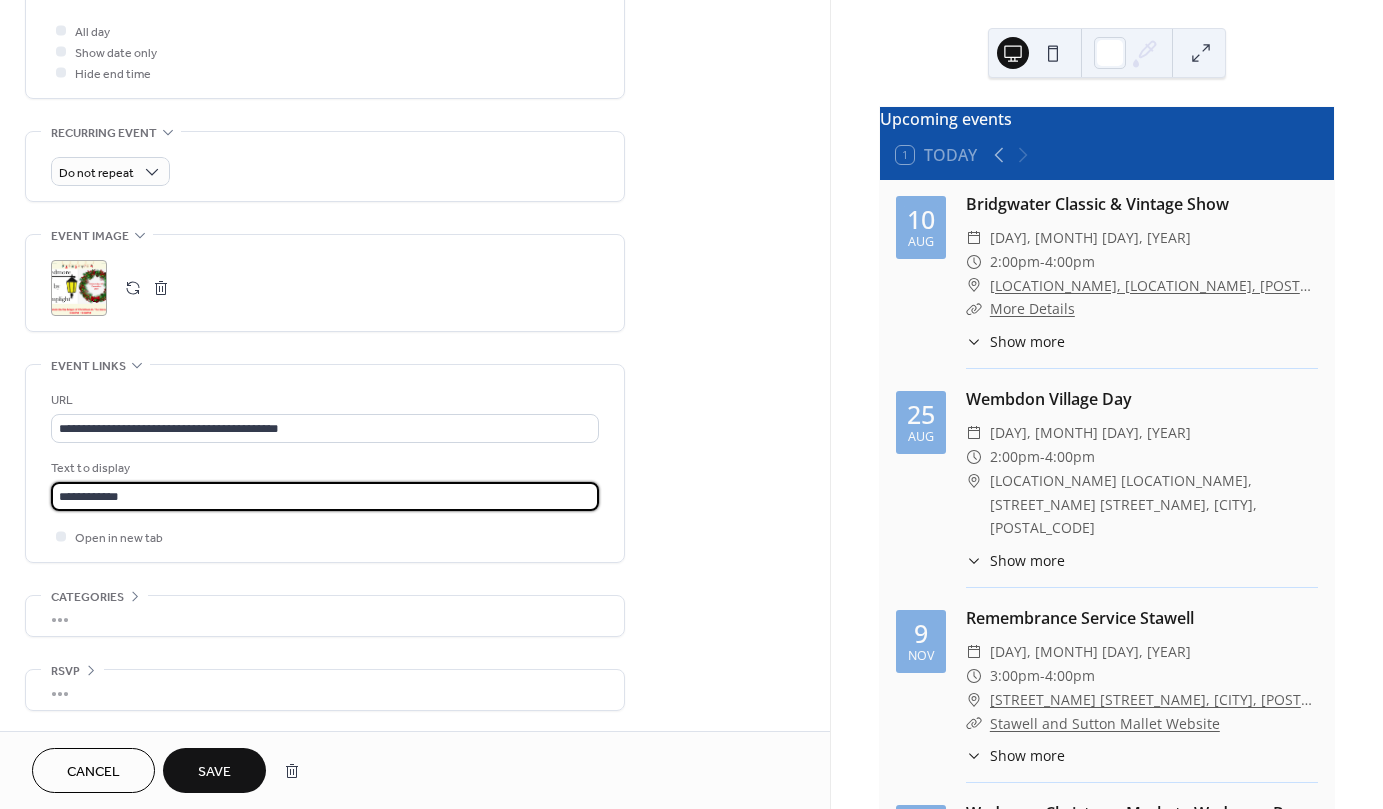 type on "**********" 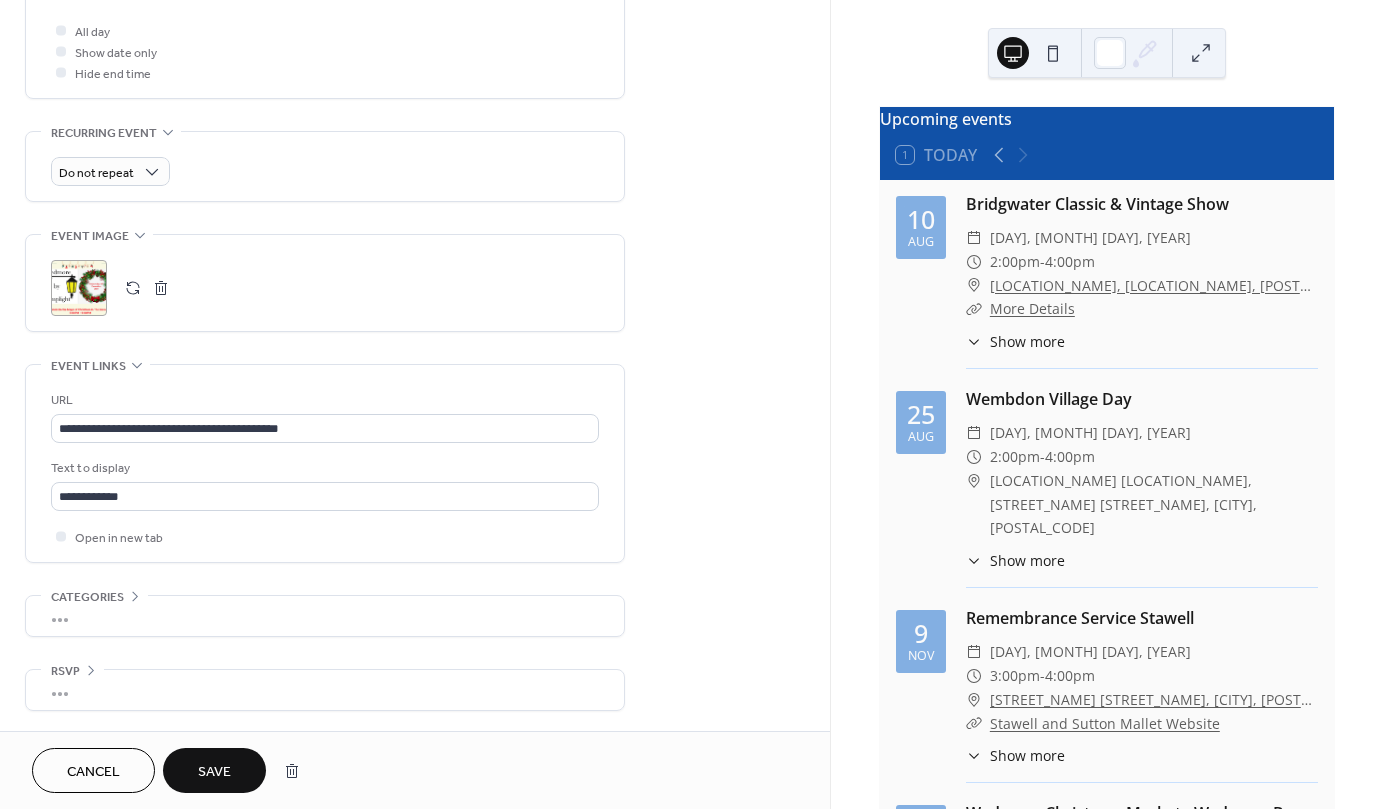 click on "Save" at bounding box center (214, 772) 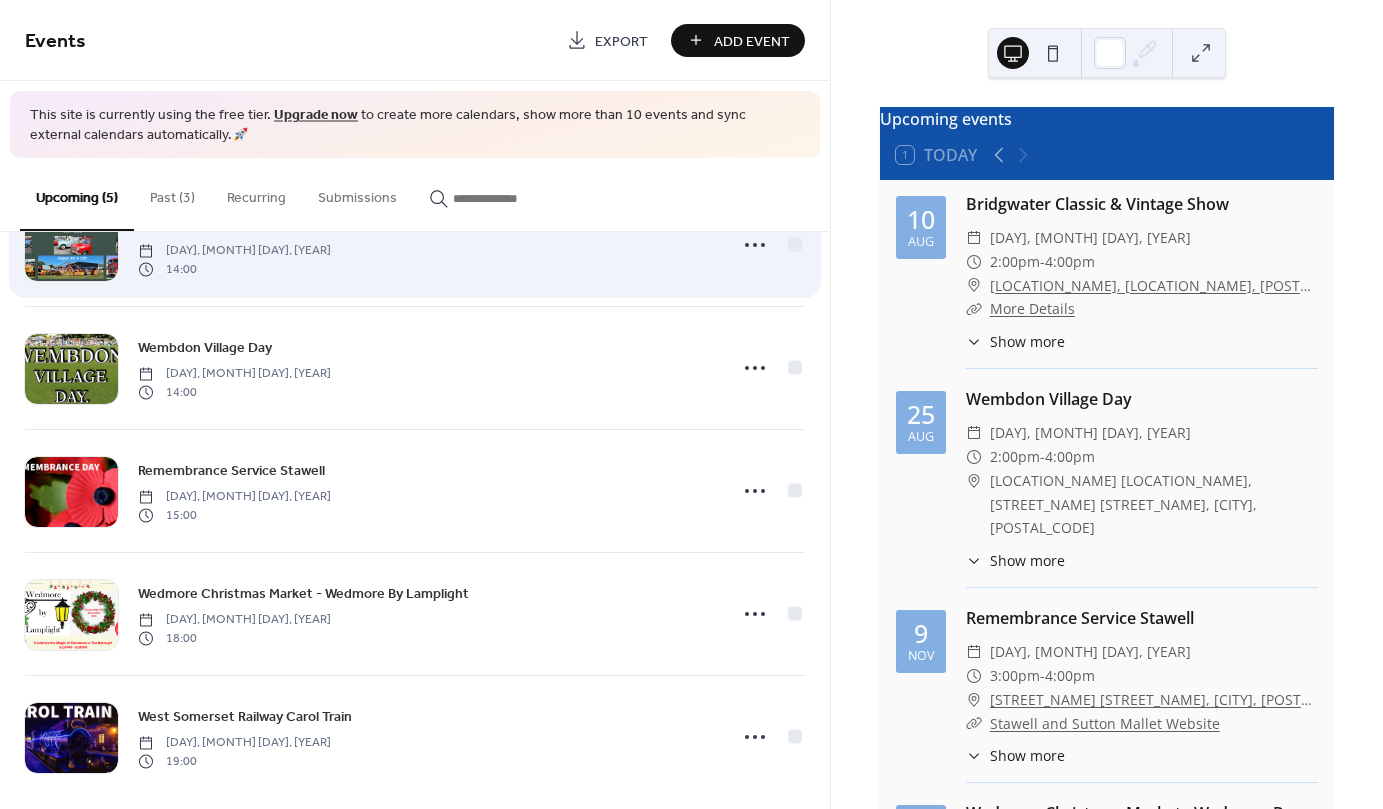 scroll, scrollTop: 97, scrollLeft: 0, axis: vertical 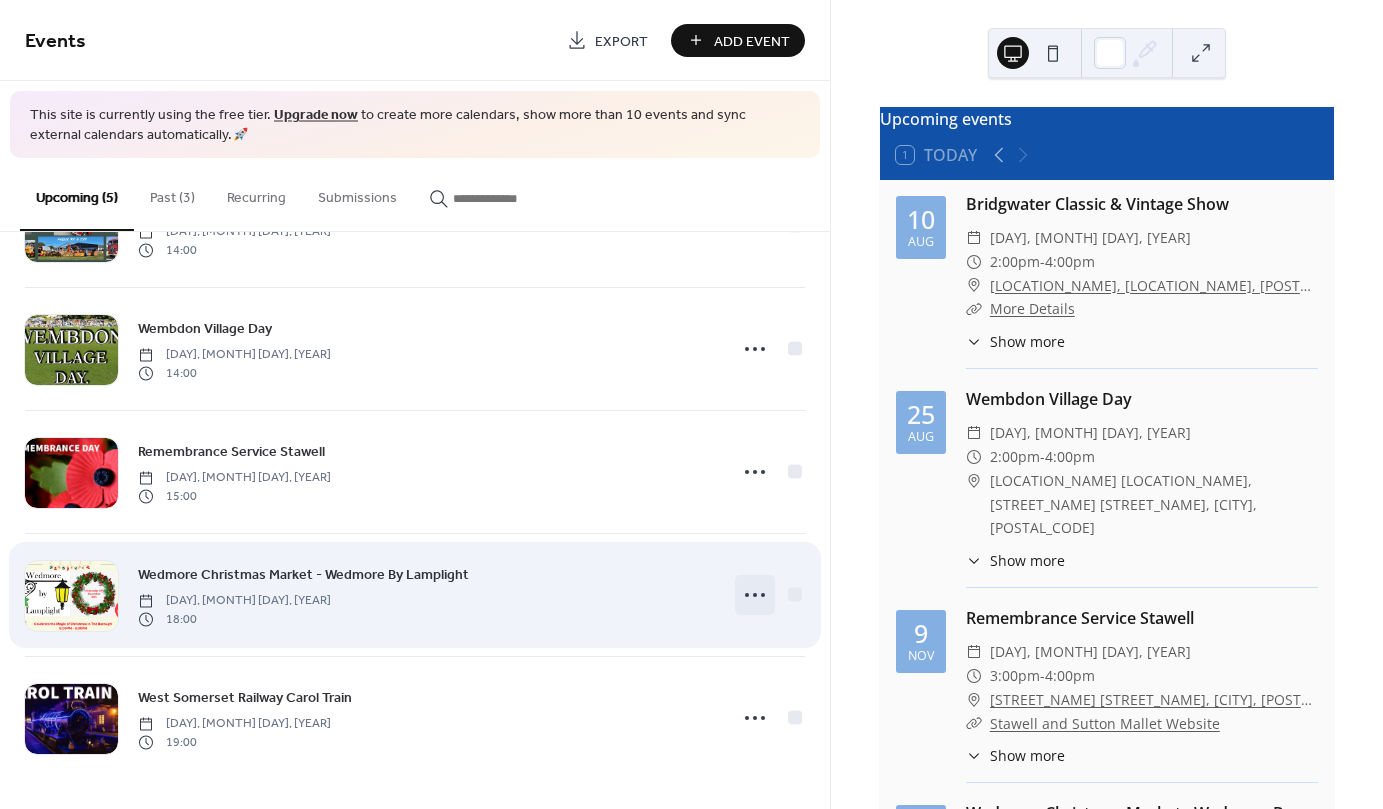 click 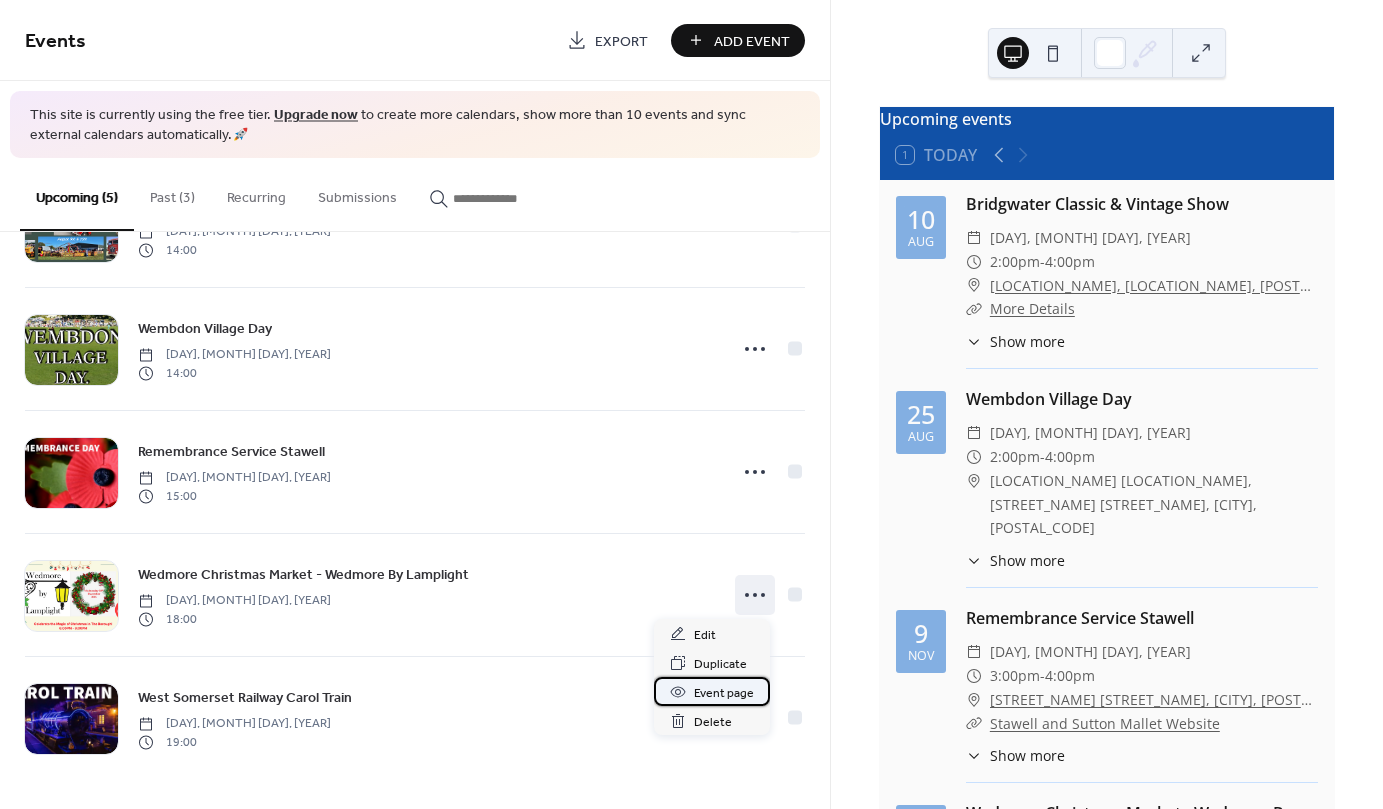 click on "Event page" at bounding box center (724, 693) 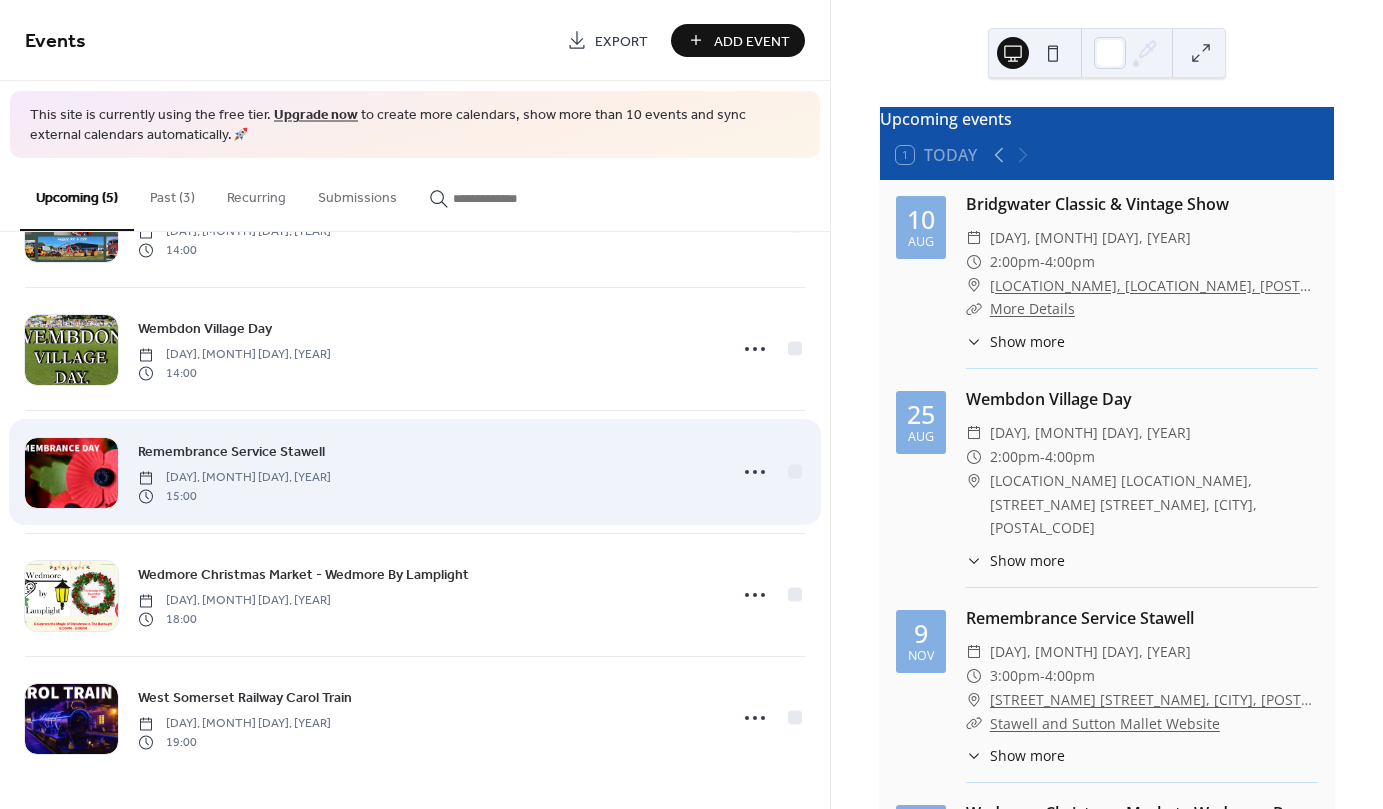 scroll, scrollTop: 77, scrollLeft: 0, axis: vertical 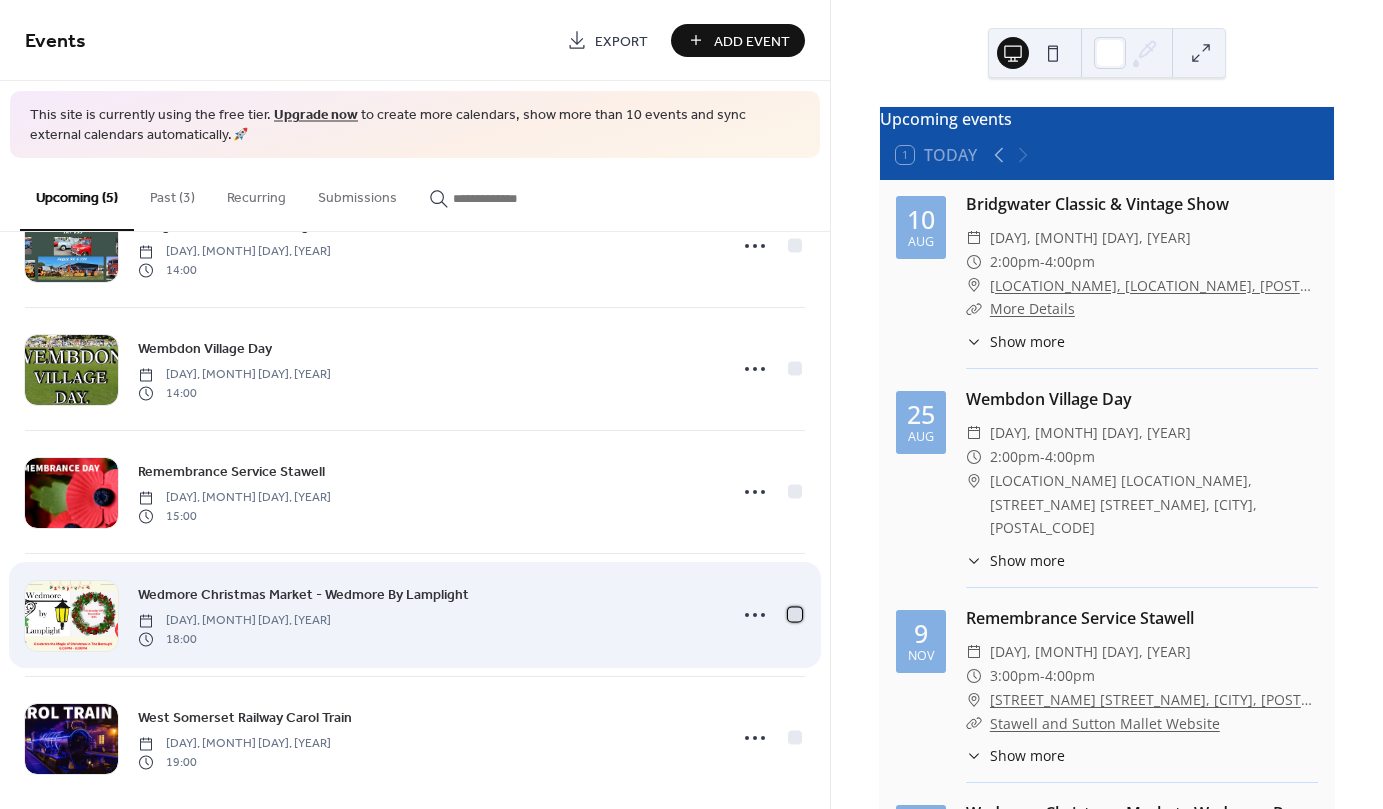 click at bounding box center (795, 615) 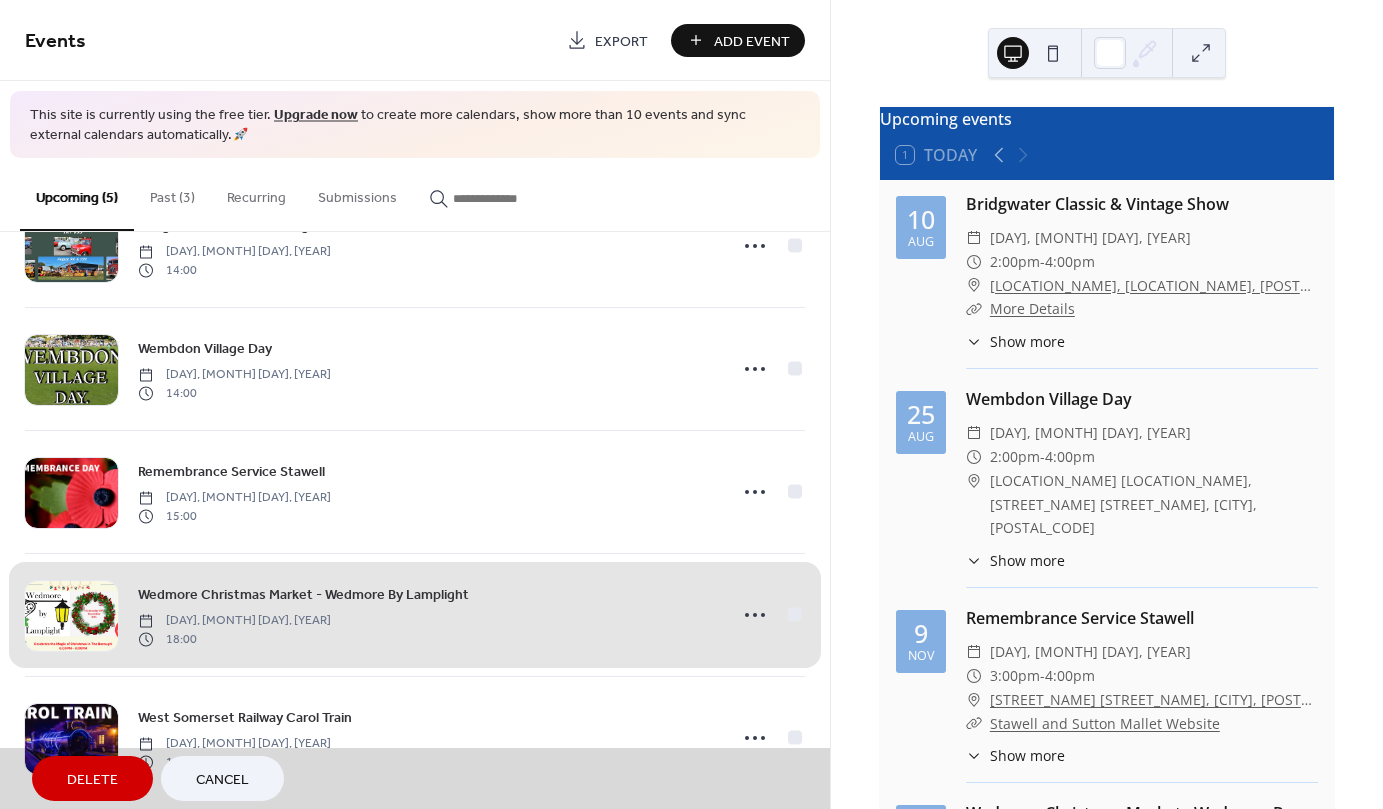 click on "Wedmore Christmas Market - Wedmore By Lamplight Wednesday, December 10, 2025 18:00" at bounding box center [415, 614] 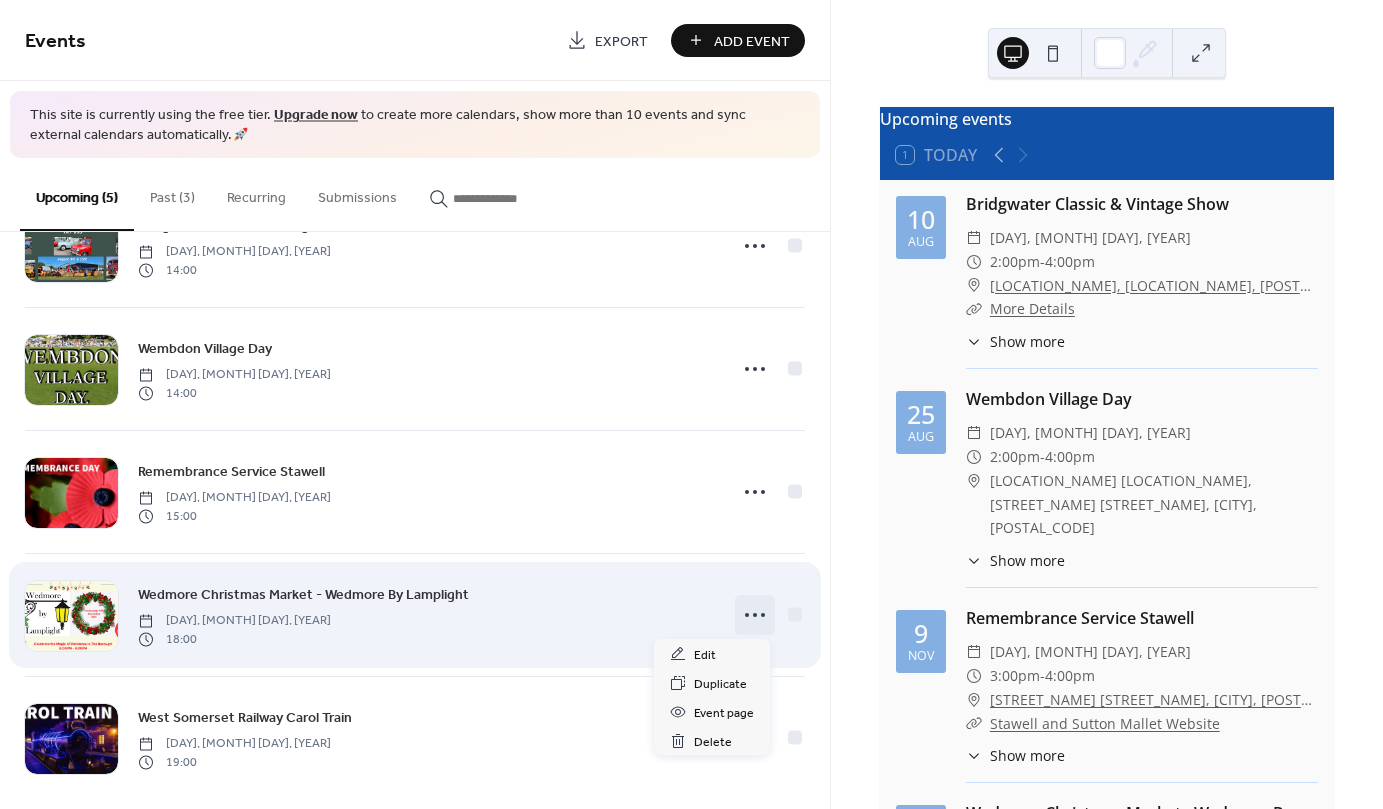 click 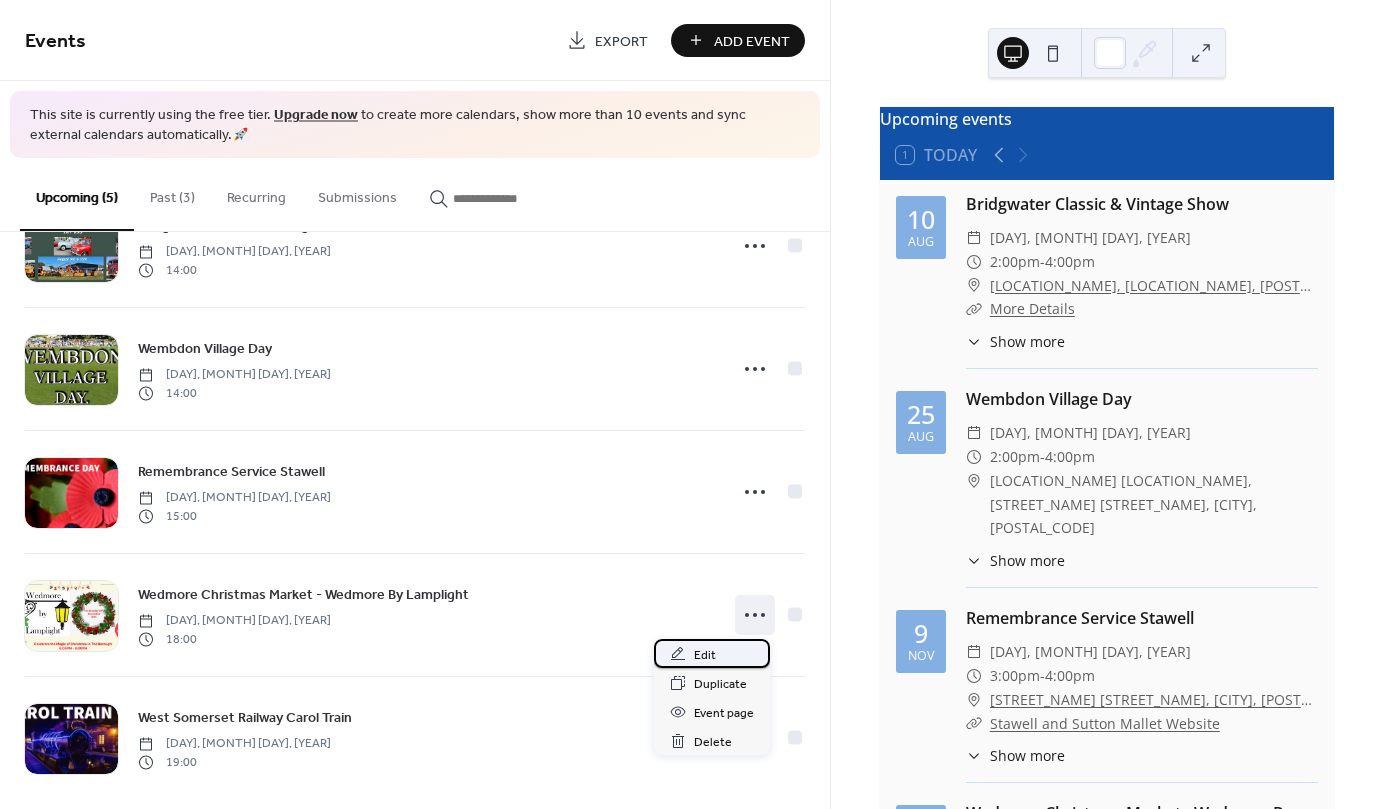 click on "Edit" at bounding box center [705, 655] 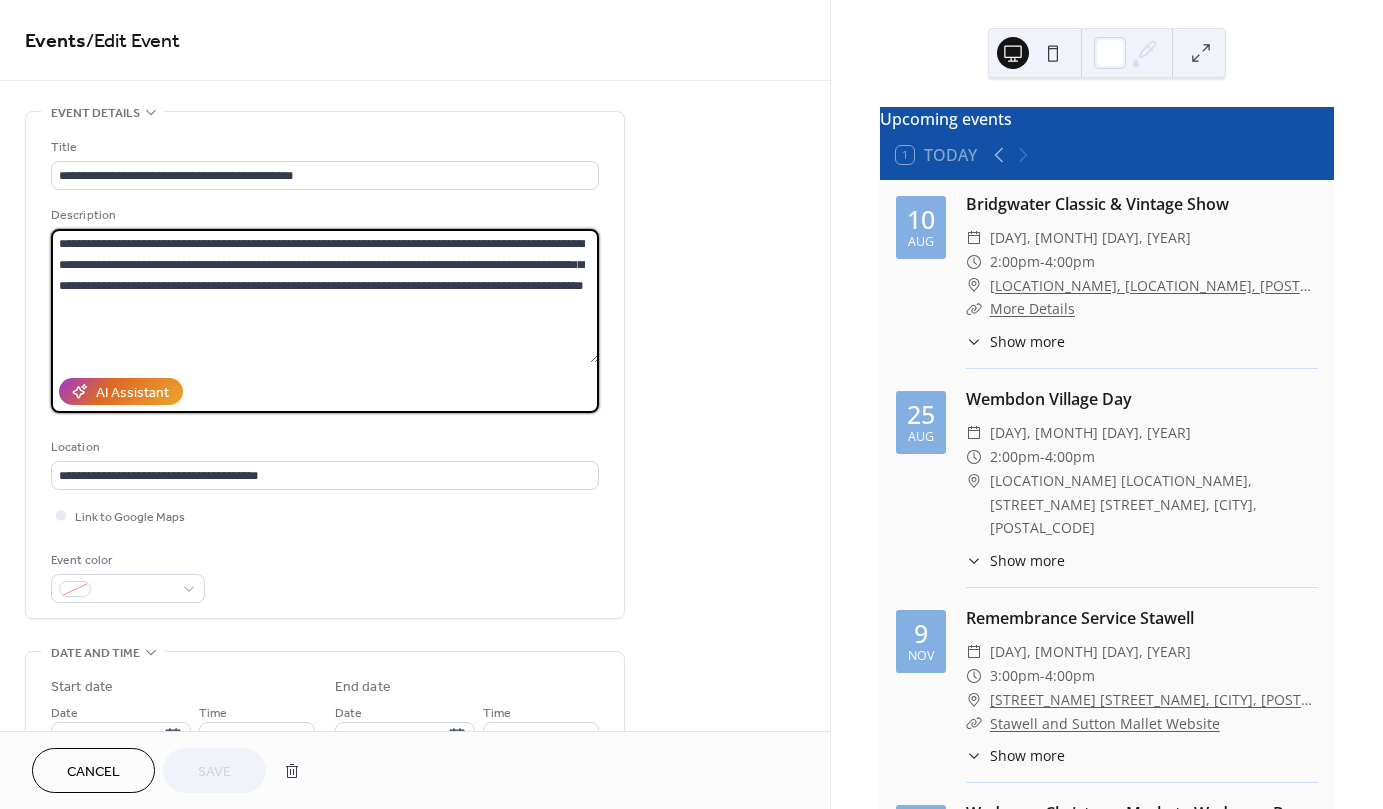 click on "**********" at bounding box center (325, 296) 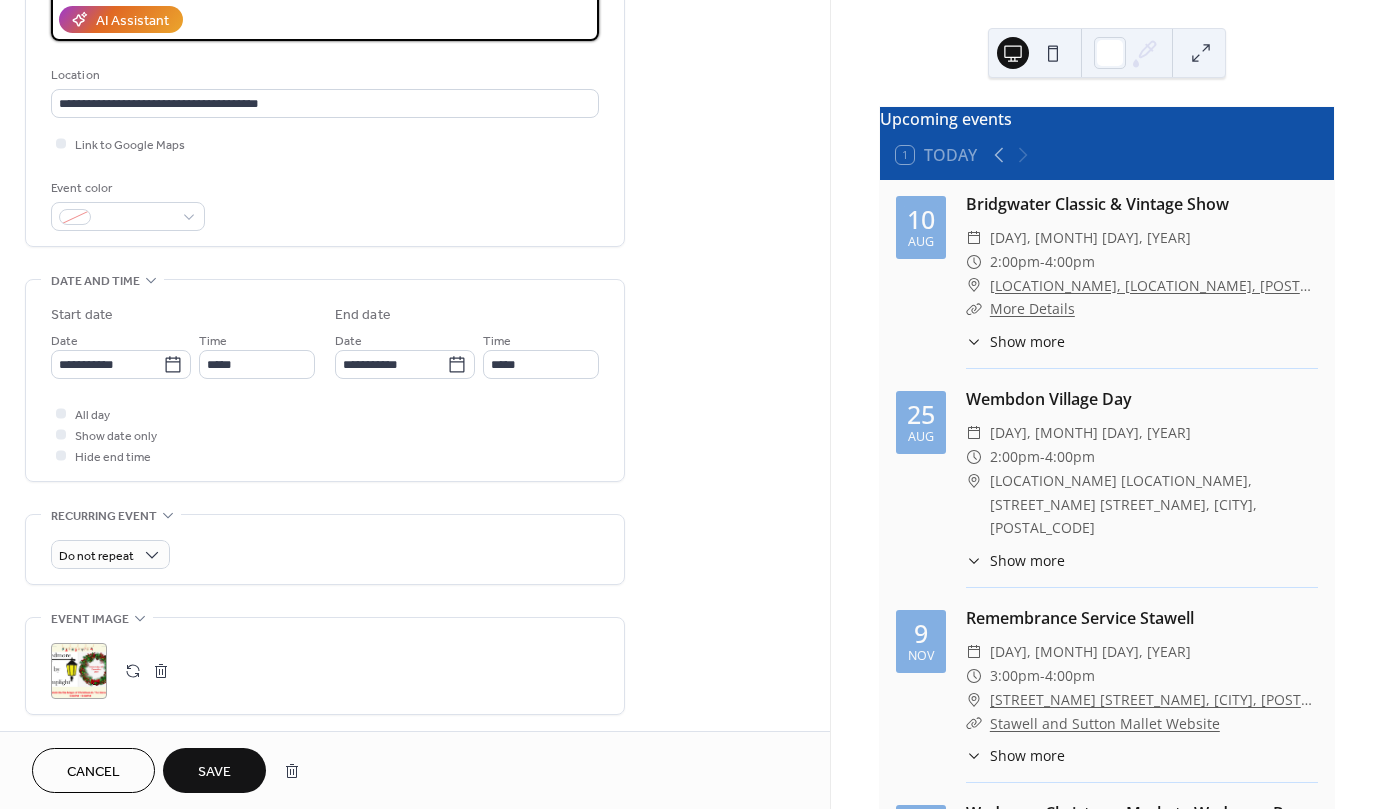 scroll, scrollTop: 378, scrollLeft: 0, axis: vertical 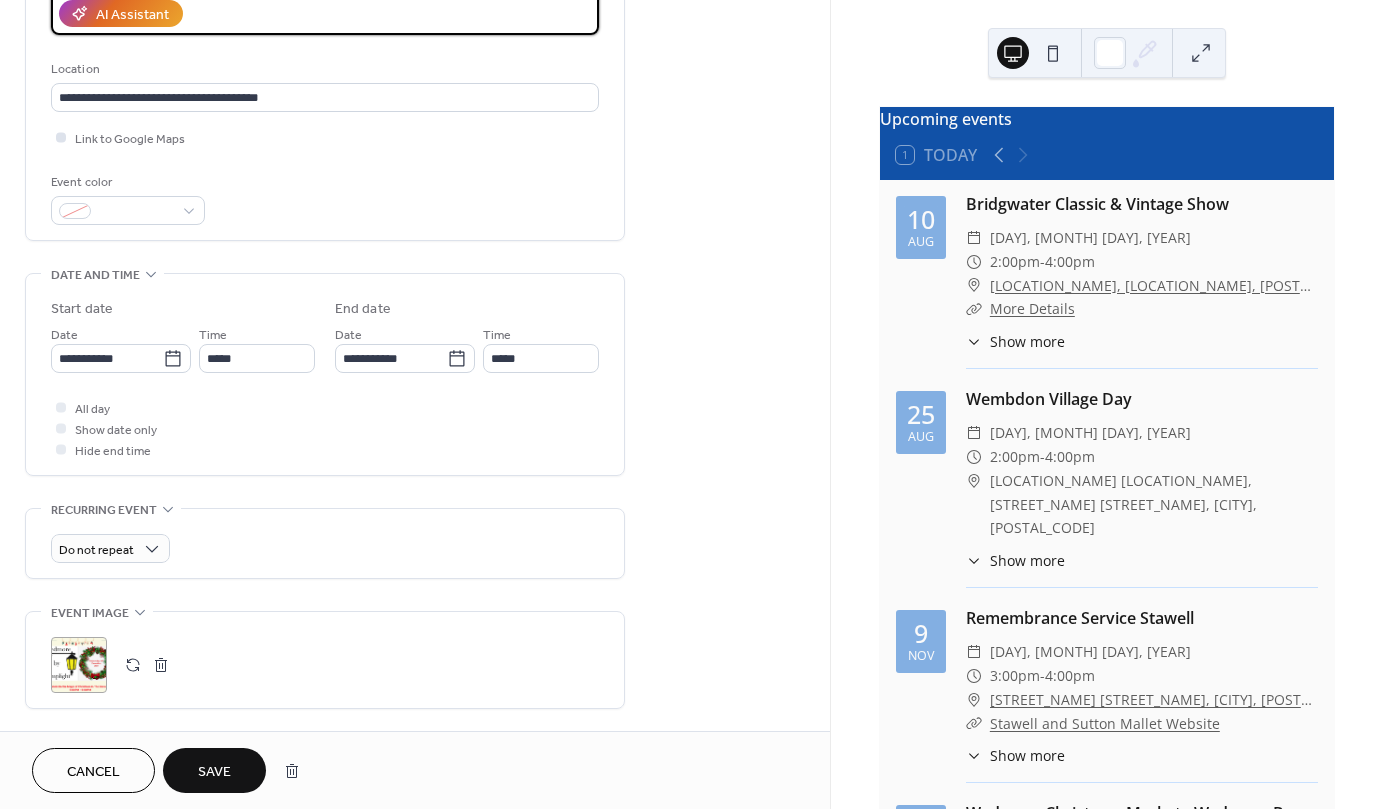 type on "**********" 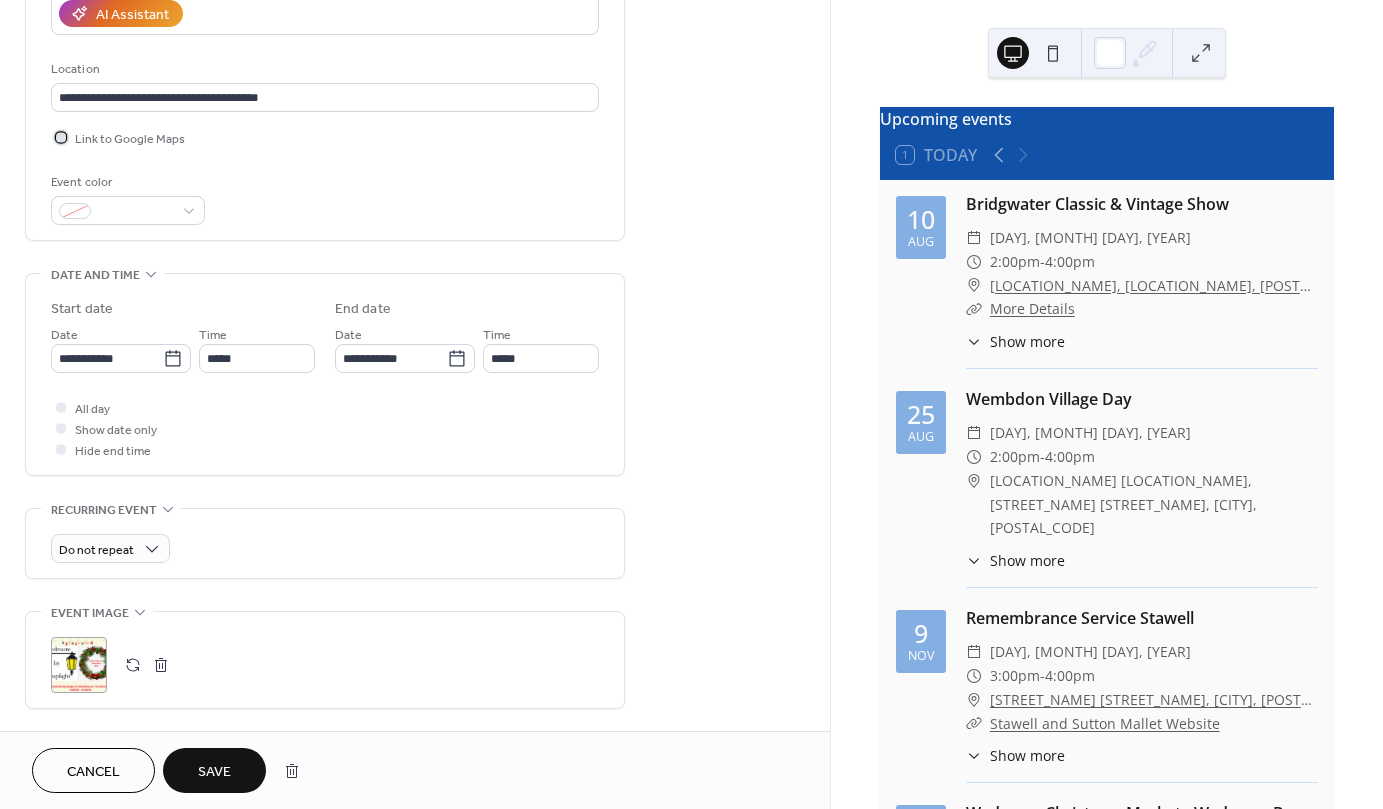 click at bounding box center [61, 137] 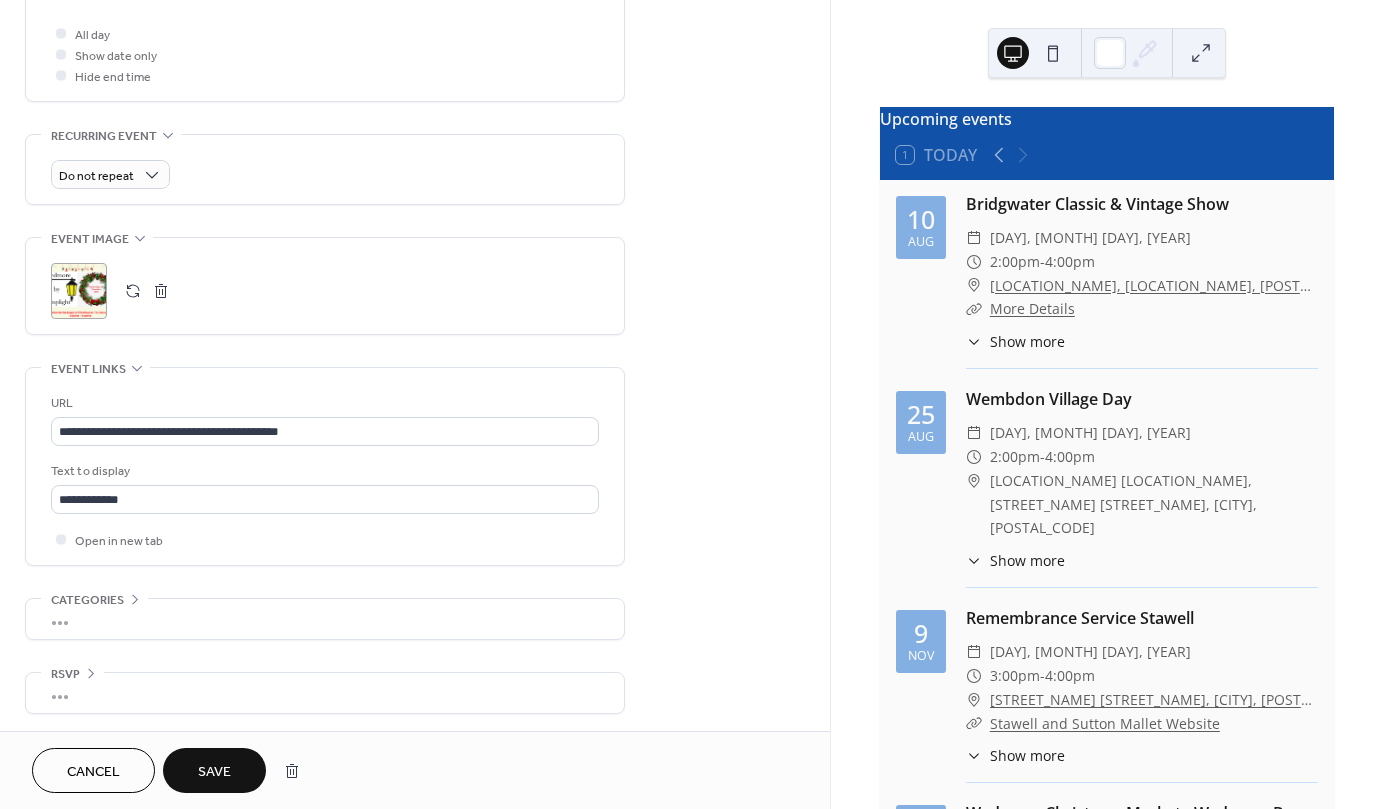 scroll, scrollTop: 755, scrollLeft: 0, axis: vertical 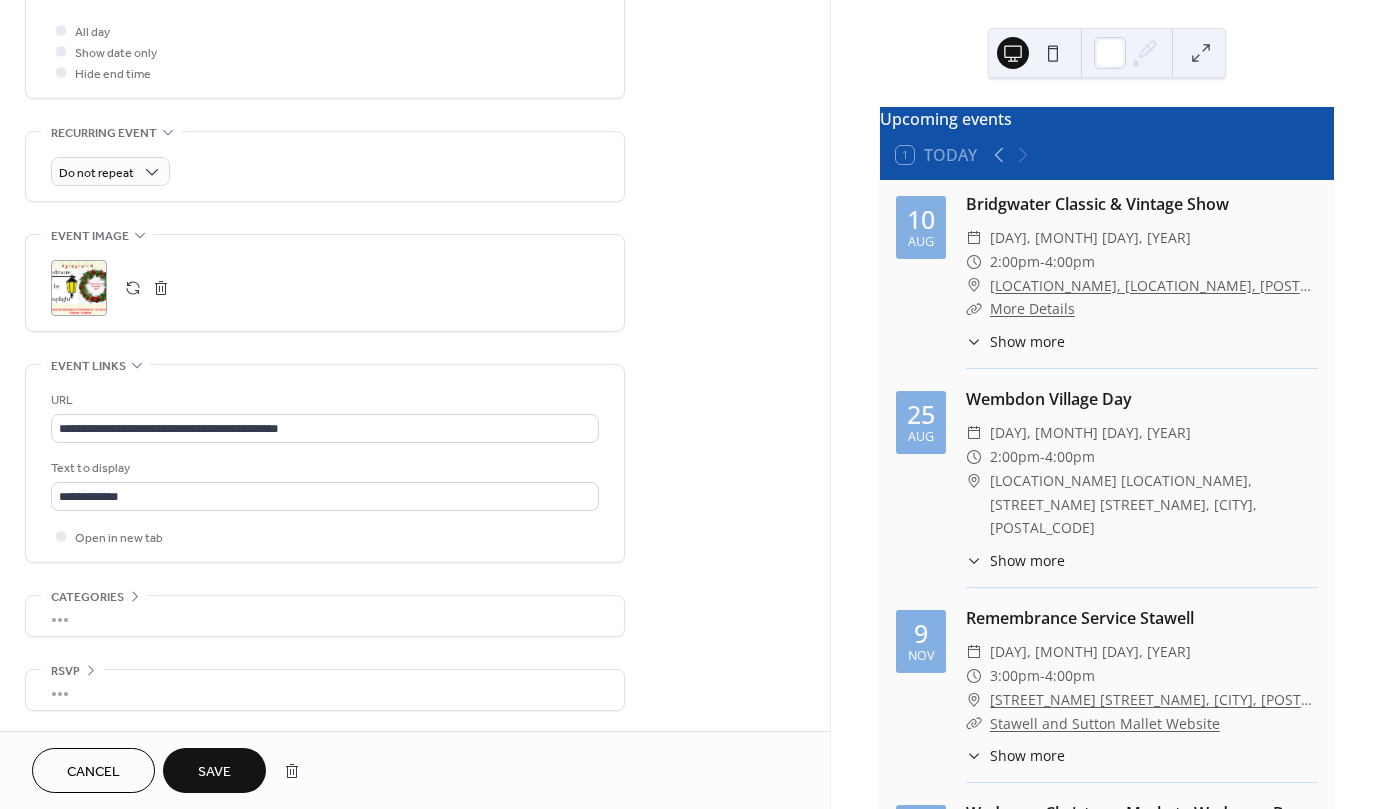 click on "•••" at bounding box center [325, 616] 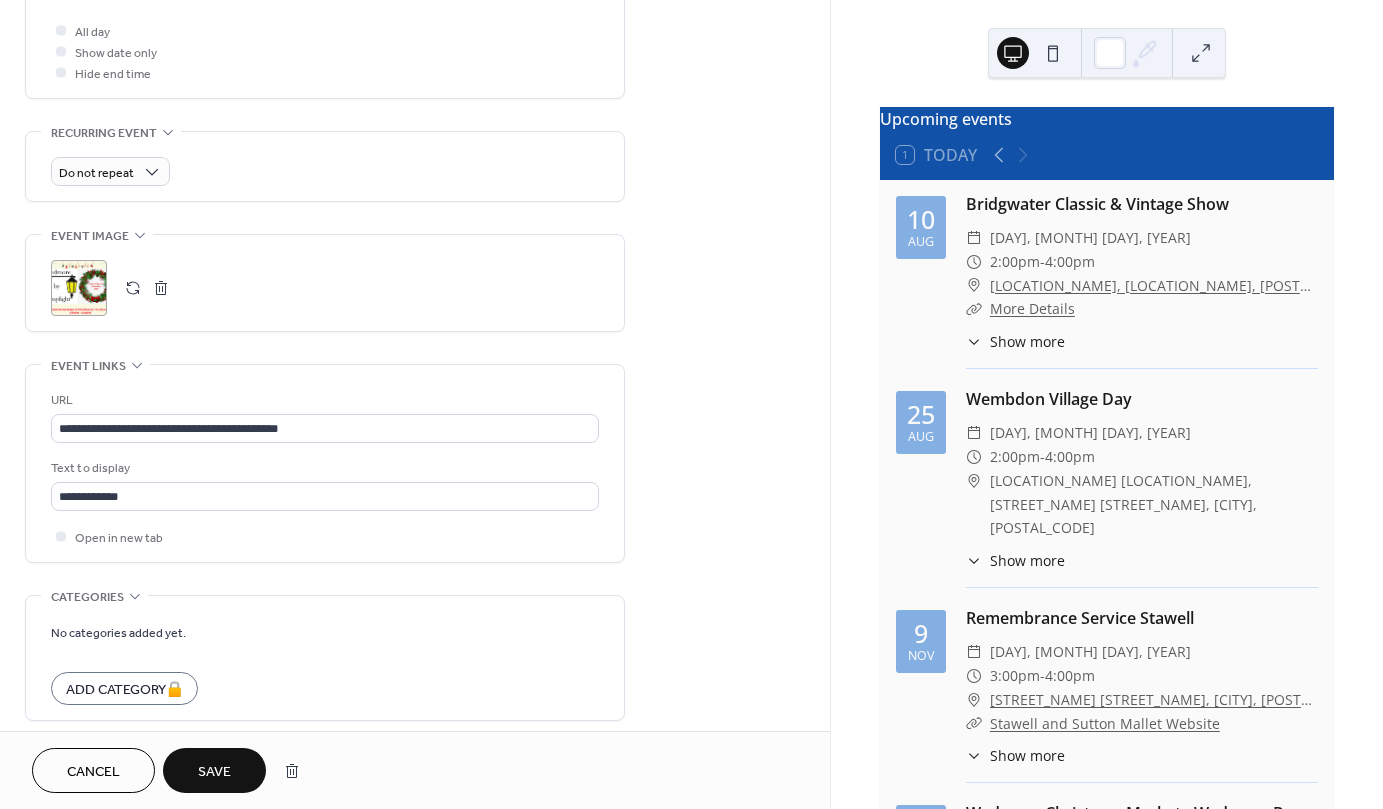 scroll, scrollTop: 755, scrollLeft: 0, axis: vertical 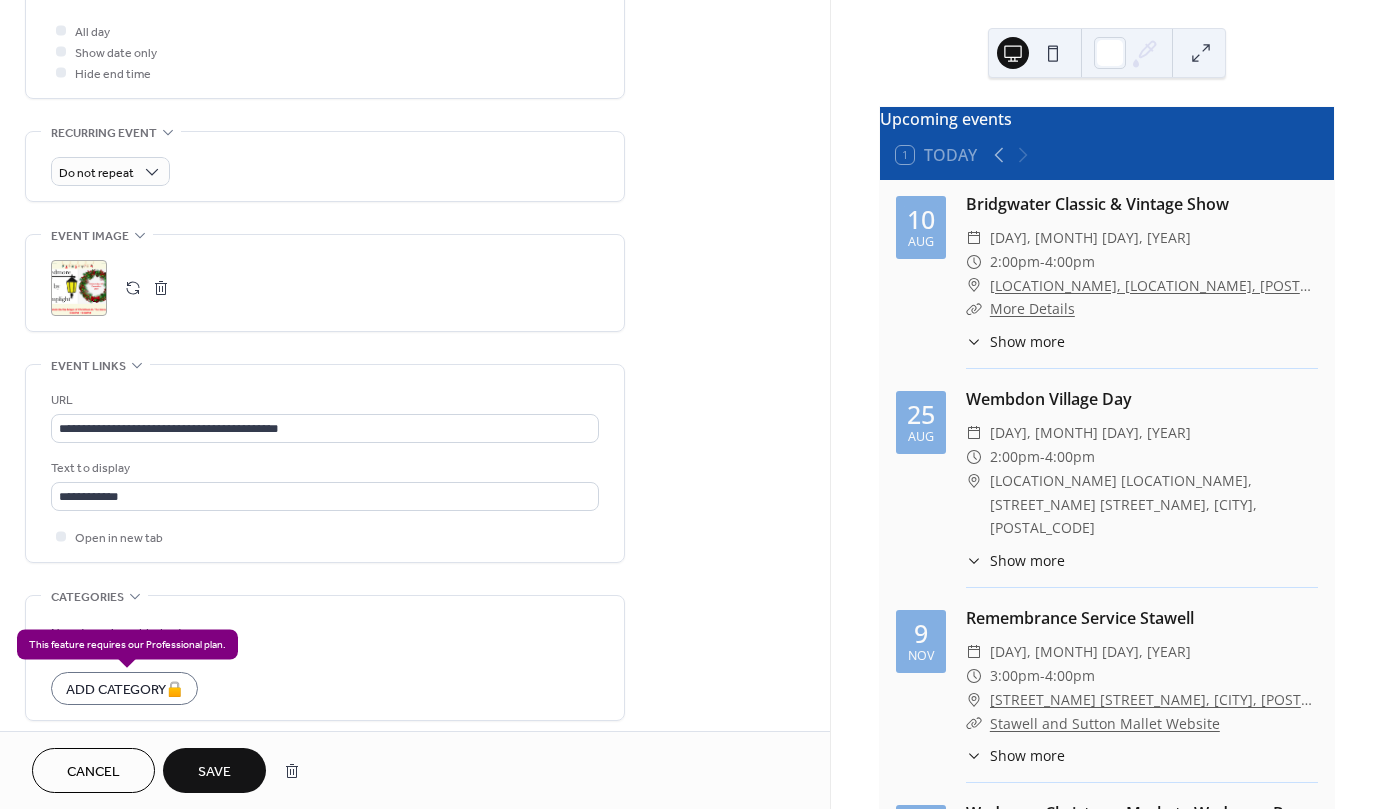 click on "Add Category  🔒" at bounding box center (124, 688) 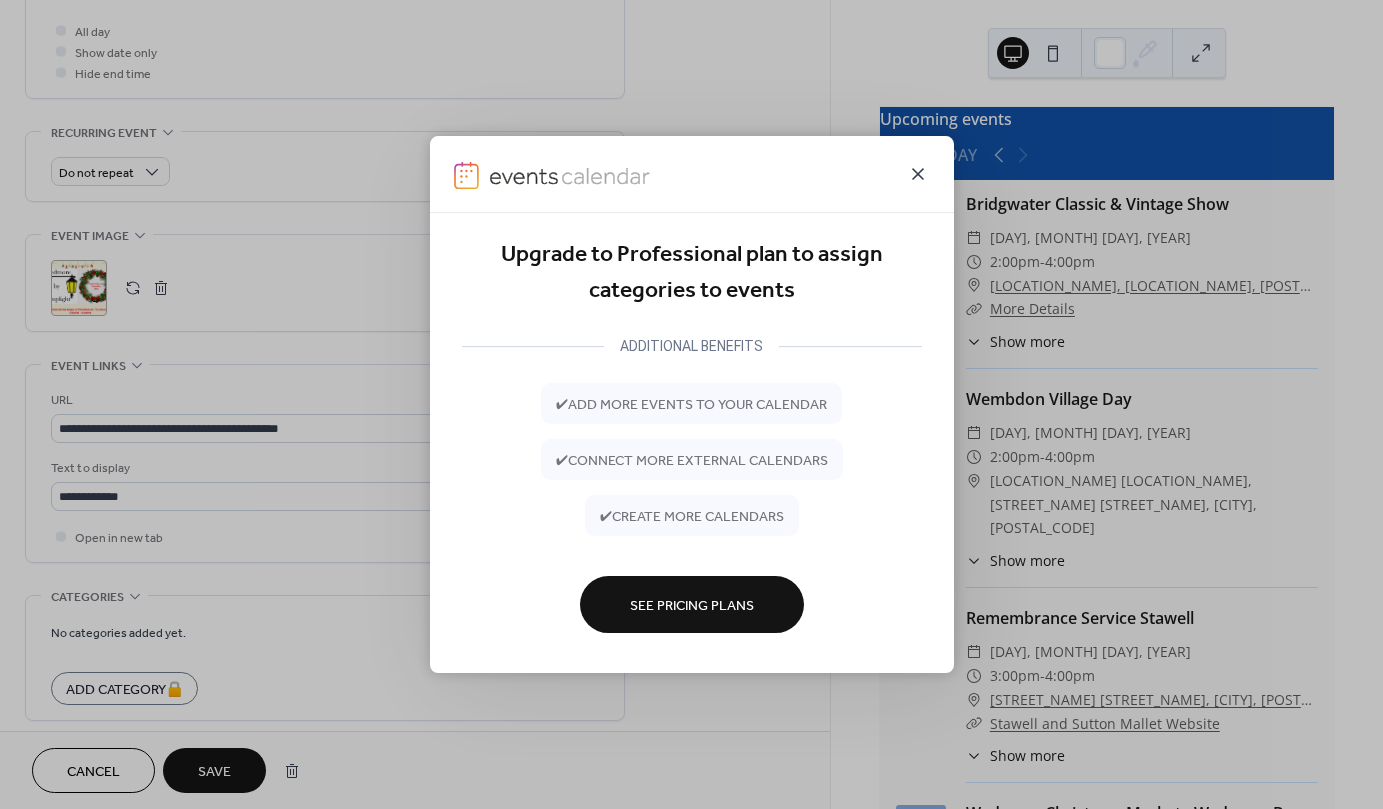 click 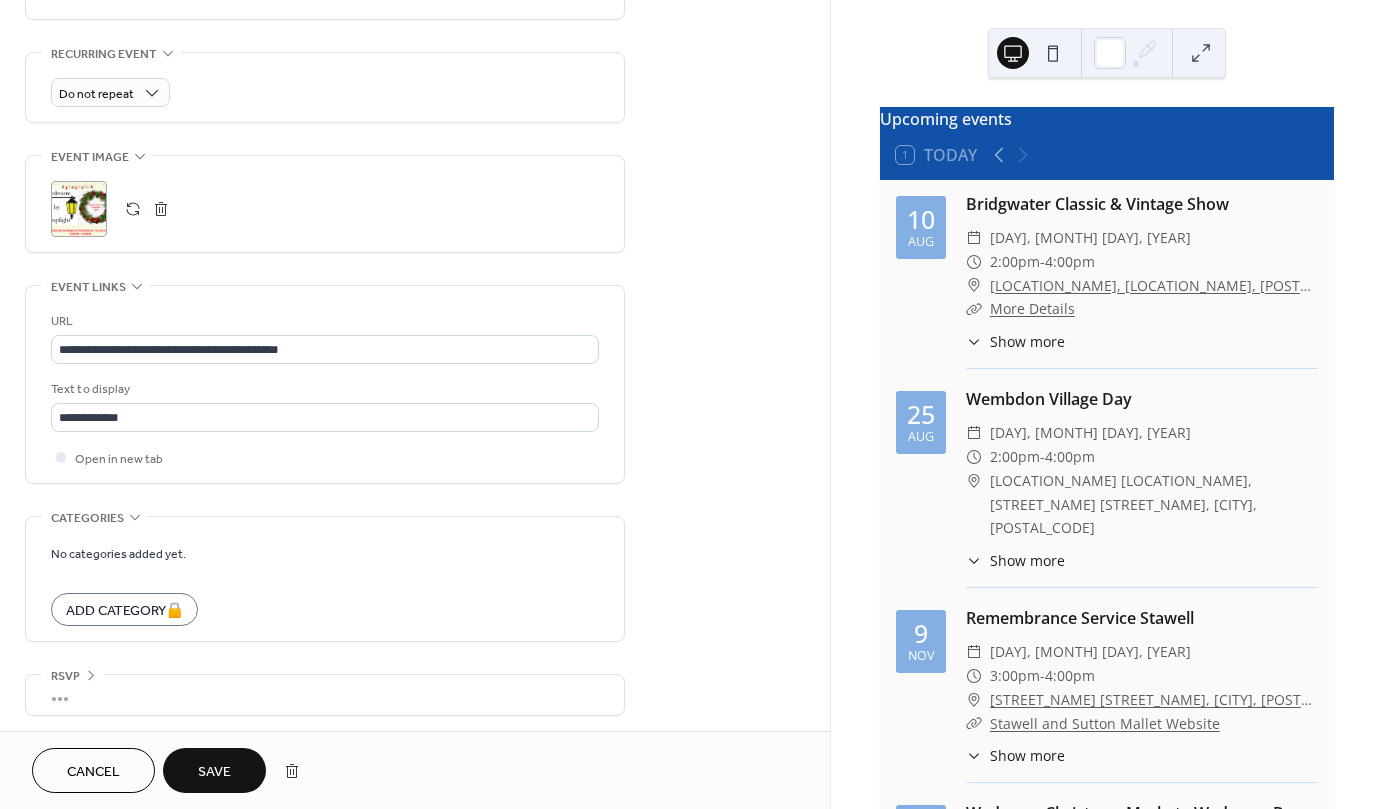 scroll, scrollTop: 839, scrollLeft: 0, axis: vertical 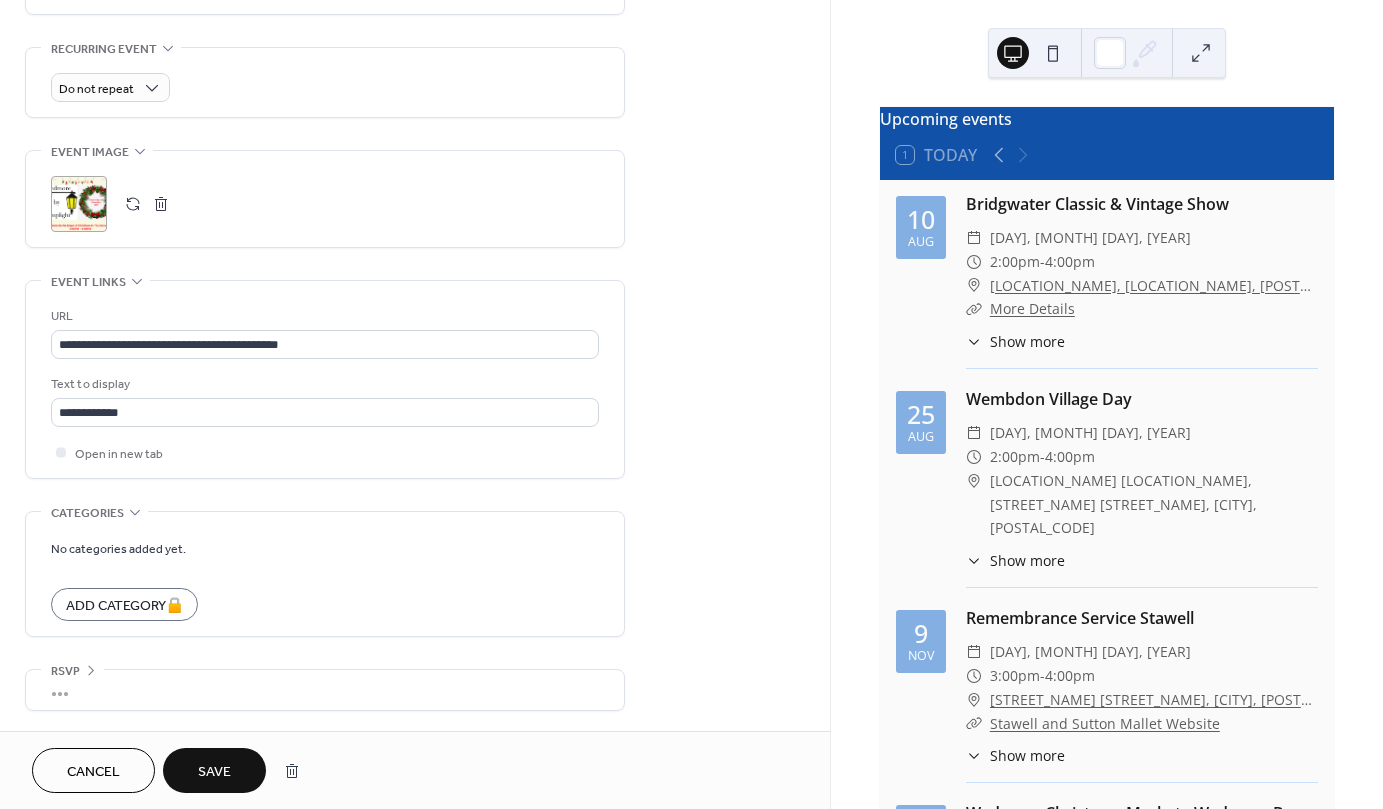 click on "Save" at bounding box center [214, 772] 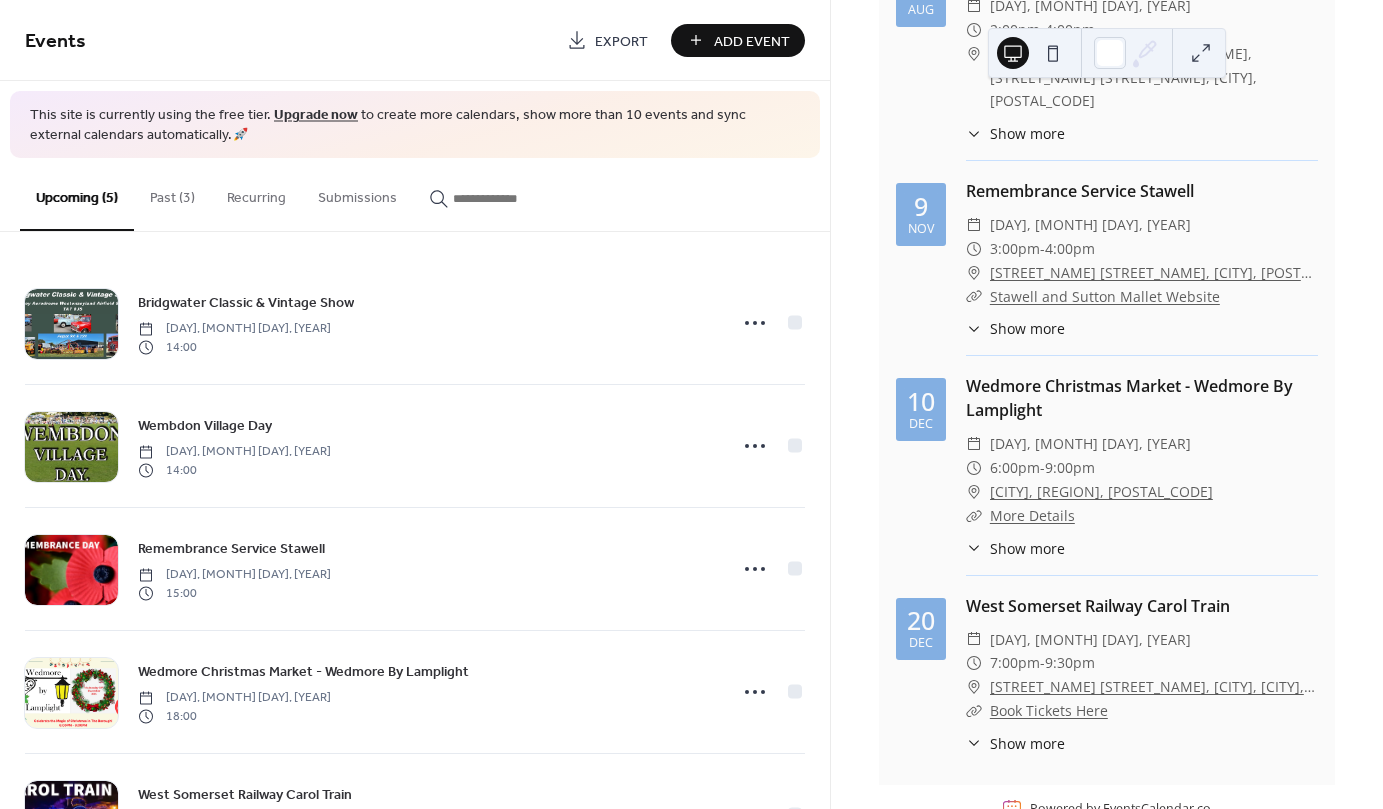 scroll, scrollTop: 468, scrollLeft: 0, axis: vertical 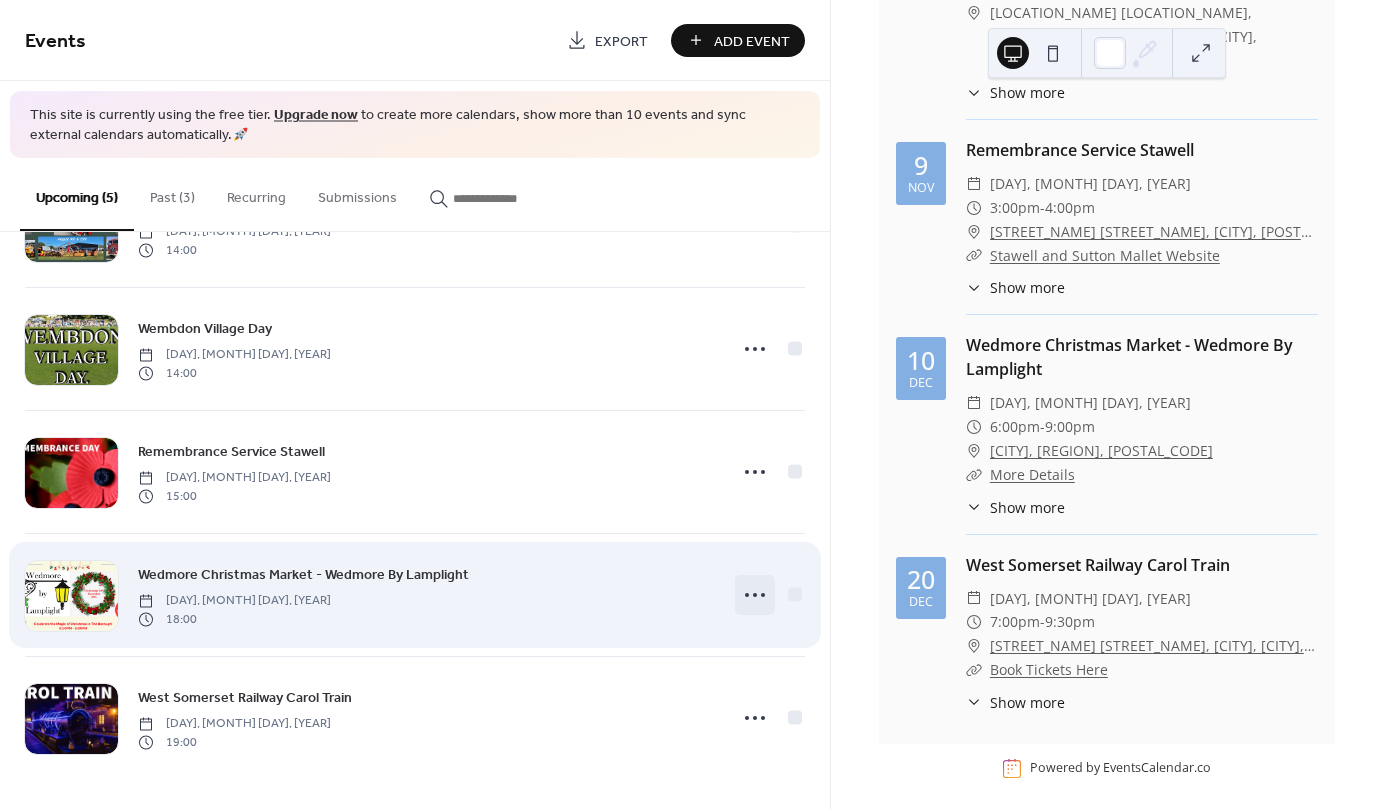 click 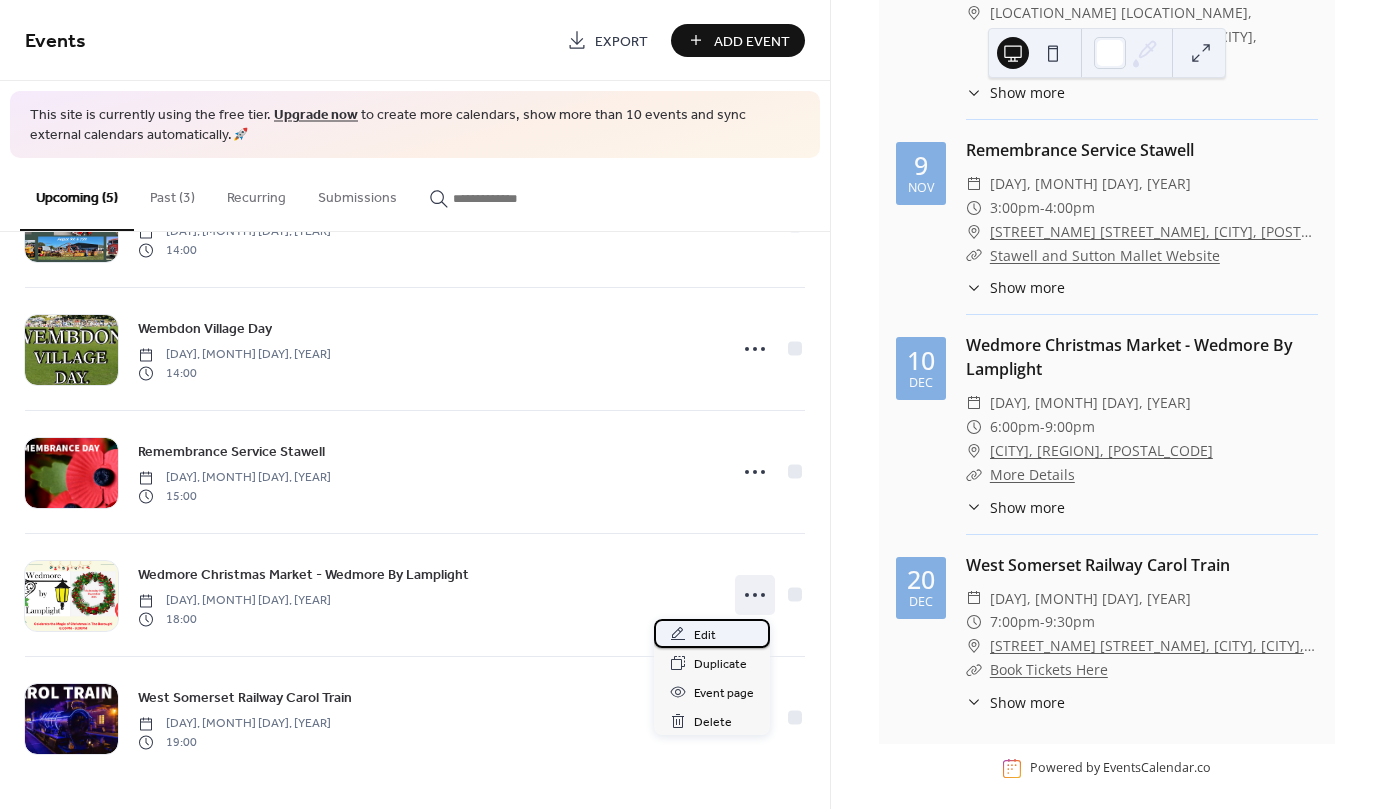 click on "Edit" at bounding box center [712, 633] 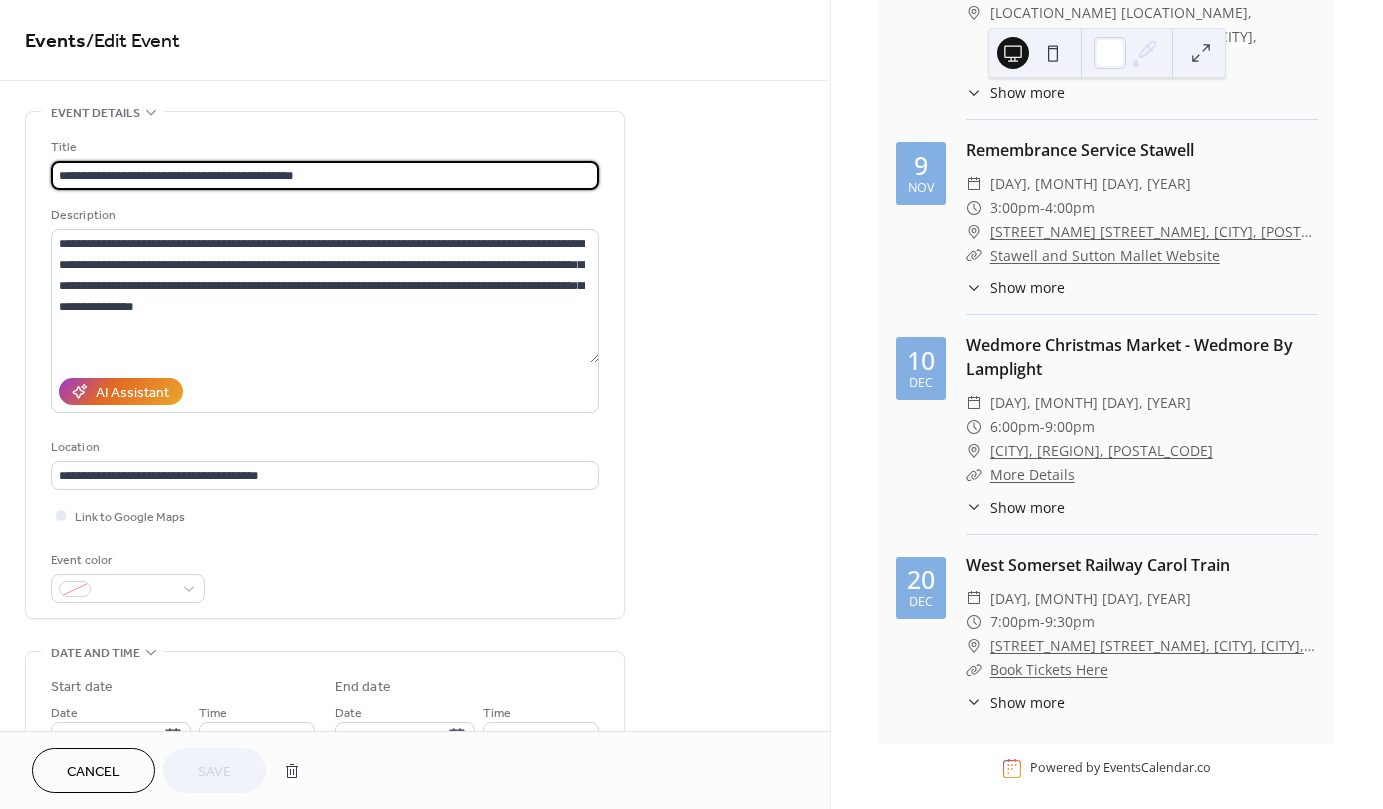 click on "**********" at bounding box center (325, 175) 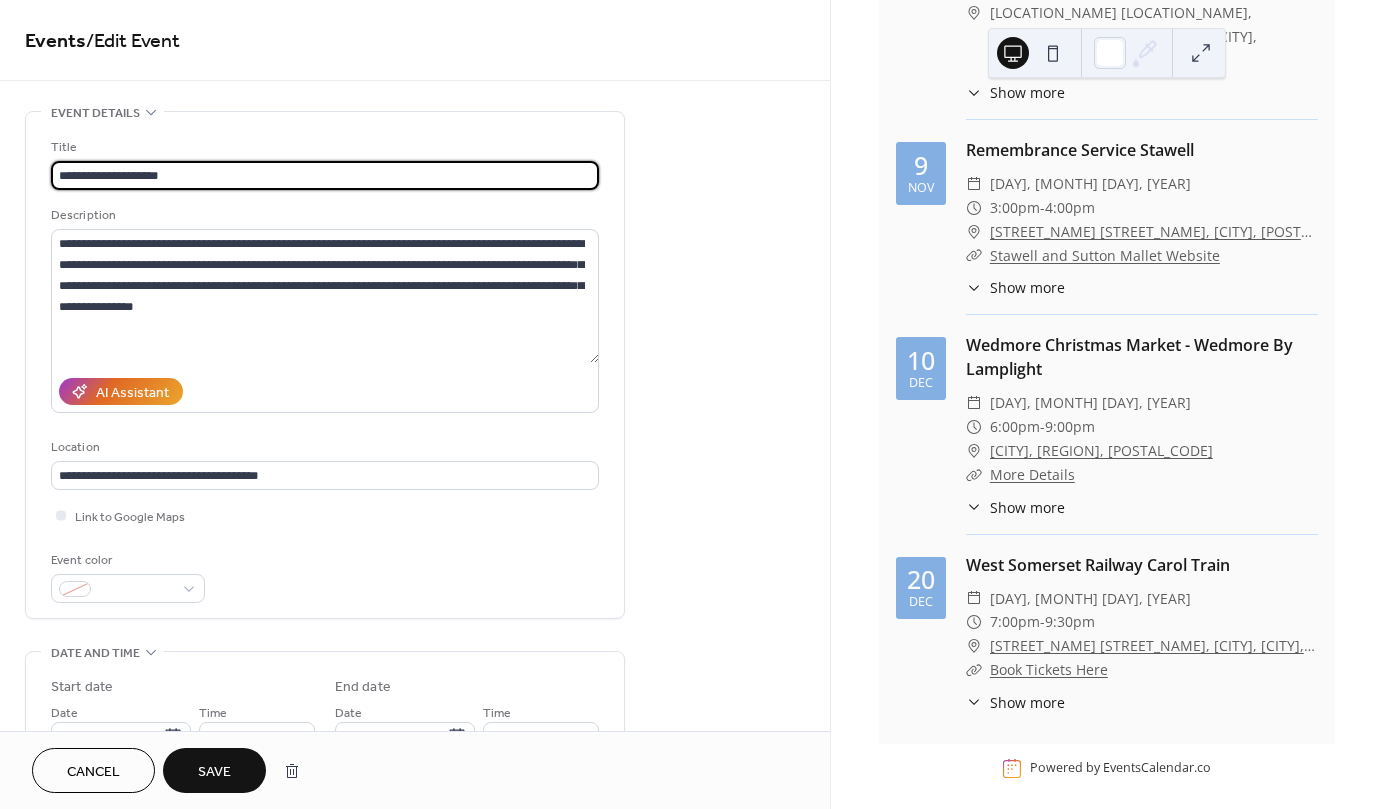 click on "**********" at bounding box center (325, 175) 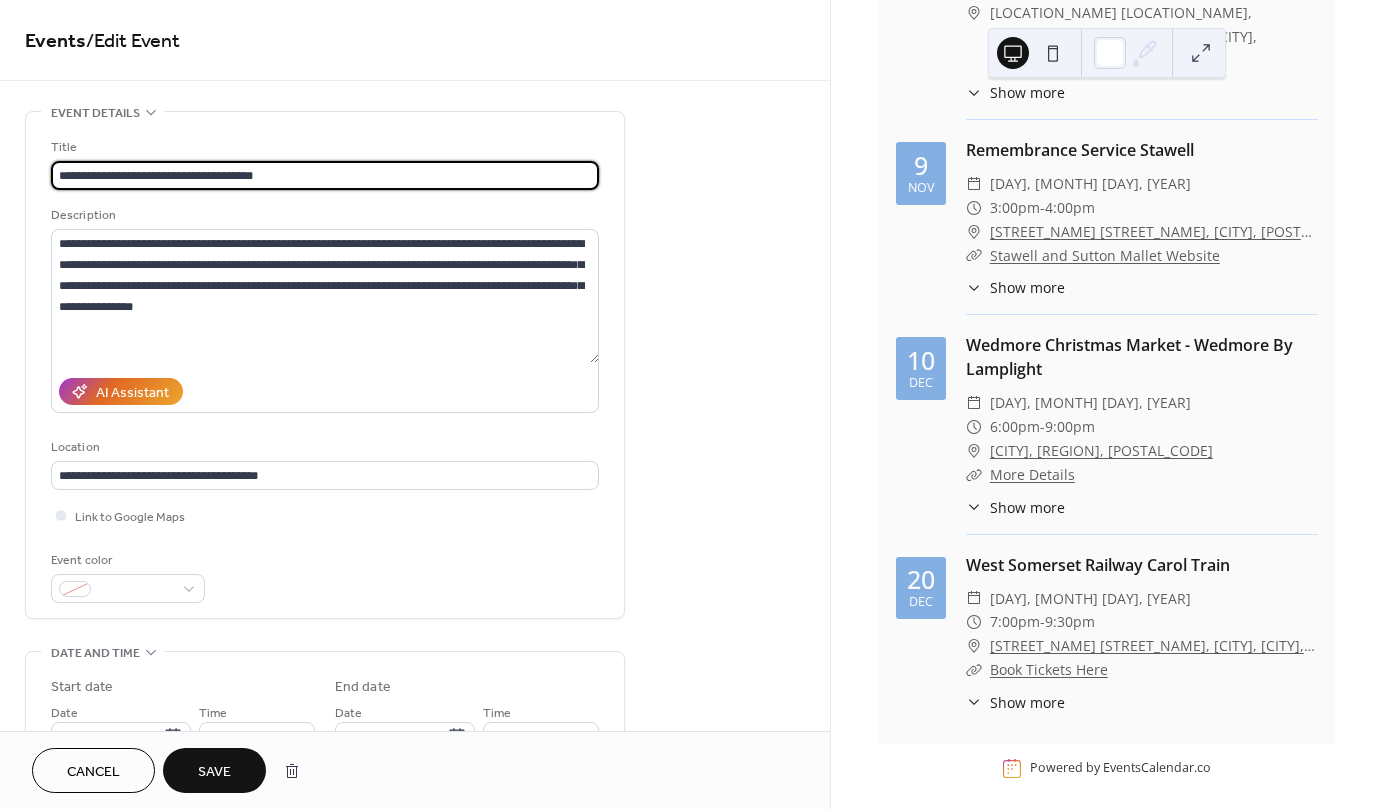 type on "**********" 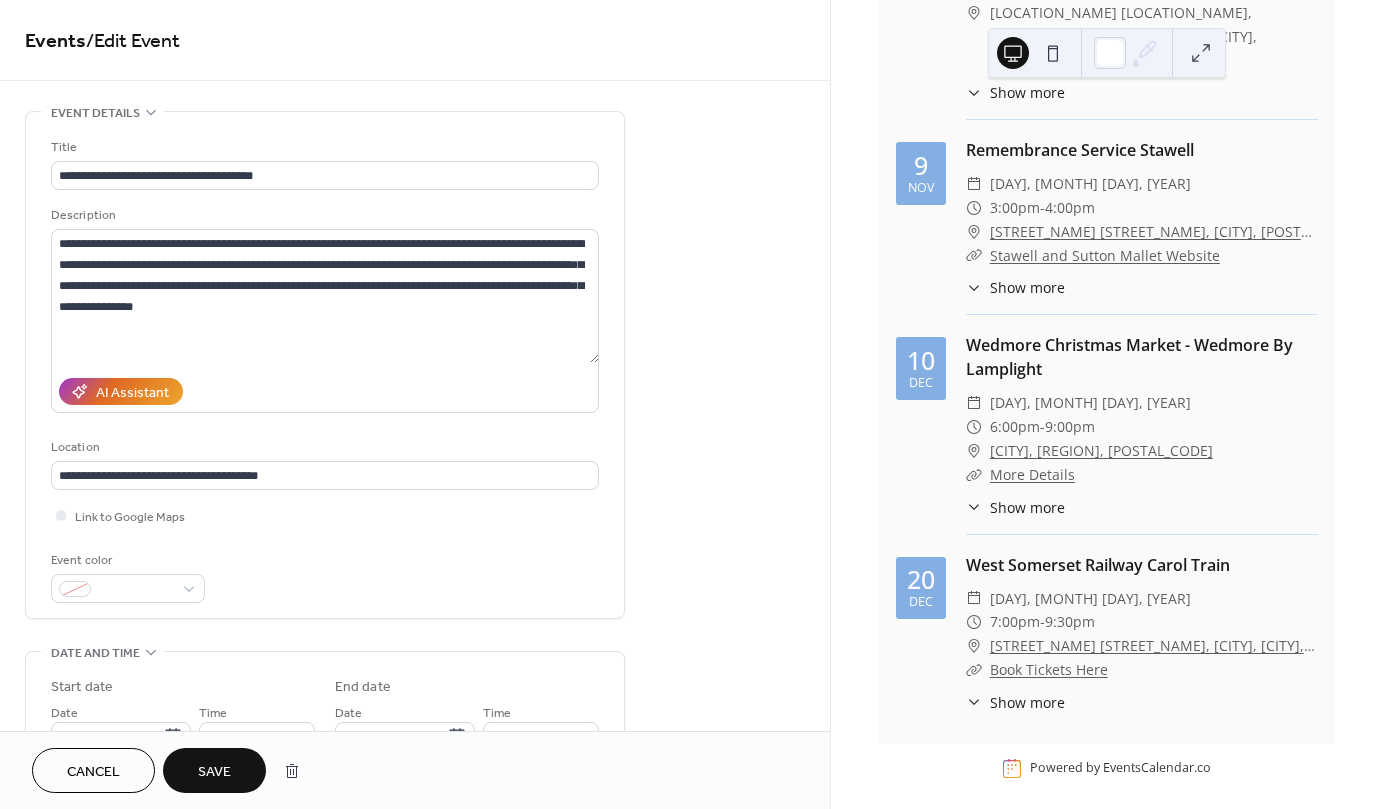 click on "Save" at bounding box center [214, 772] 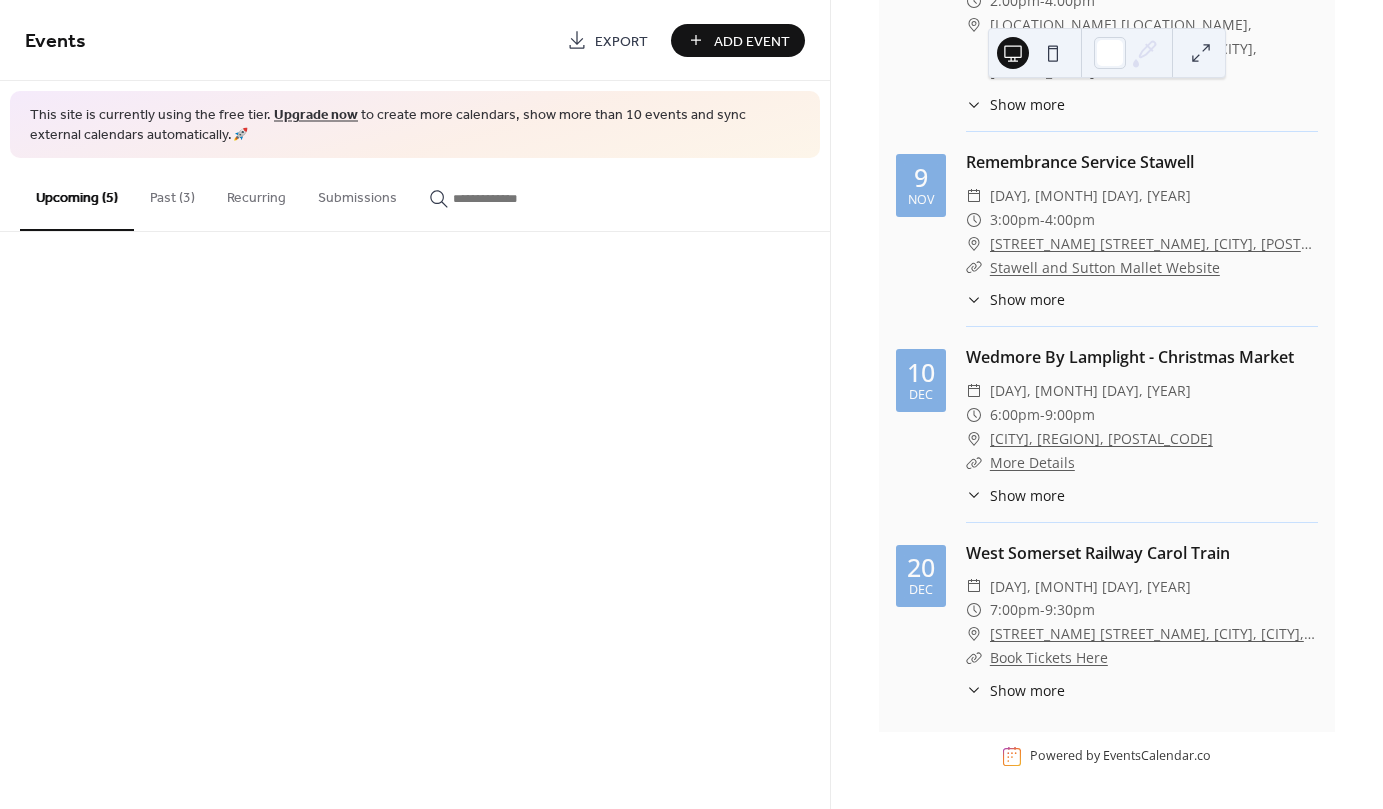 scroll, scrollTop: 444, scrollLeft: 0, axis: vertical 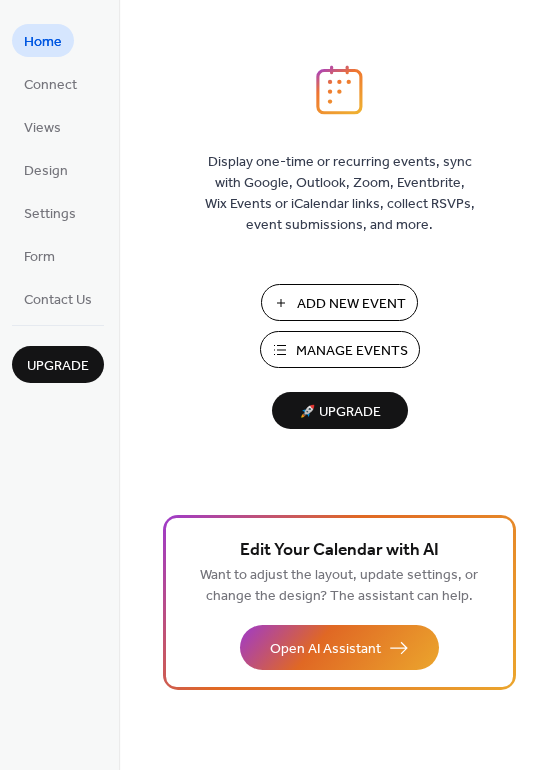 click on "Add New Event" at bounding box center (351, 304) 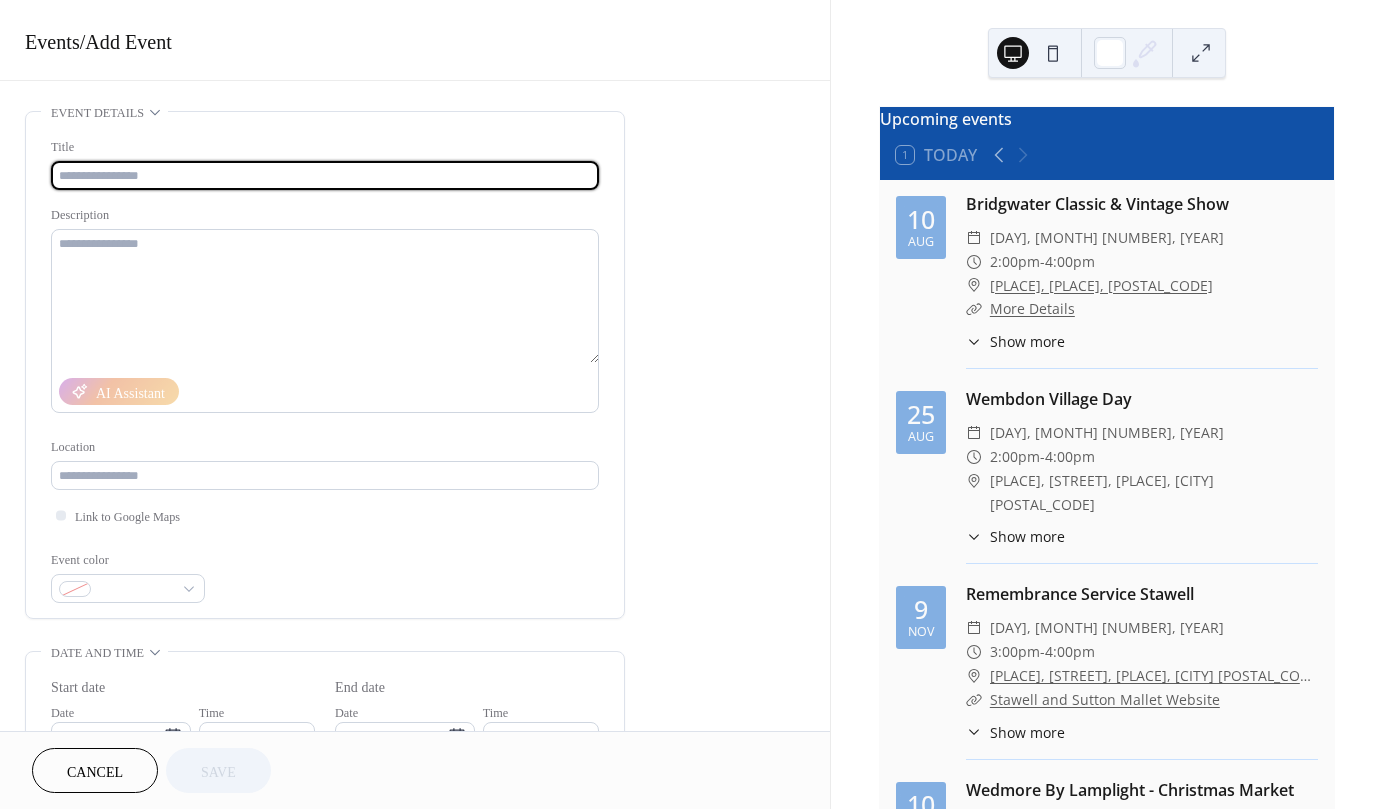 scroll, scrollTop: 0, scrollLeft: 0, axis: both 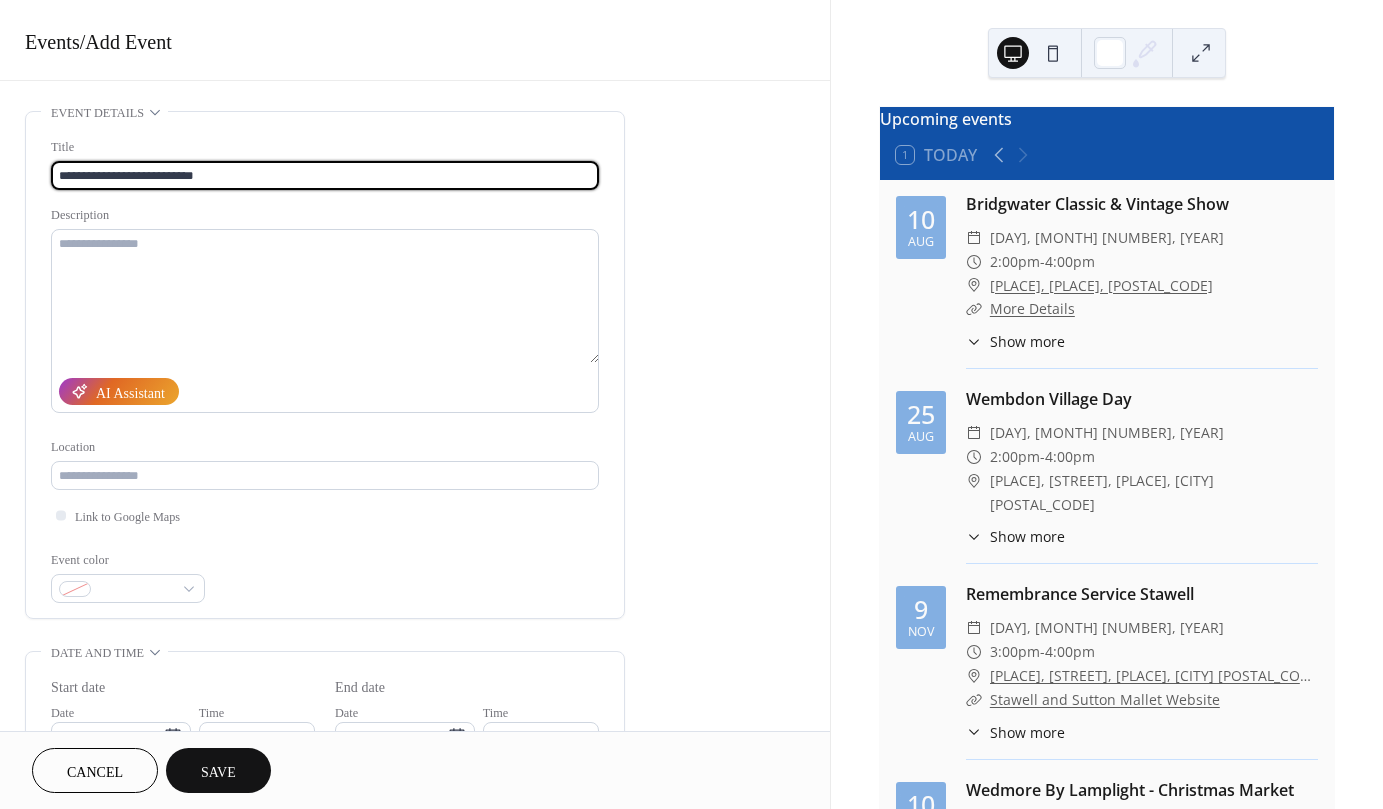 click on "**********" at bounding box center [325, 175] 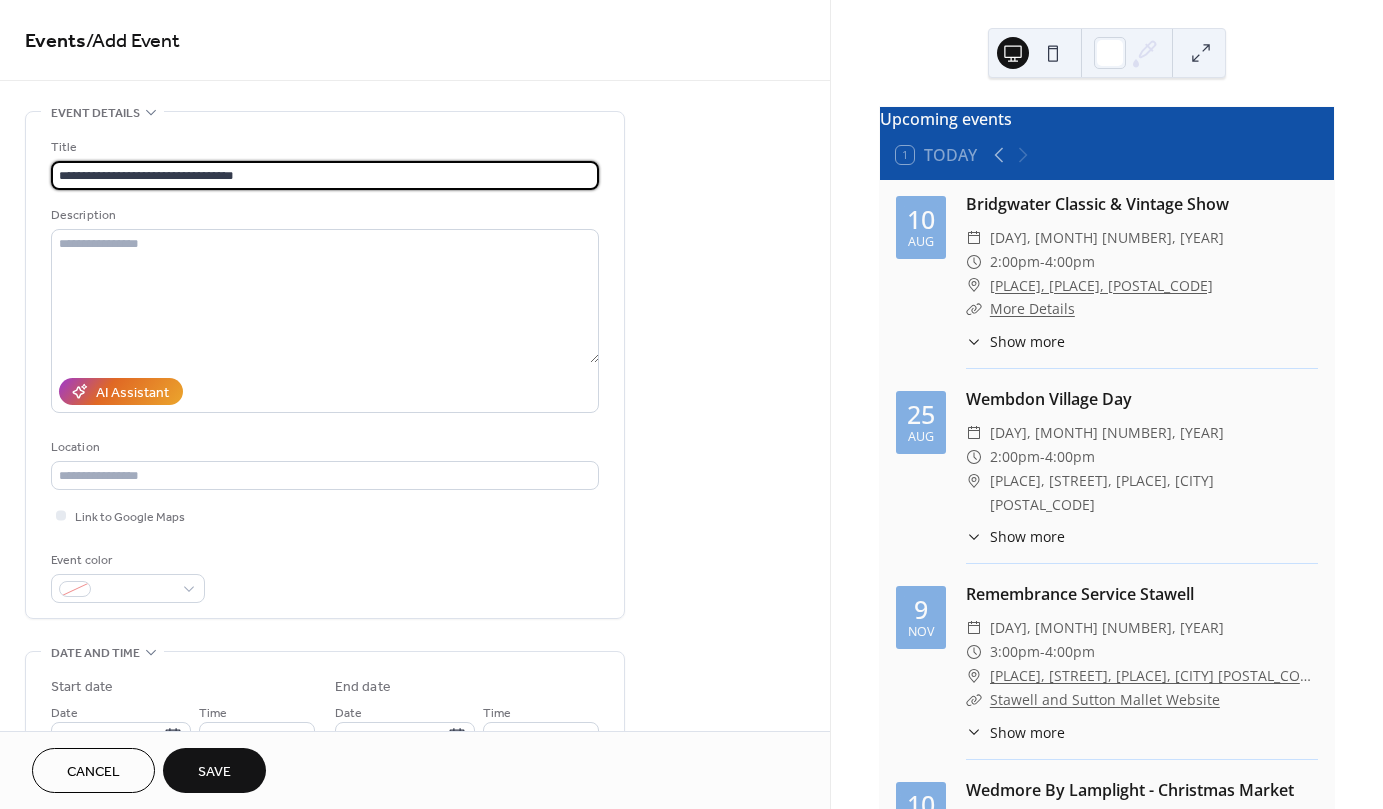click on "**********" at bounding box center [325, 175] 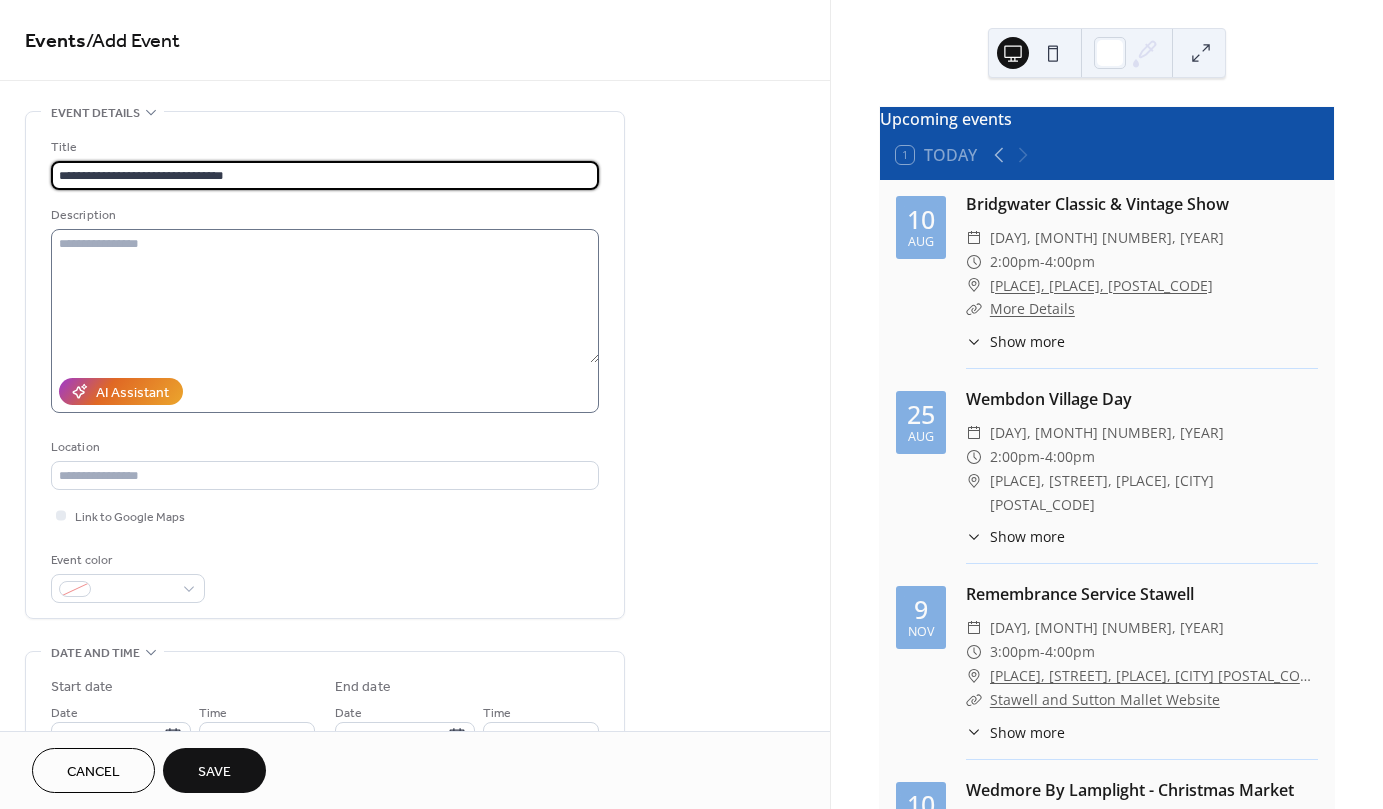 type on "**********" 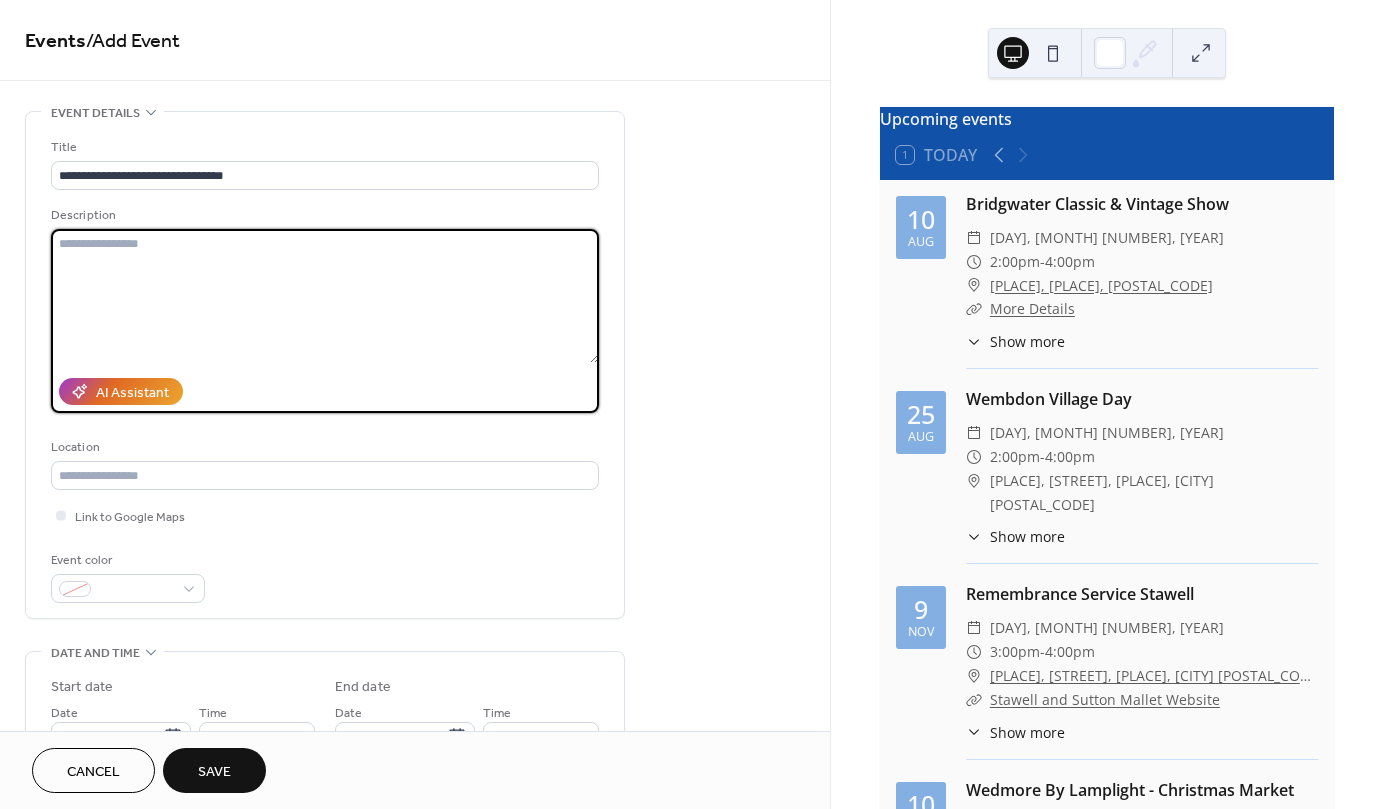 click at bounding box center [325, 296] 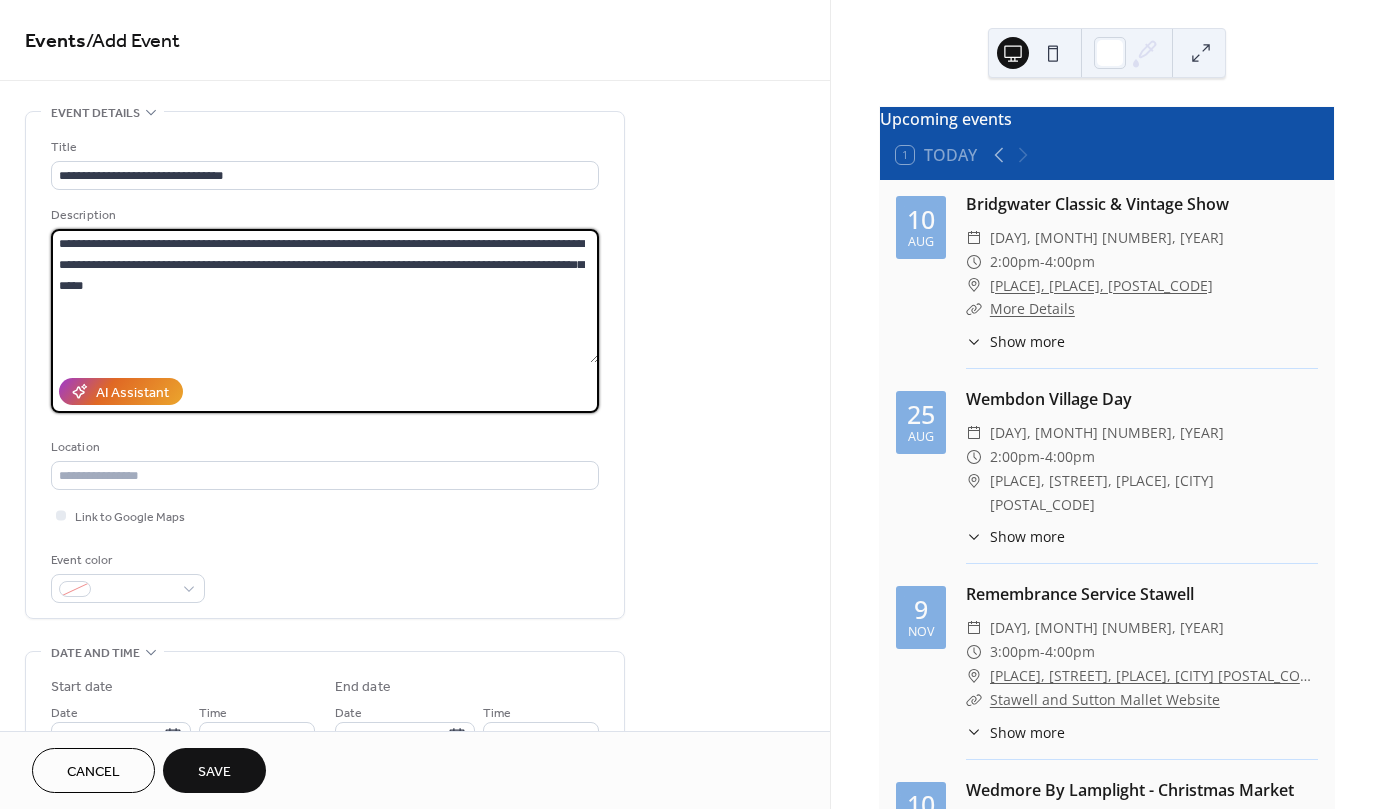 click on "**********" at bounding box center [325, 296] 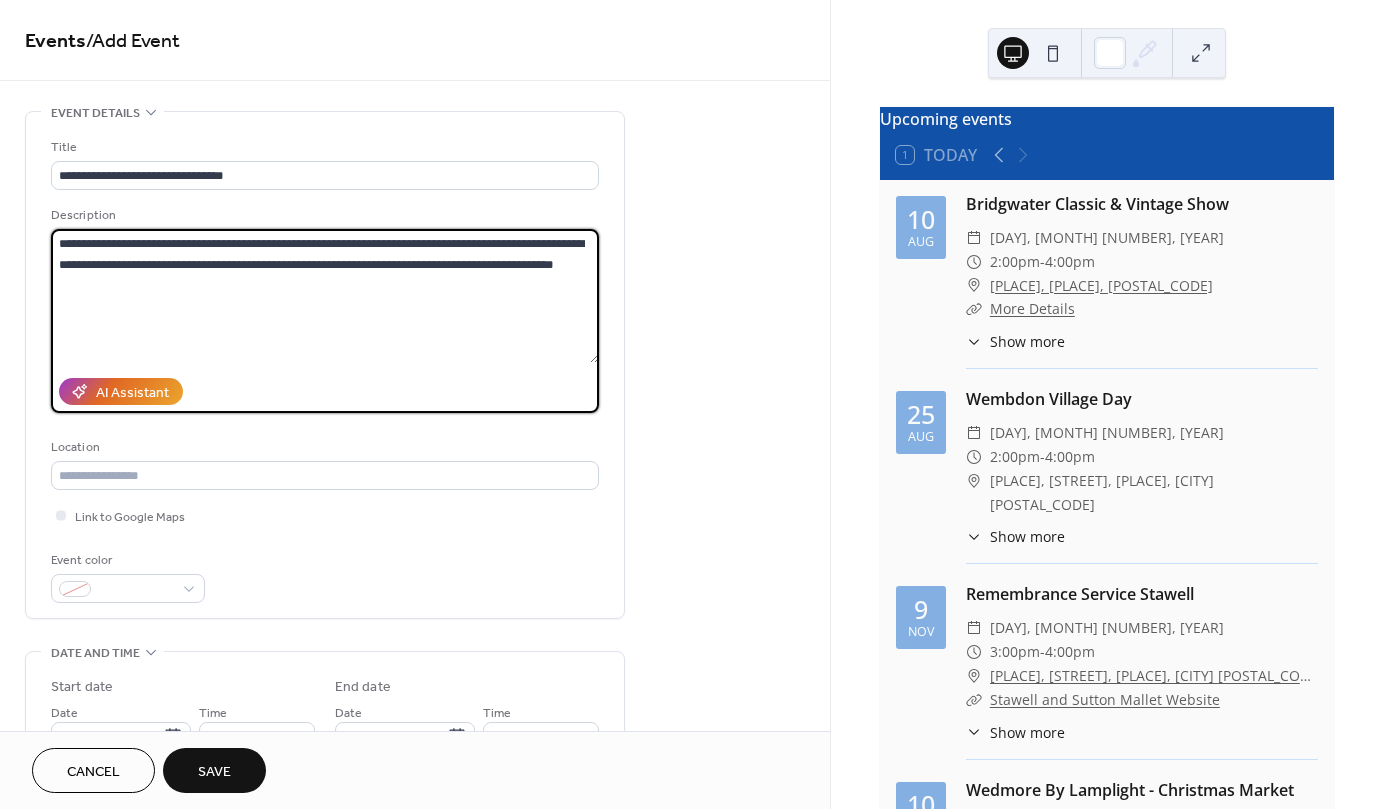 click on "**********" at bounding box center (325, 296) 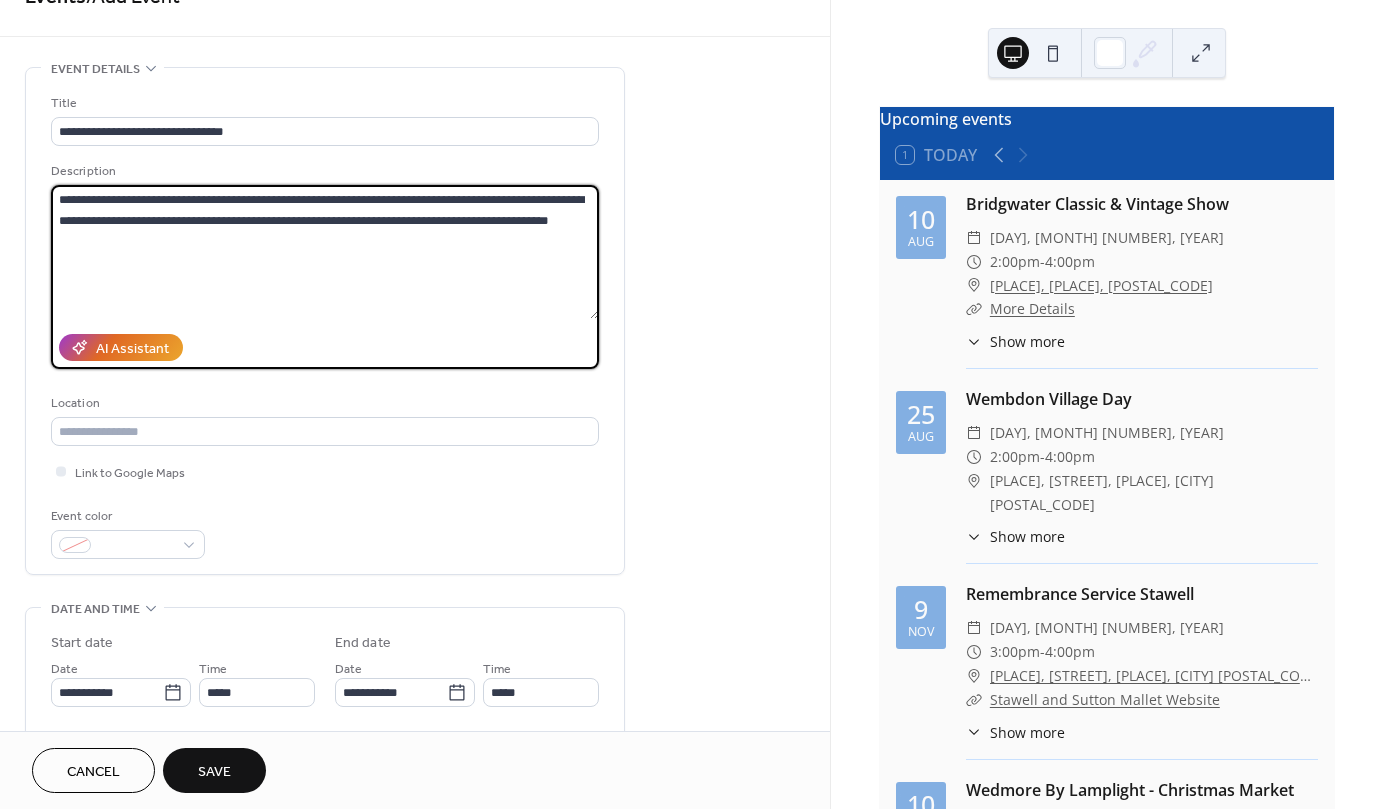 scroll, scrollTop: 90, scrollLeft: 0, axis: vertical 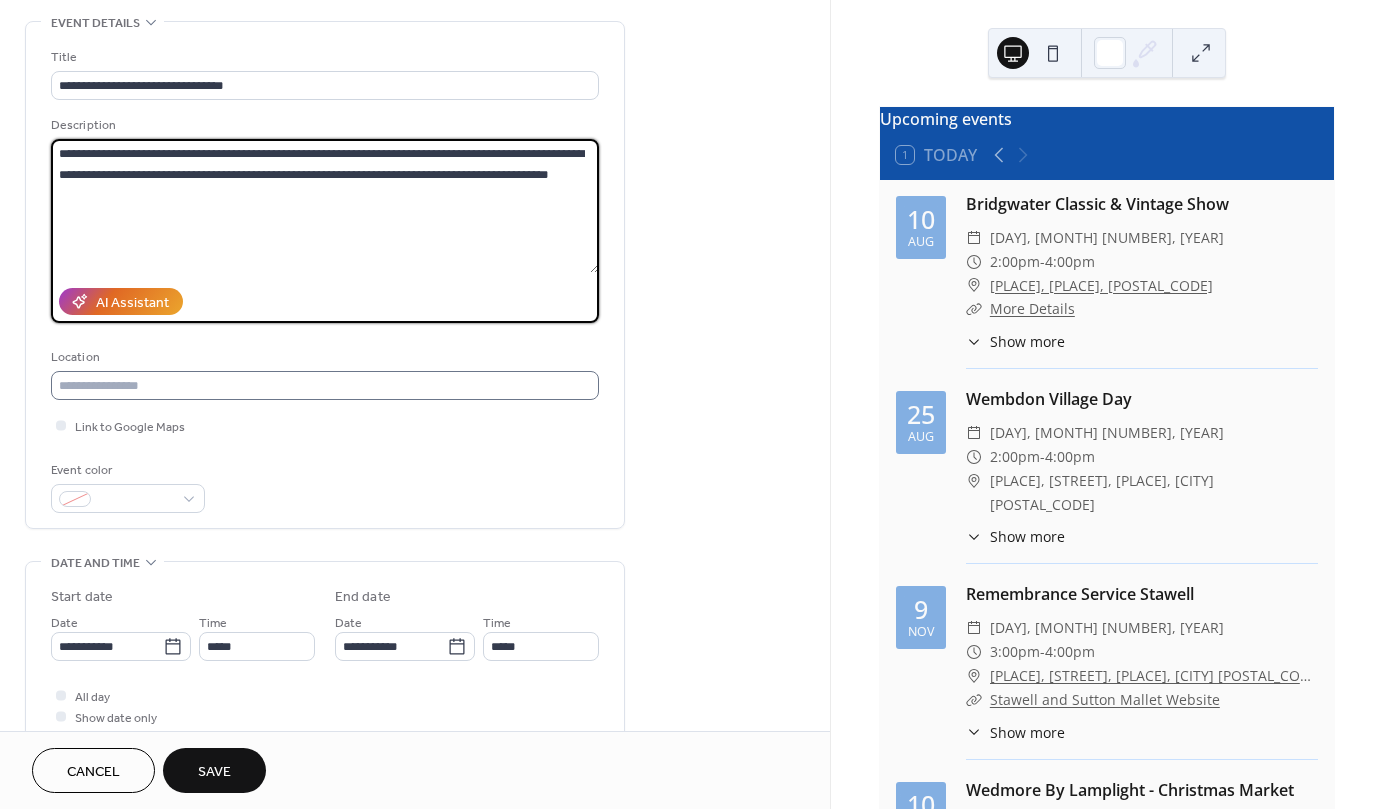 type on "**********" 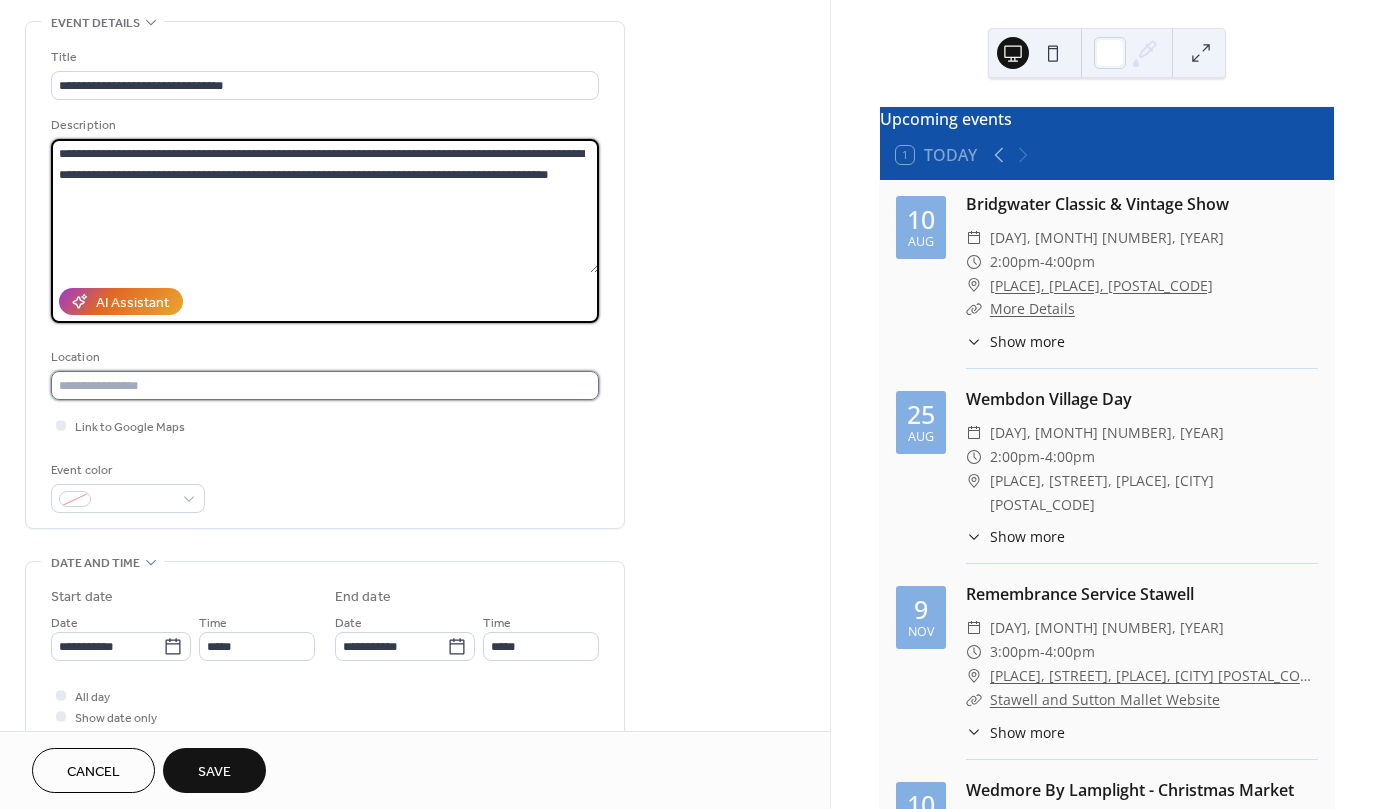 click at bounding box center [325, 385] 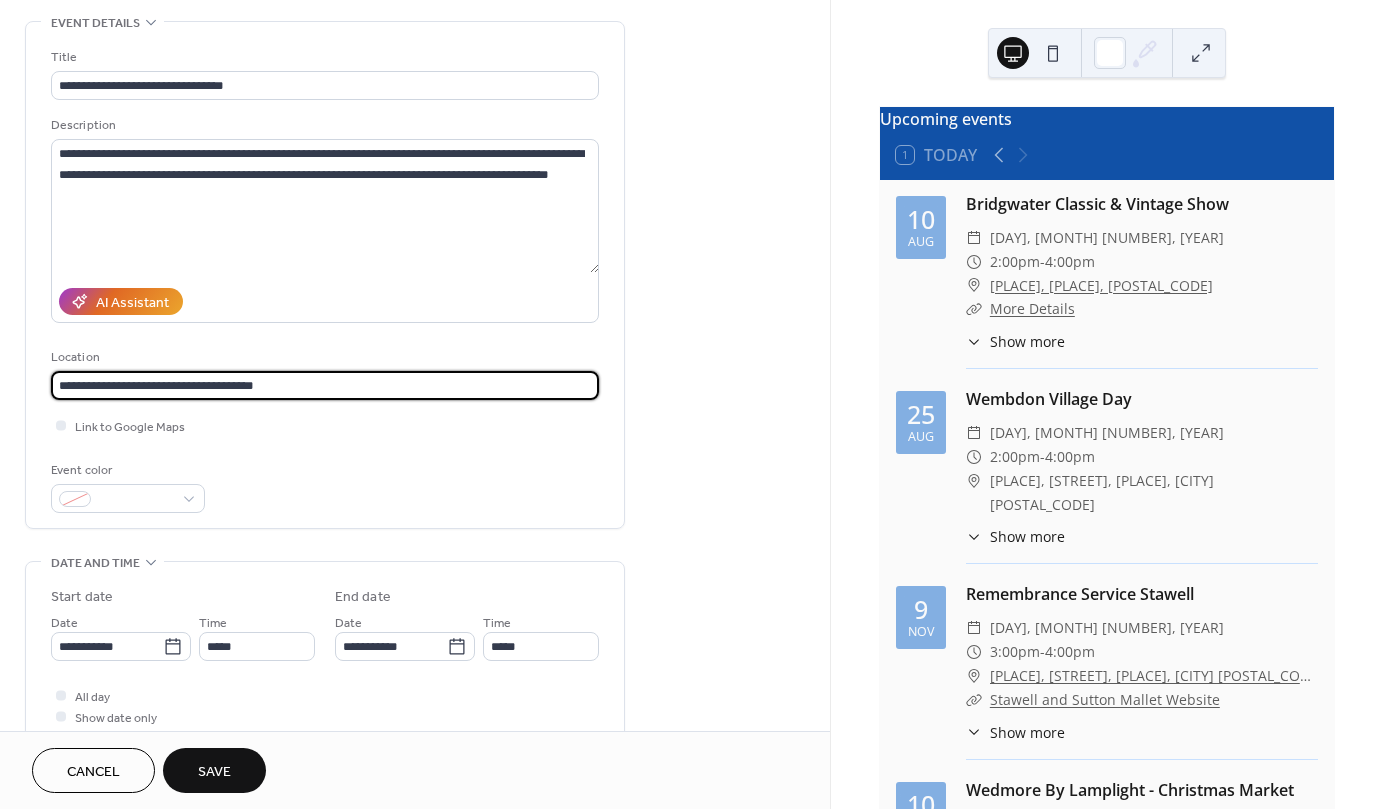 type on "**********" 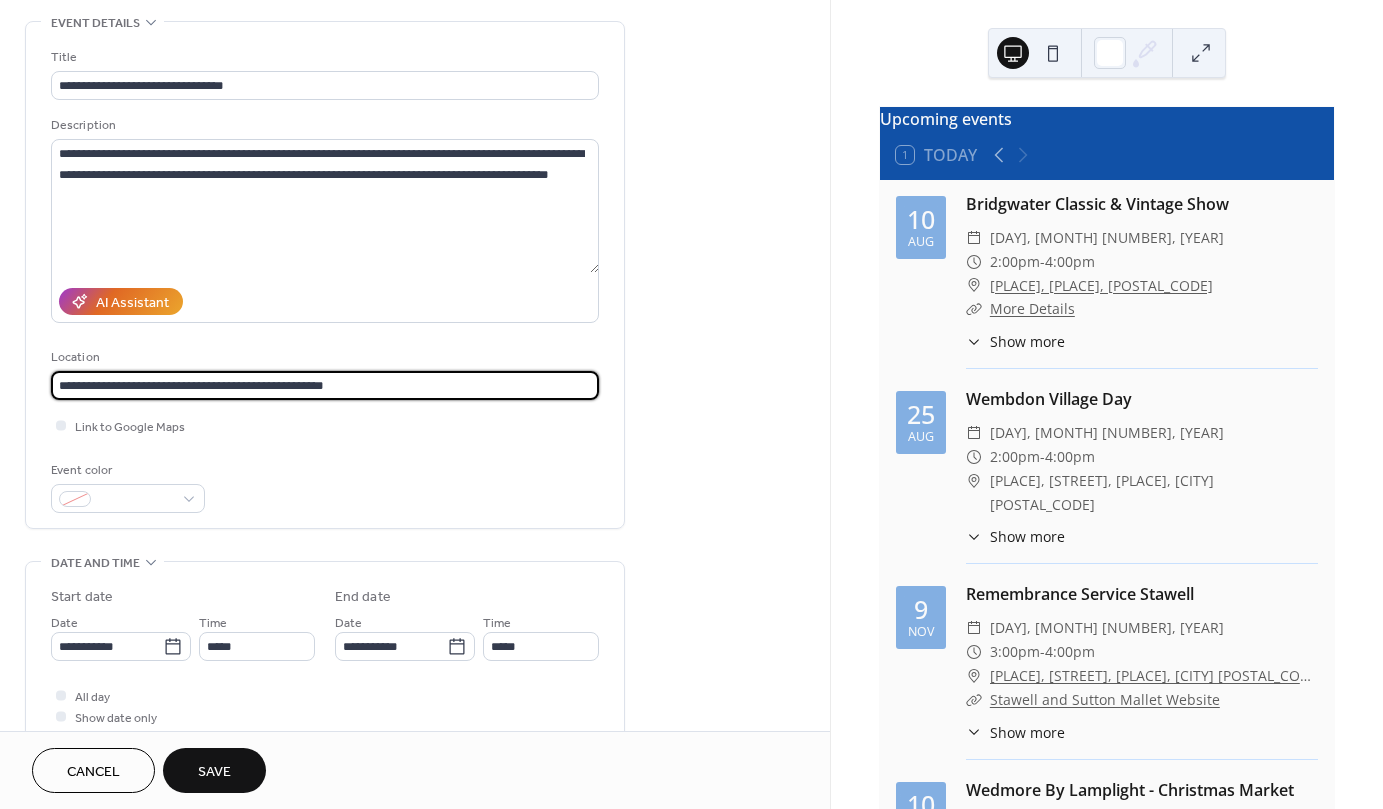 paste on "********" 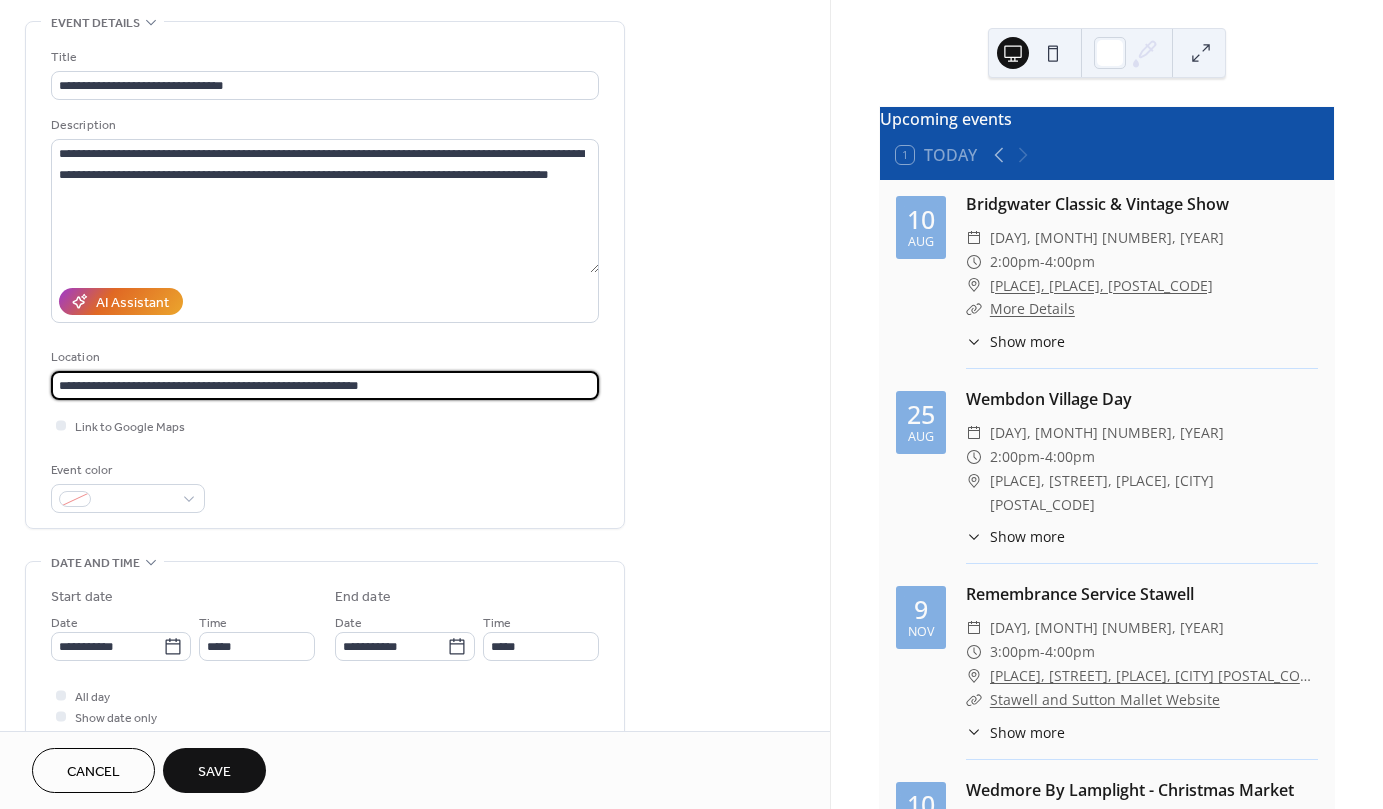 type on "**********" 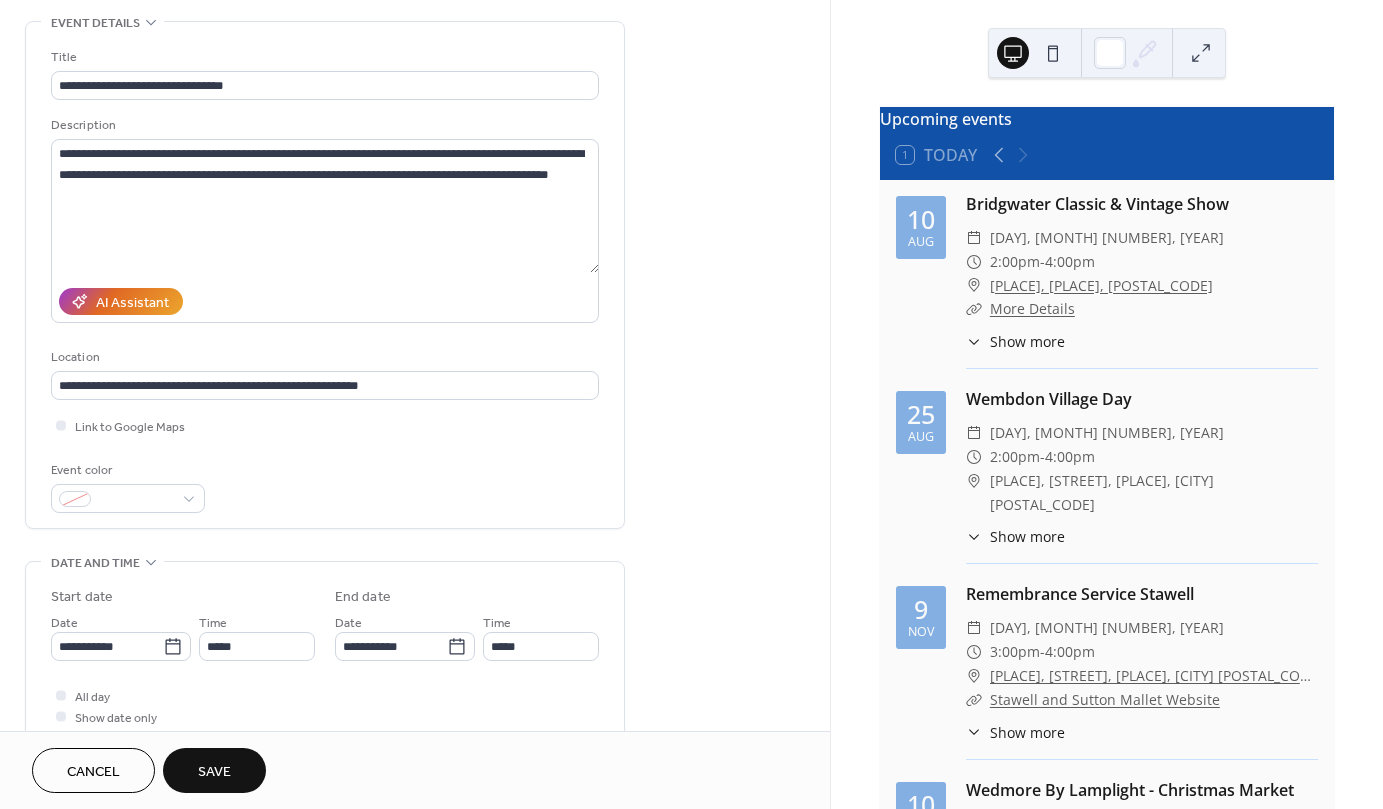 click on "Event color" at bounding box center [325, 486] 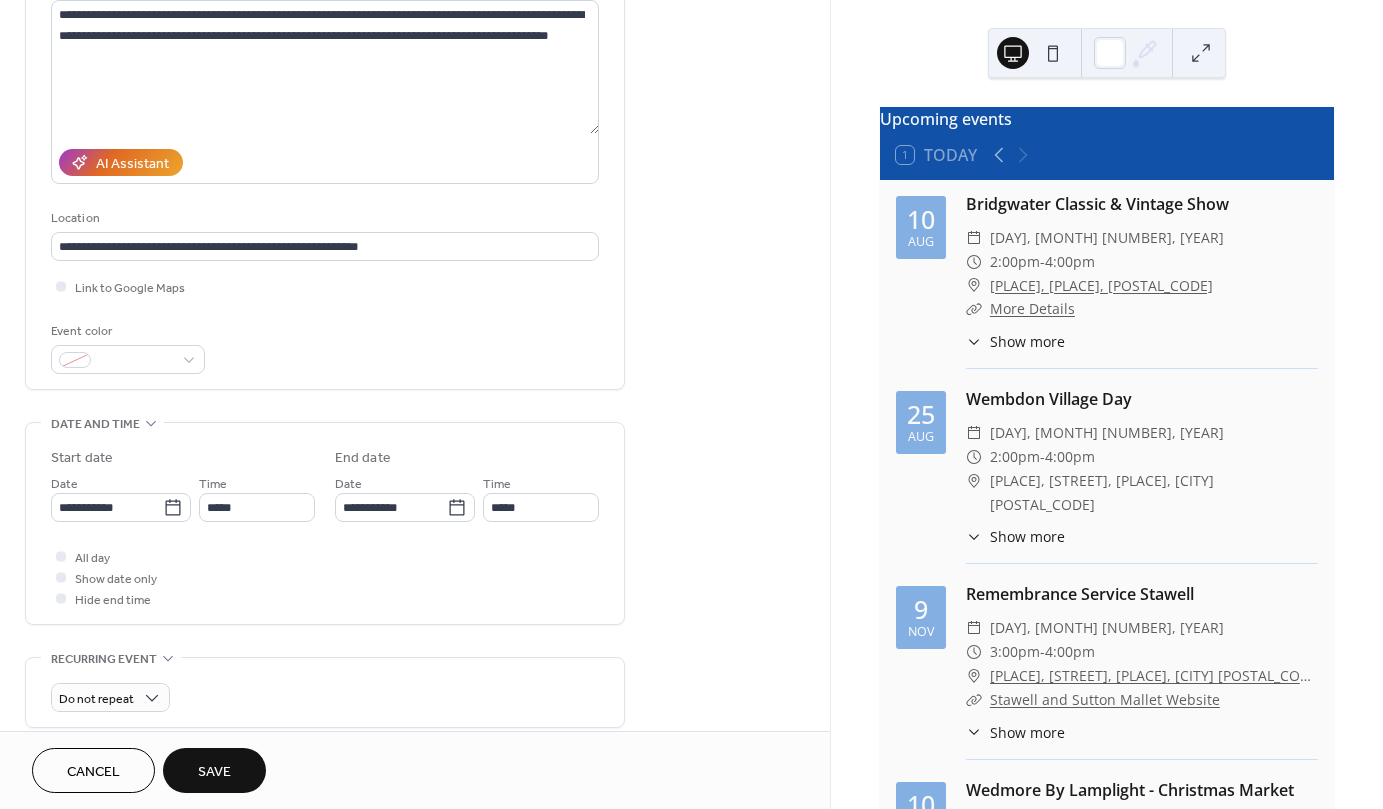 scroll, scrollTop: 236, scrollLeft: 0, axis: vertical 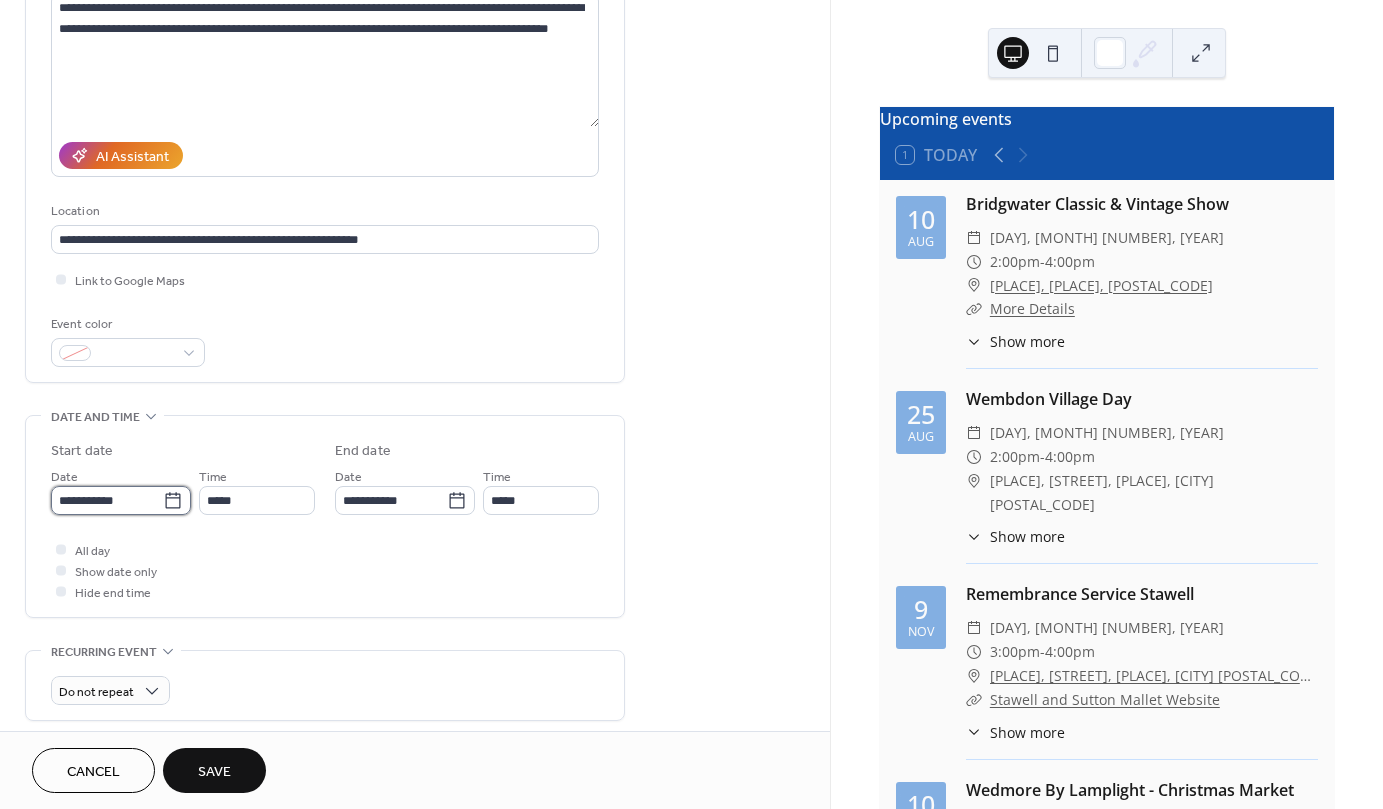 click on "**********" at bounding box center (107, 500) 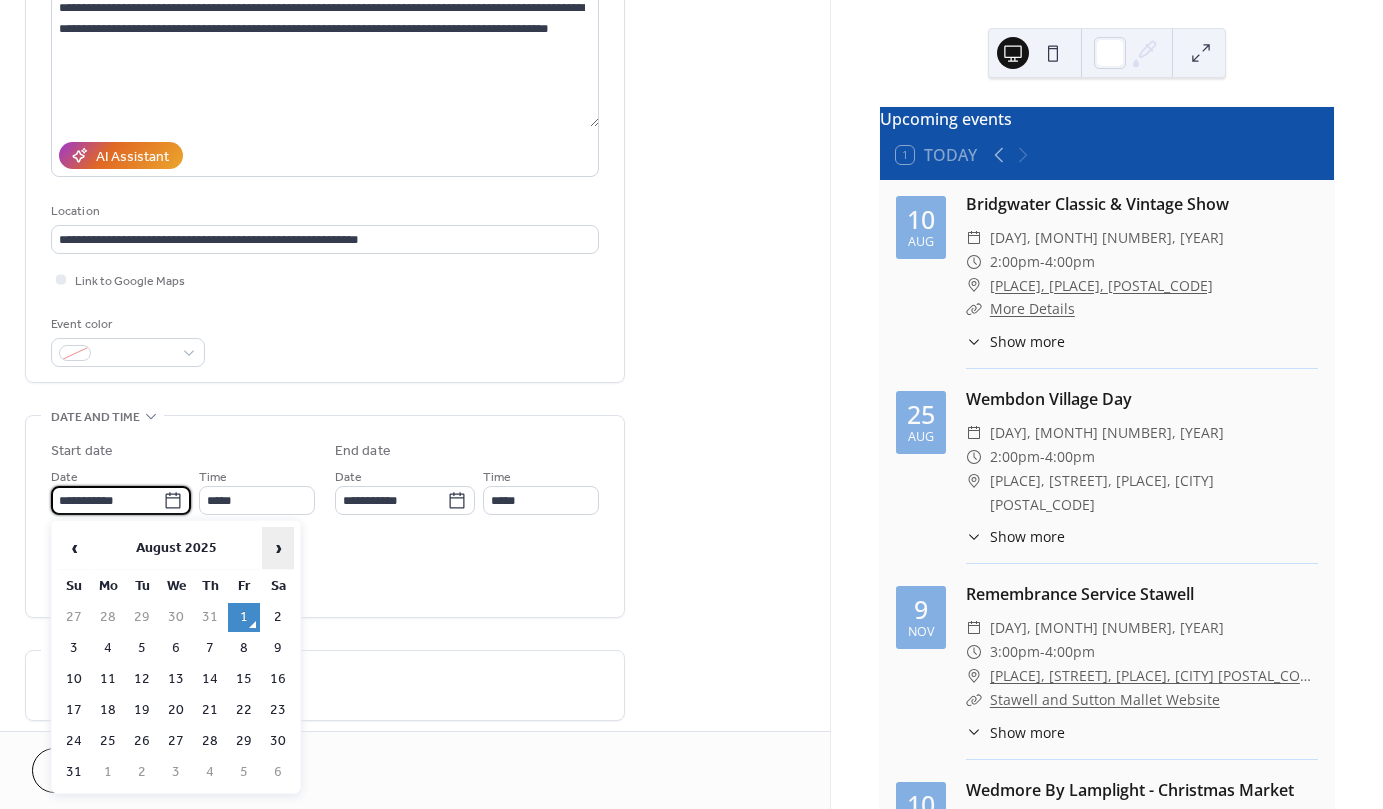 click on "›" at bounding box center (278, 548) 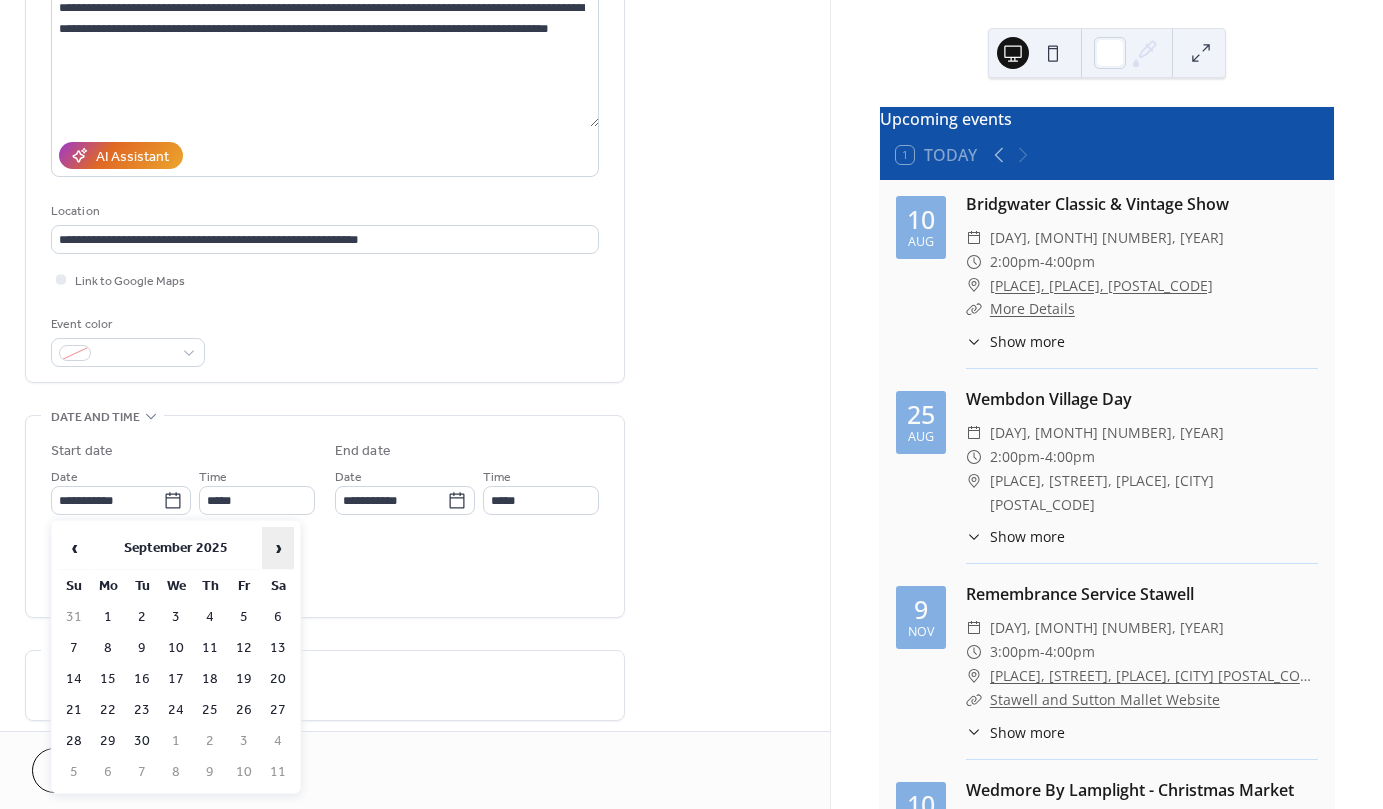 click on "›" at bounding box center [278, 548] 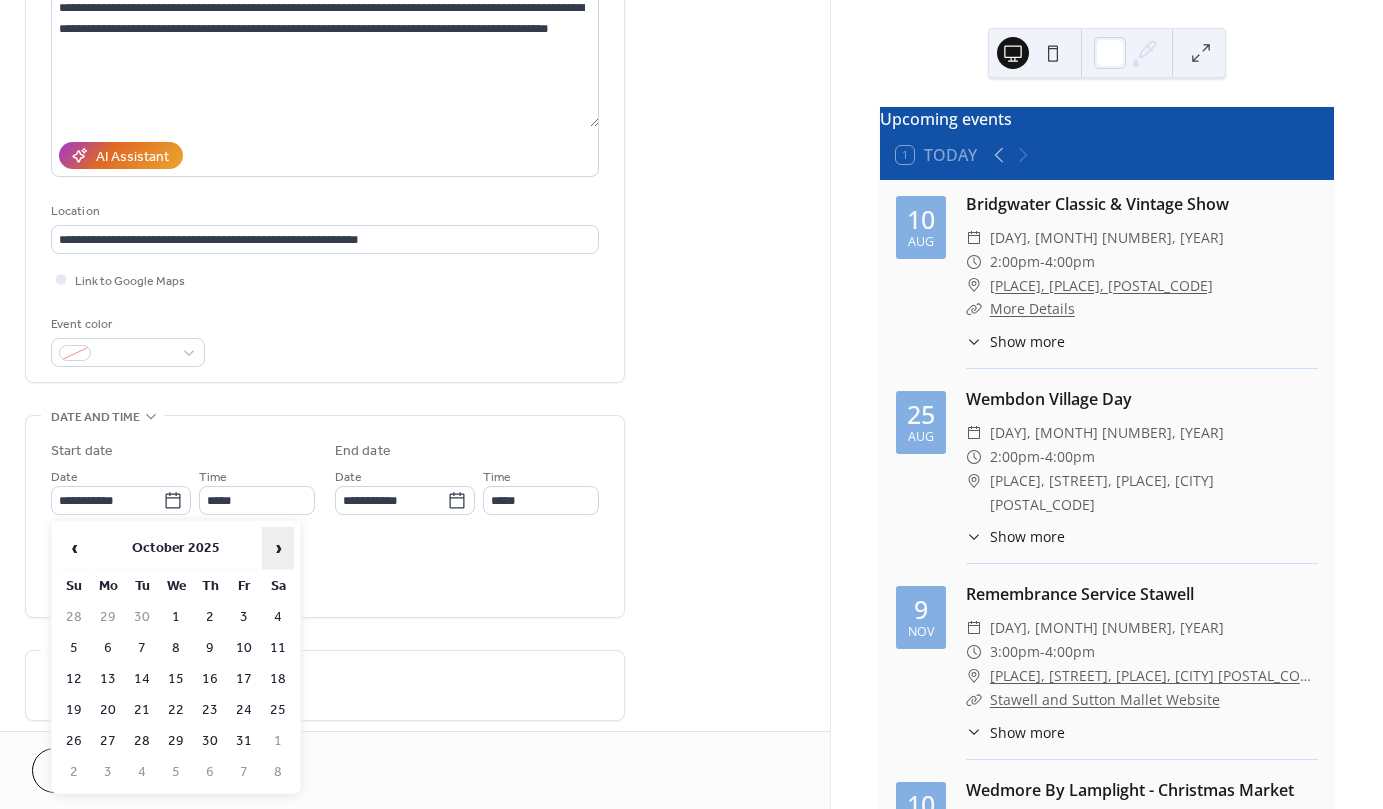 click on "›" at bounding box center [278, 548] 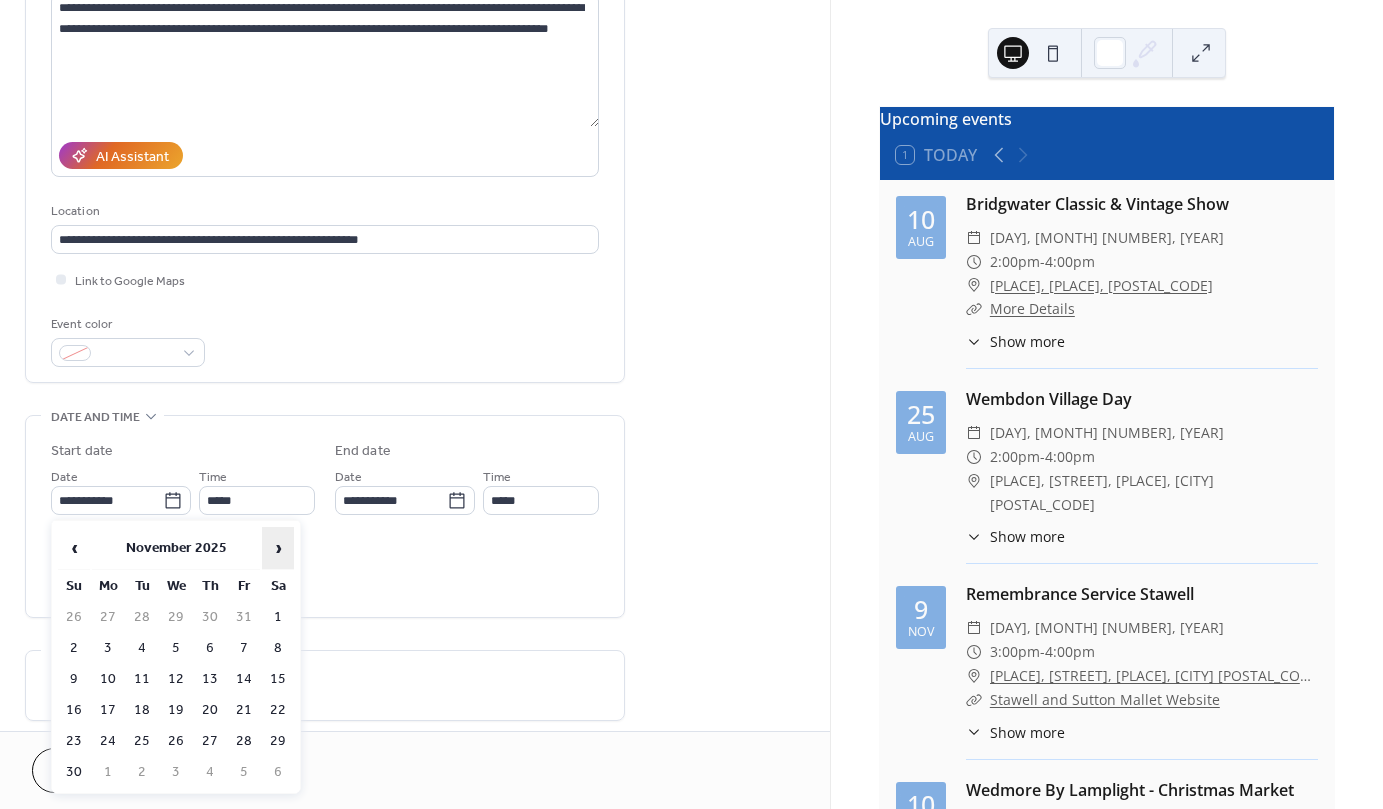 click on "›" at bounding box center [278, 548] 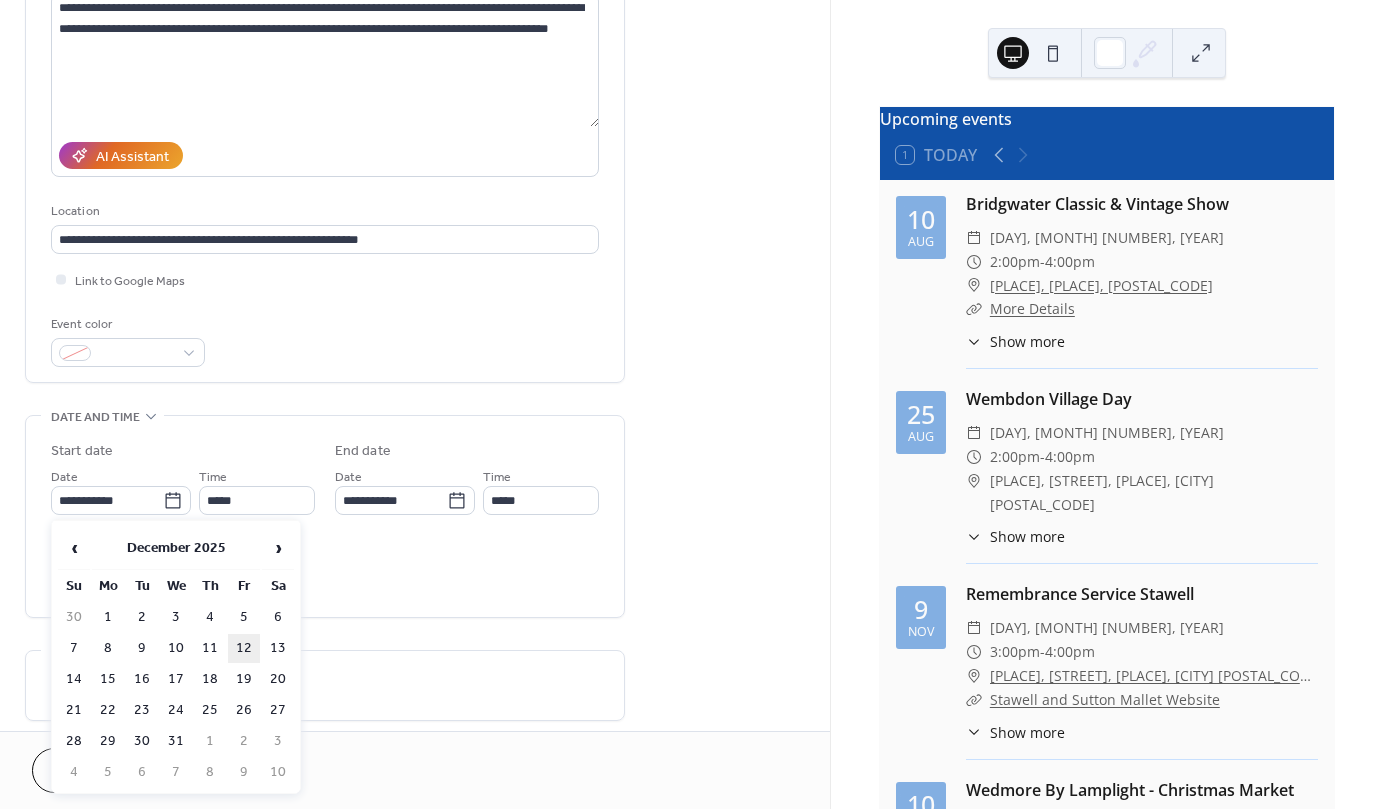 click on "12" at bounding box center [244, 648] 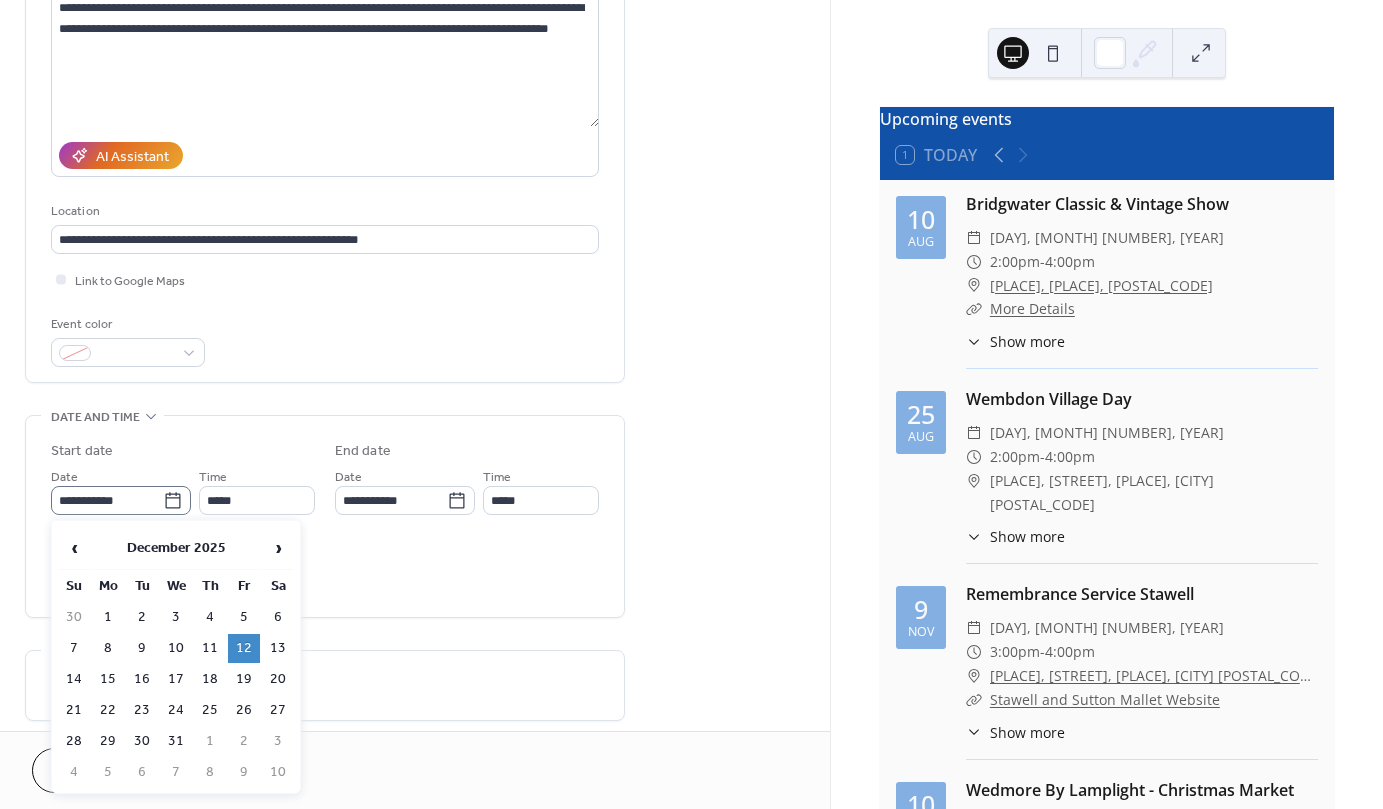 click 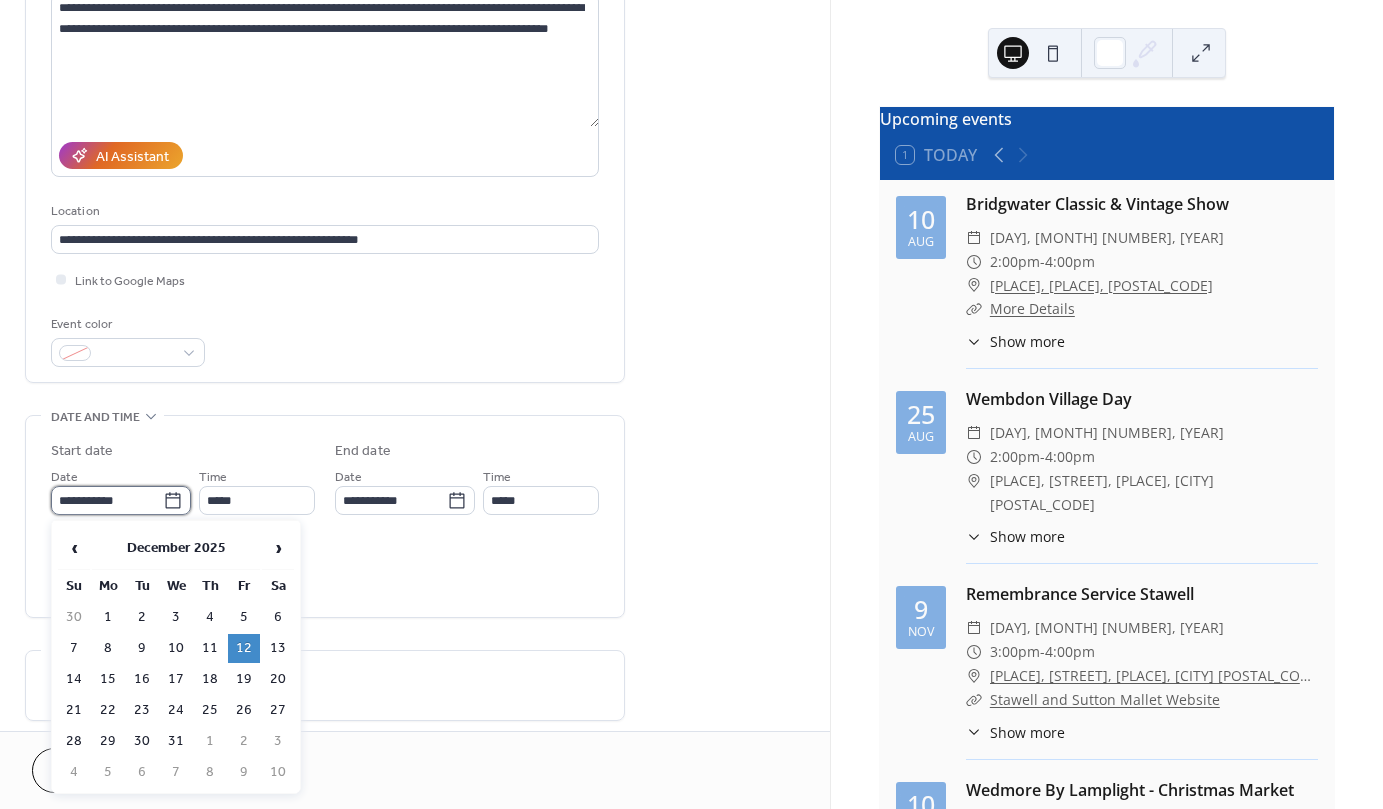 click on "**********" at bounding box center (107, 500) 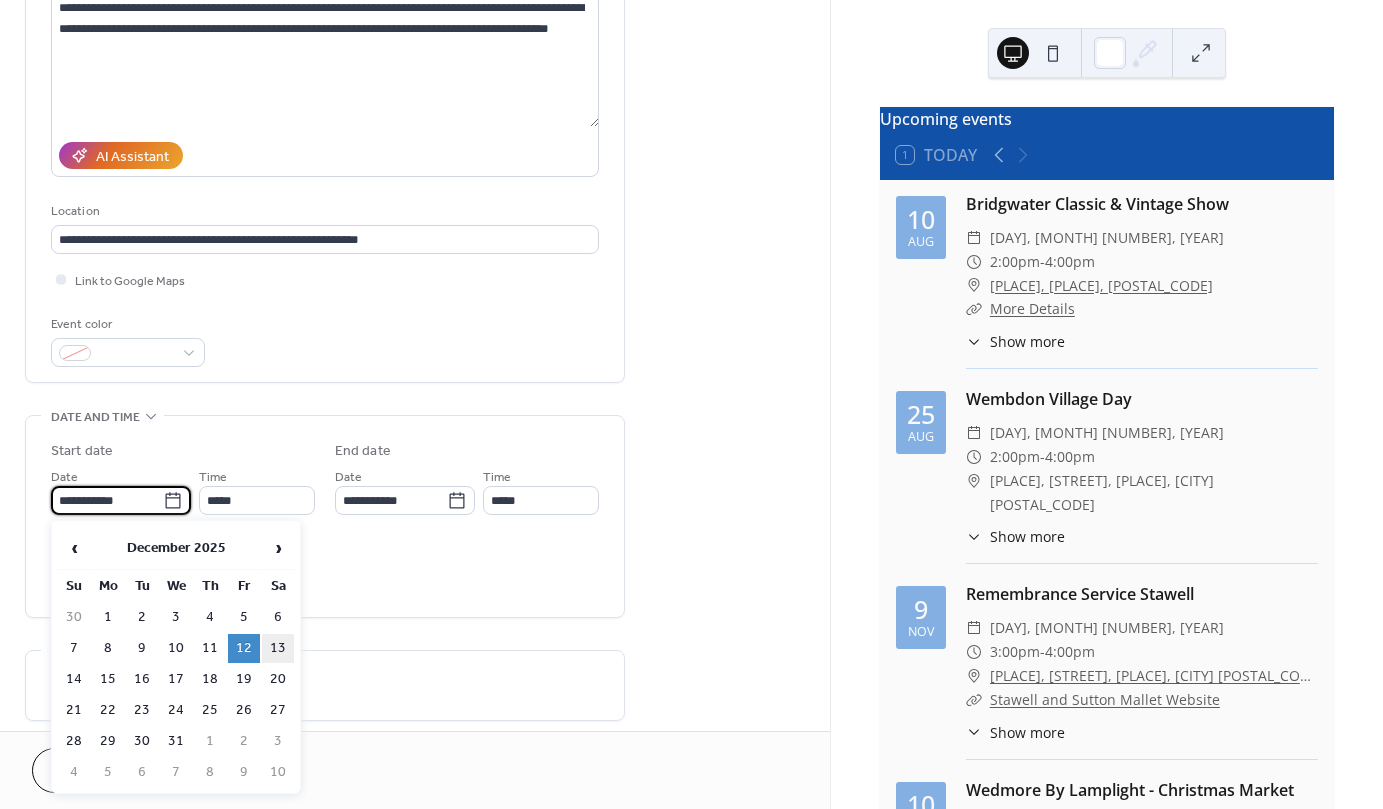 click on "13" at bounding box center [278, 648] 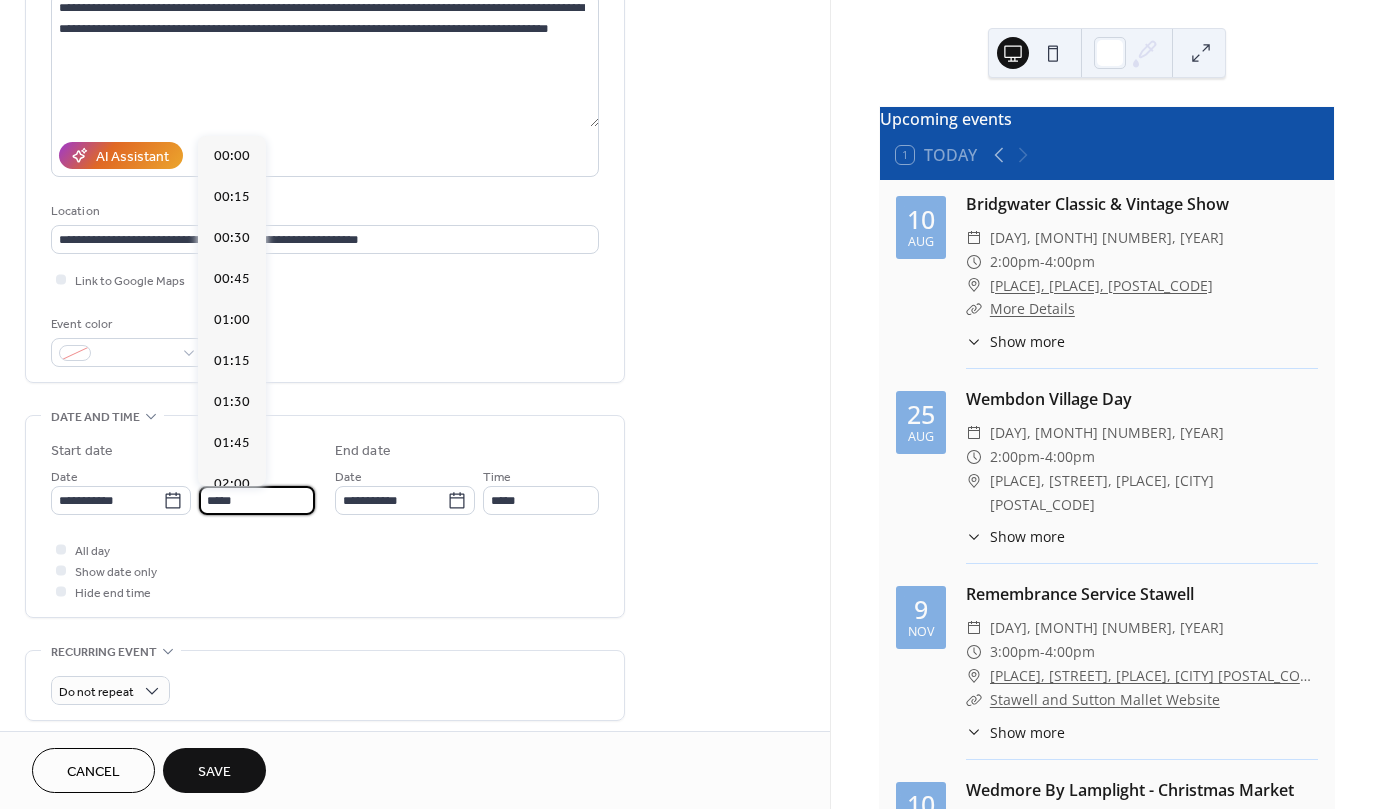 click on "*****" at bounding box center [257, 500] 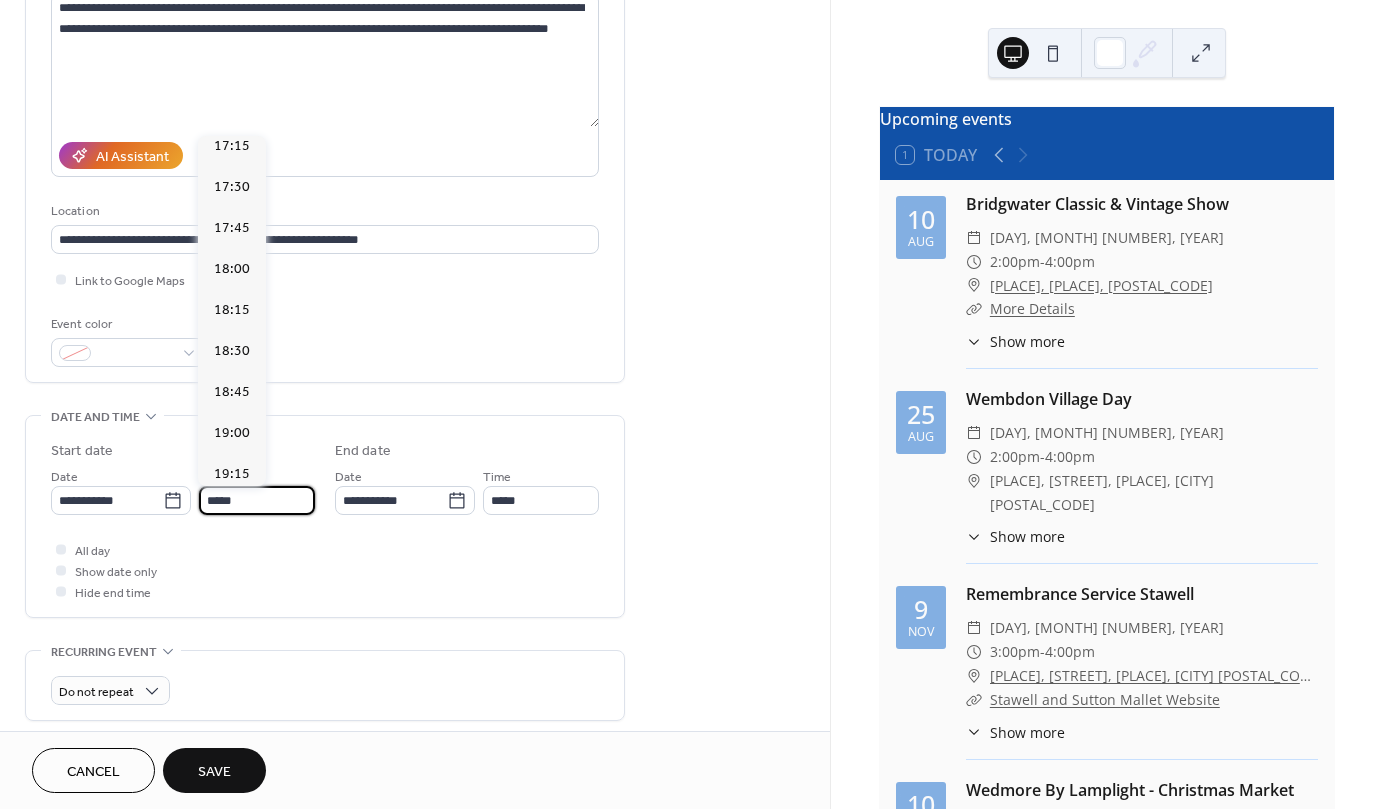 scroll, scrollTop: 2843, scrollLeft: 0, axis: vertical 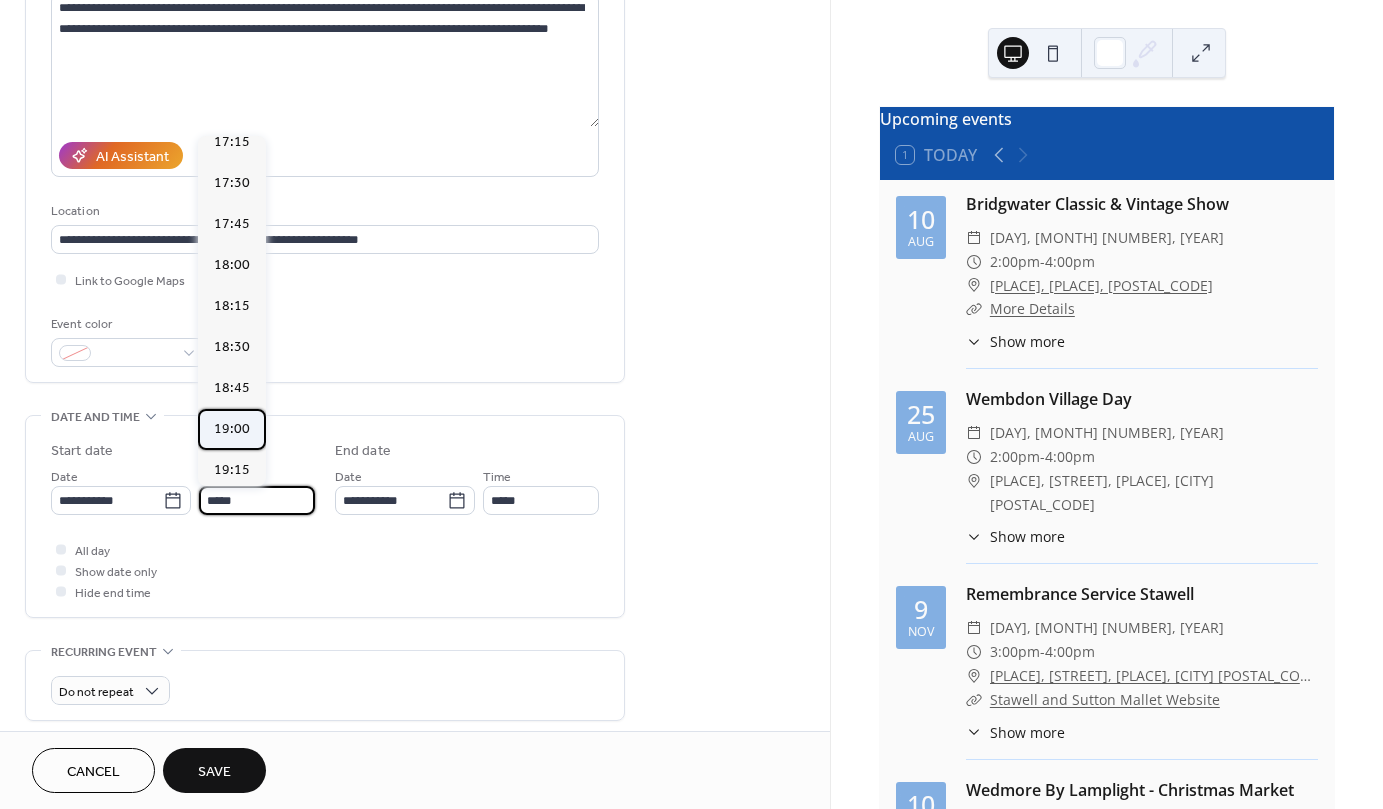 click on "19:00" at bounding box center [232, 429] 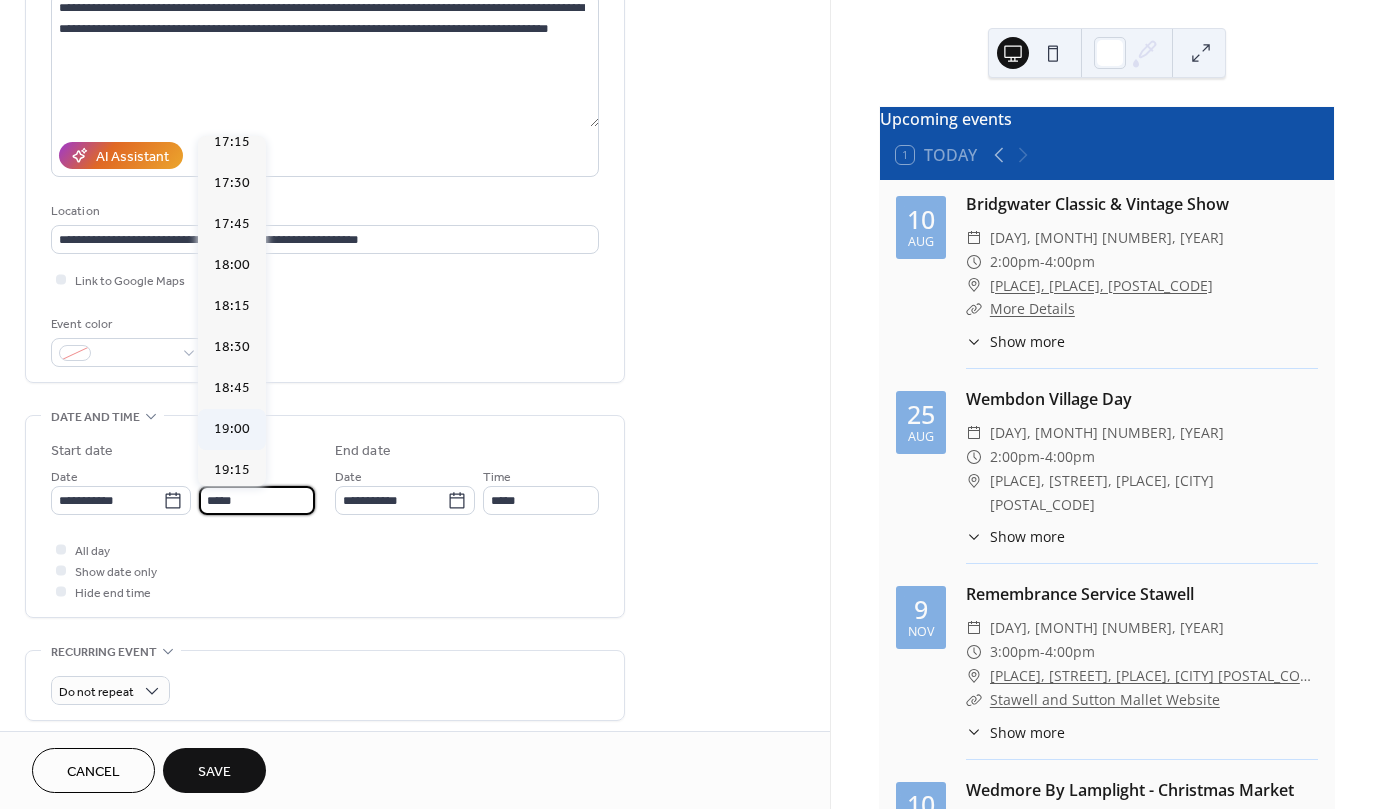 type on "*****" 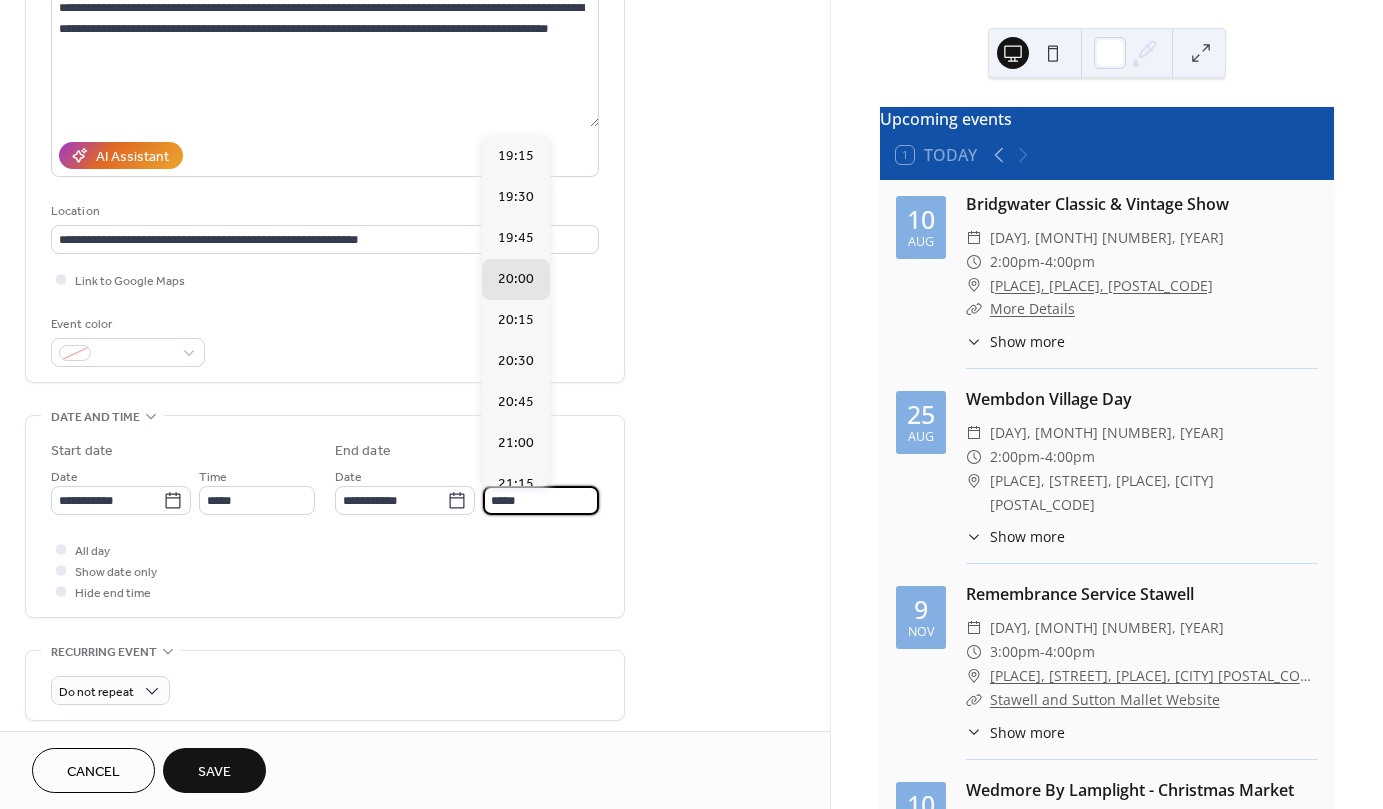 click on "*****" at bounding box center [541, 500] 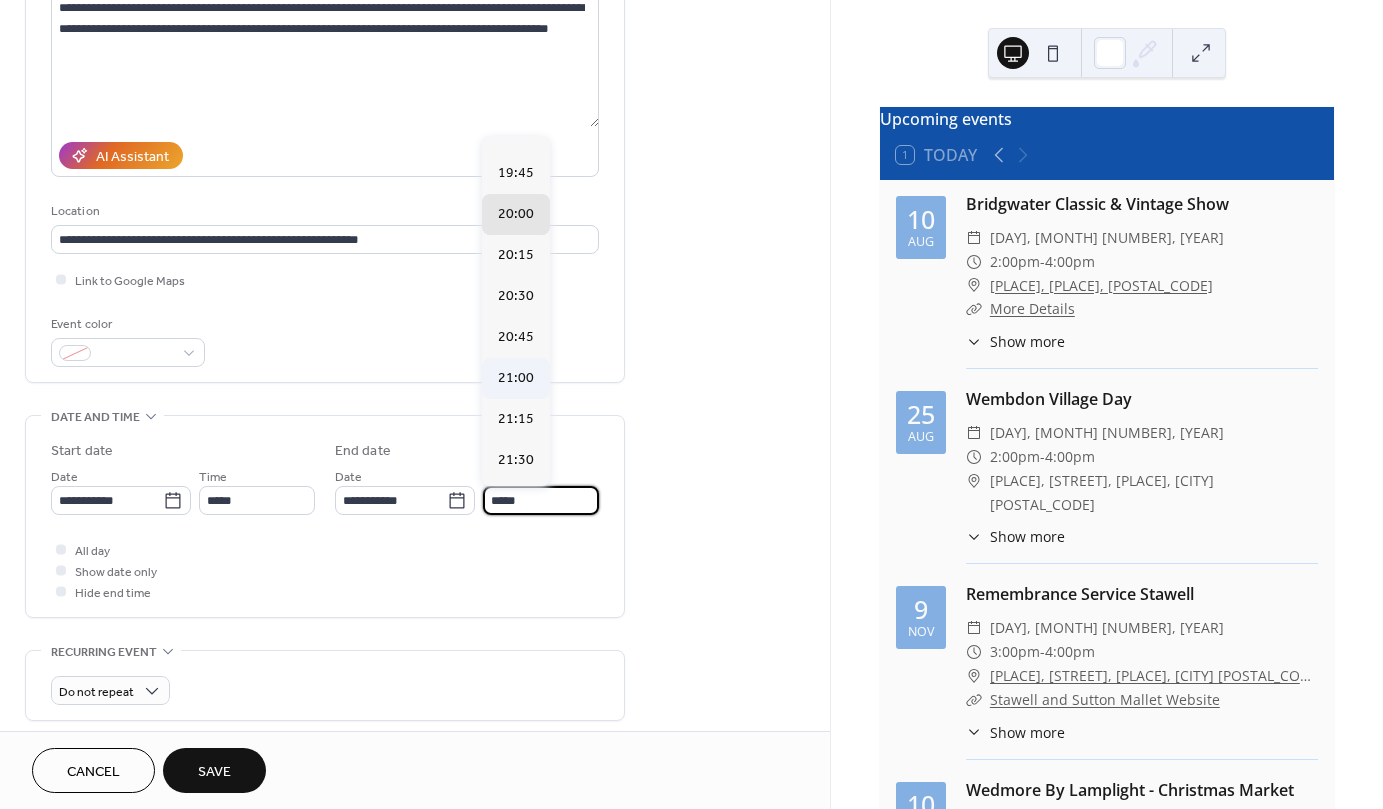 scroll, scrollTop: 73, scrollLeft: 0, axis: vertical 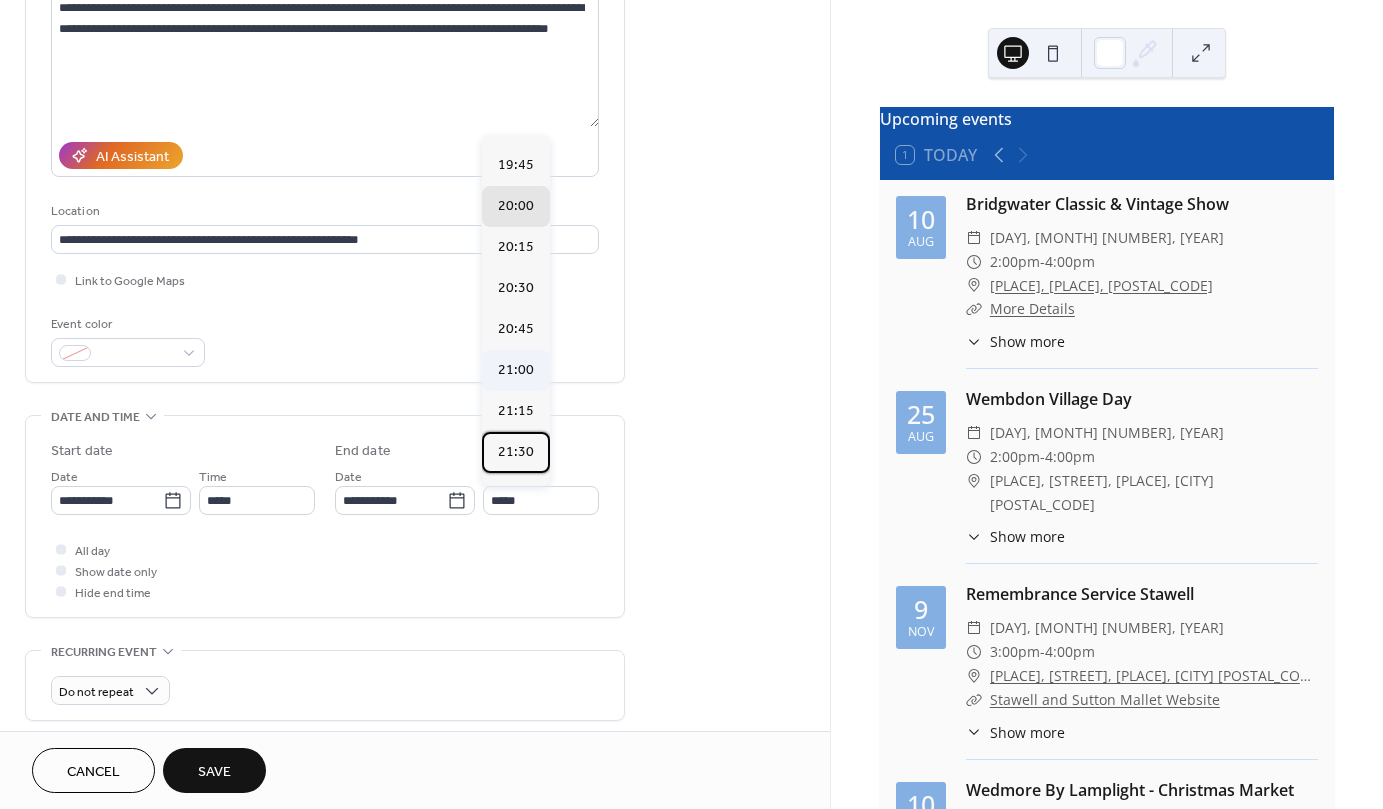 click on "21:30" at bounding box center [516, 452] 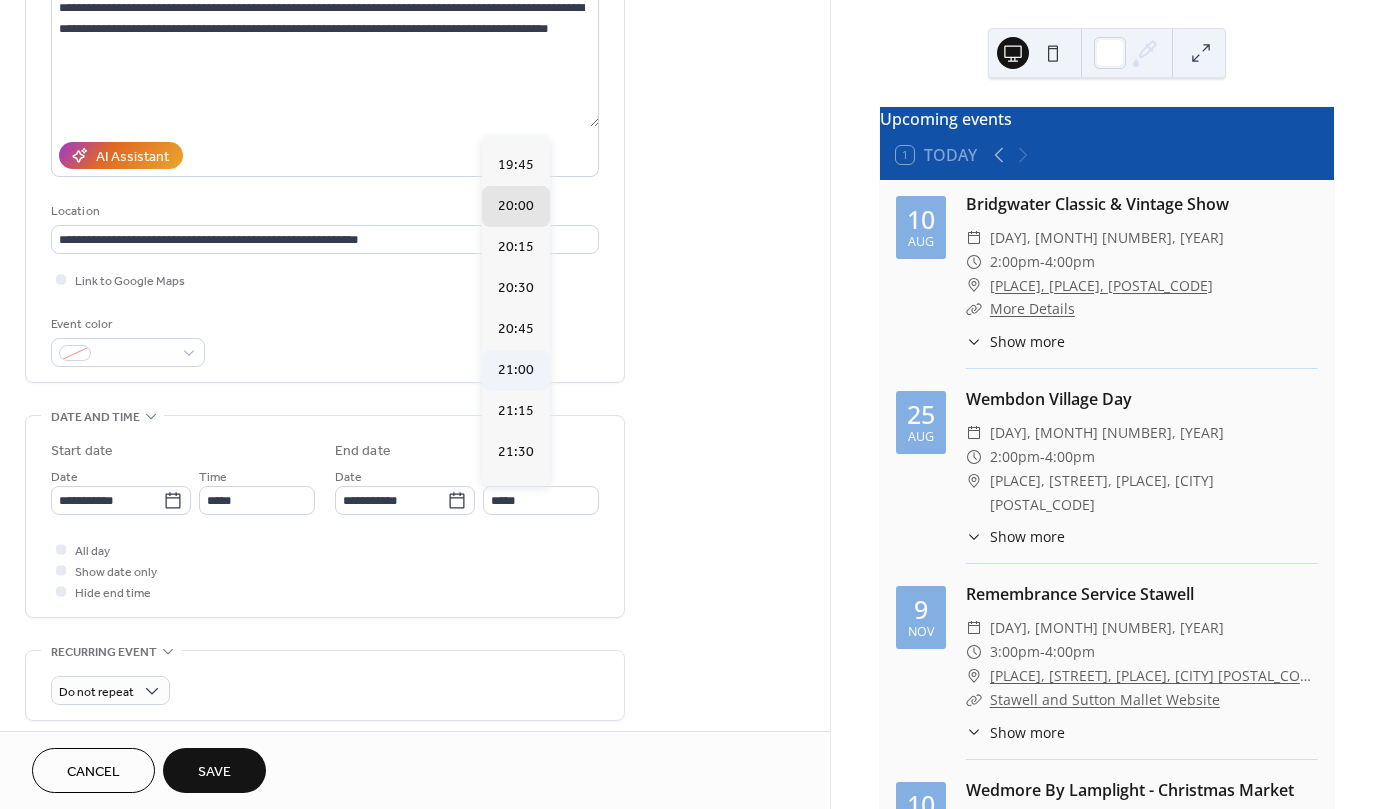 type on "*****" 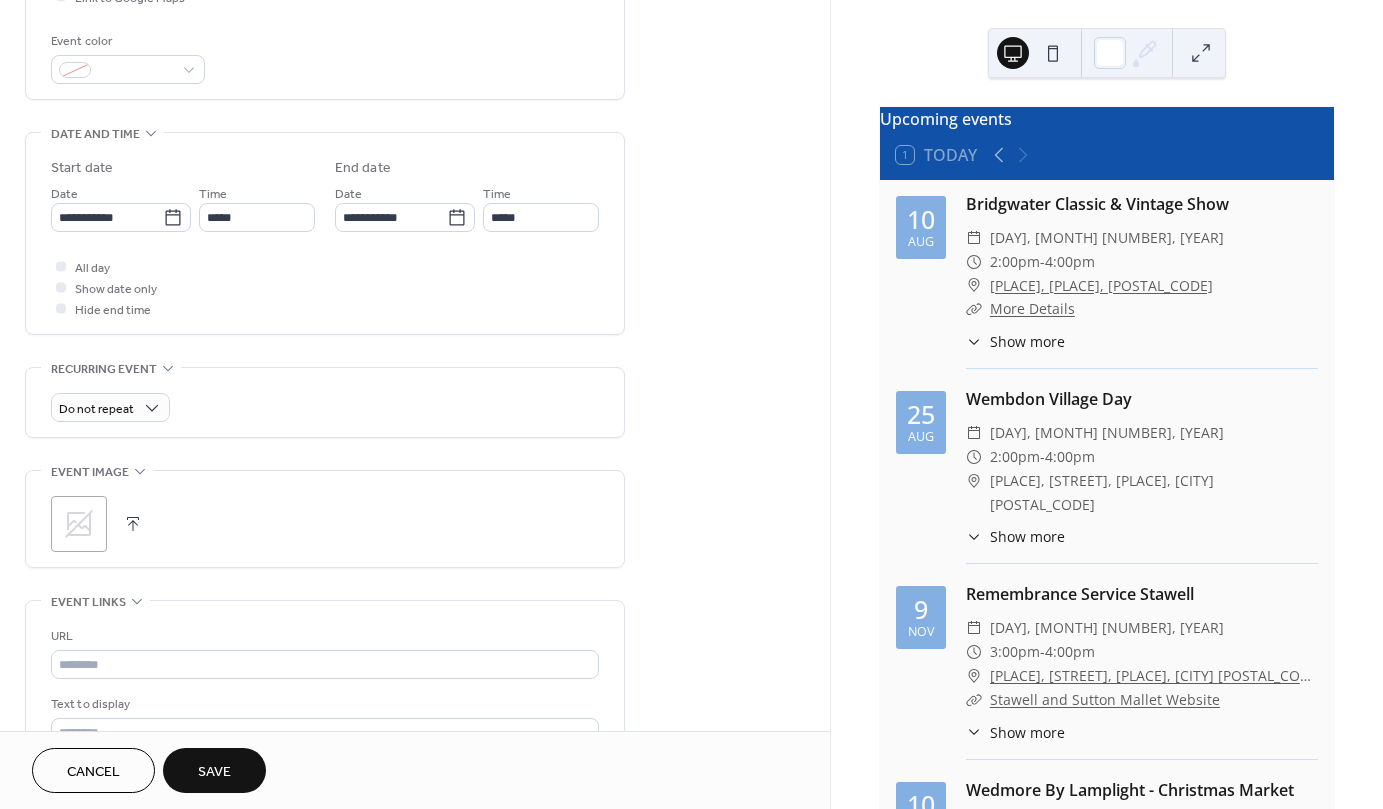 scroll, scrollTop: 524, scrollLeft: 0, axis: vertical 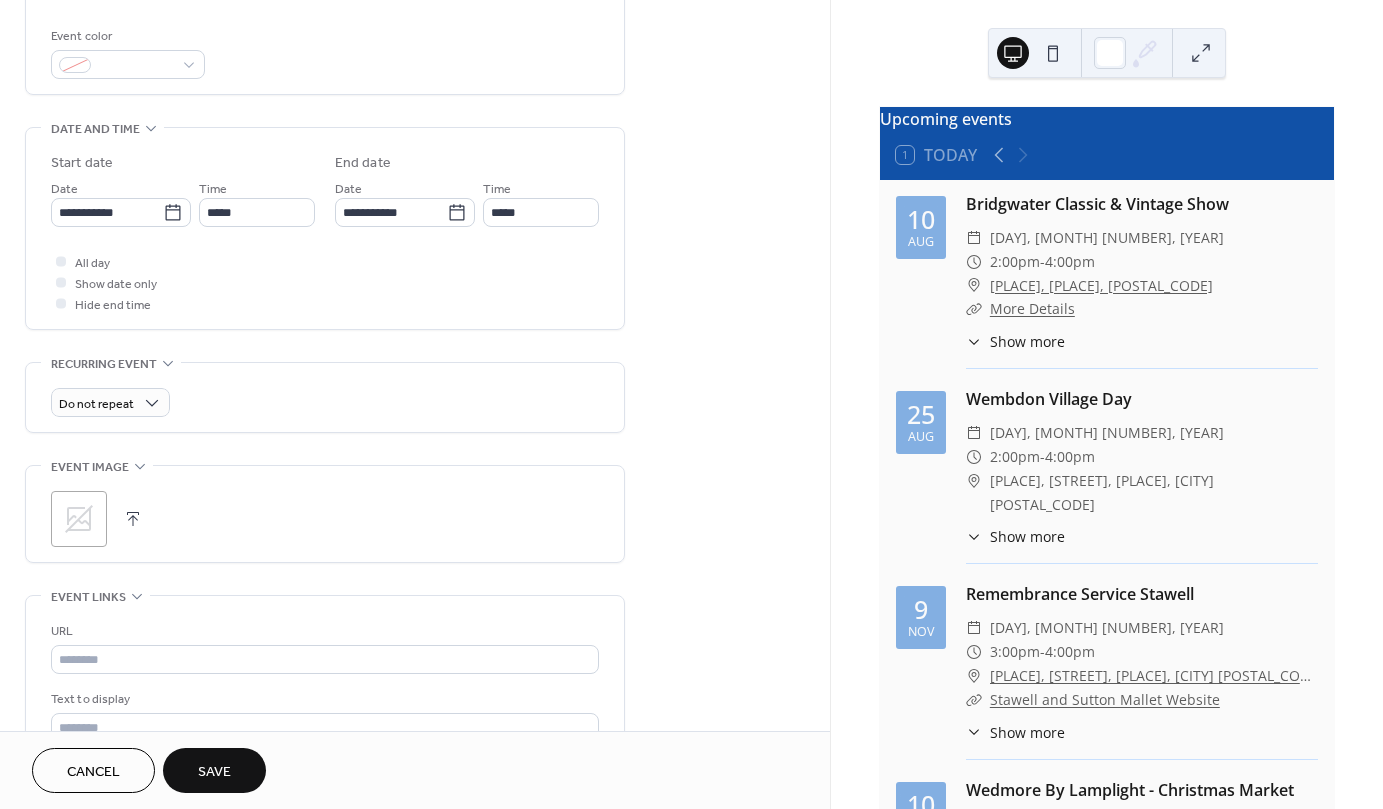 click 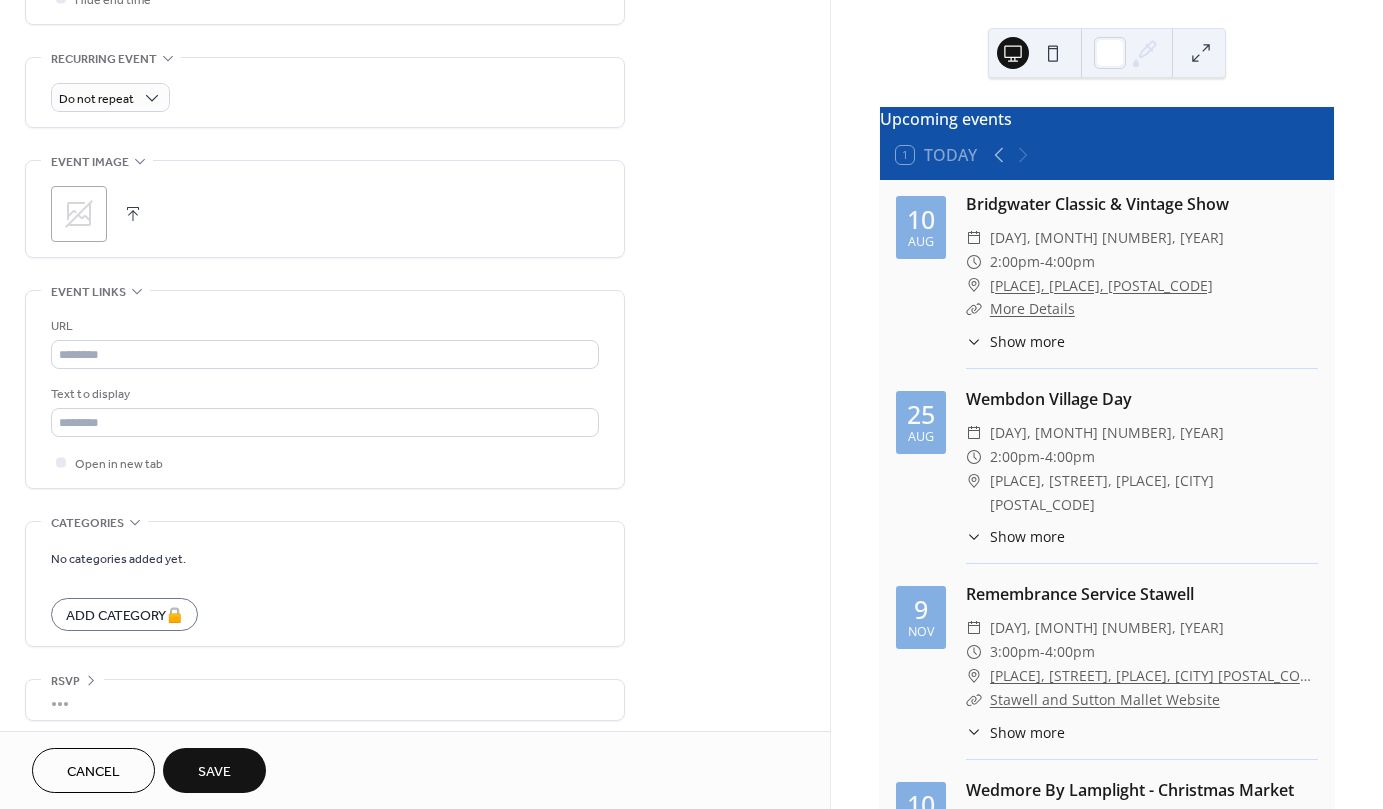 scroll, scrollTop: 839, scrollLeft: 0, axis: vertical 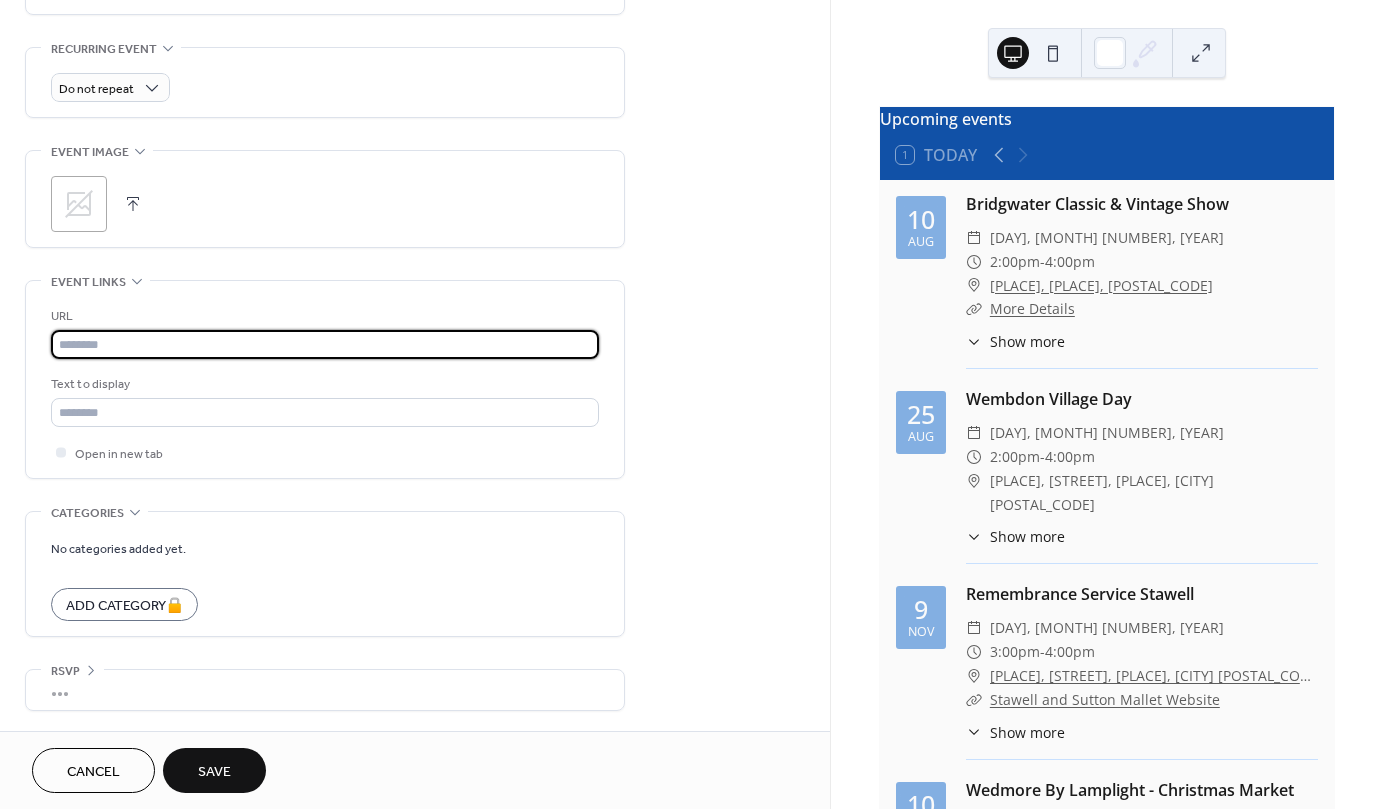 click at bounding box center [325, 344] 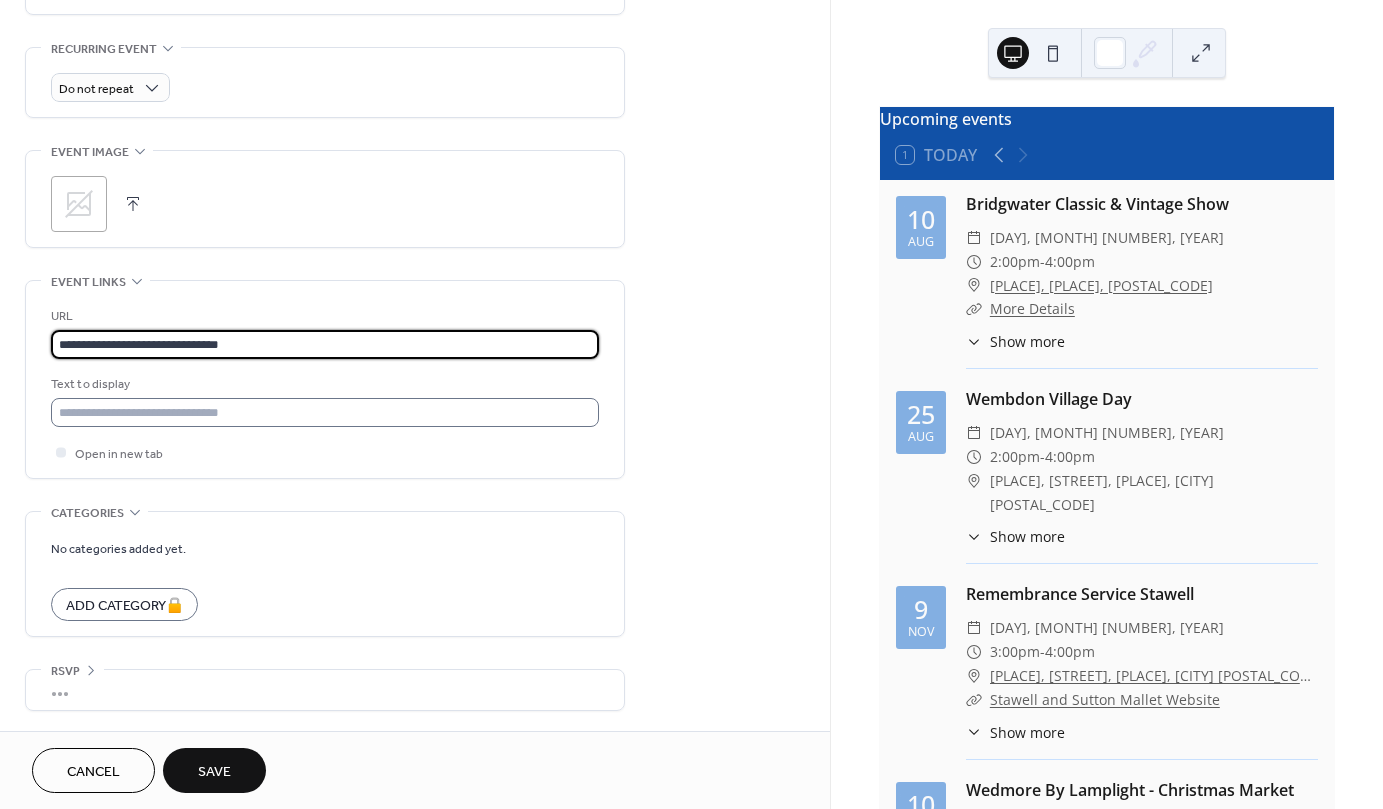 type on "**********" 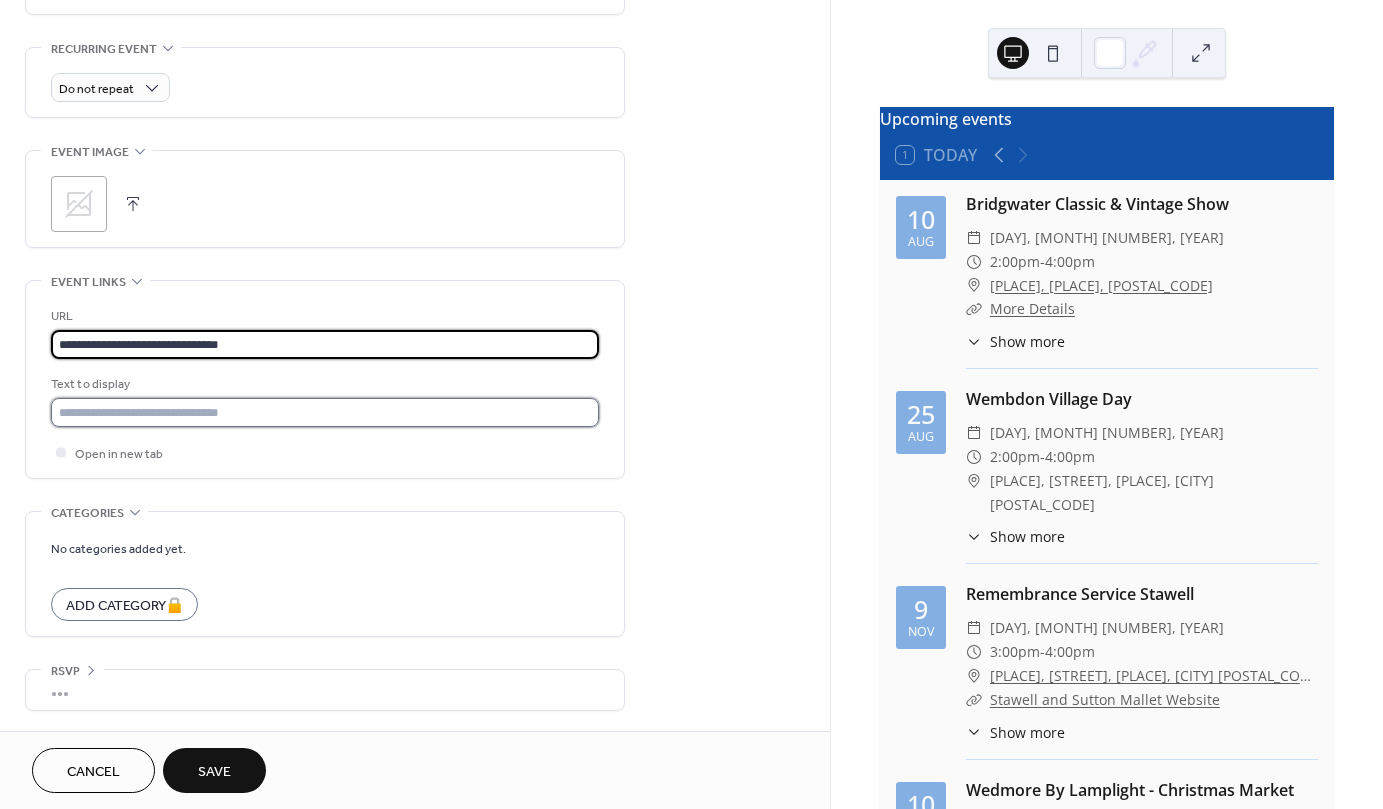 click at bounding box center [325, 412] 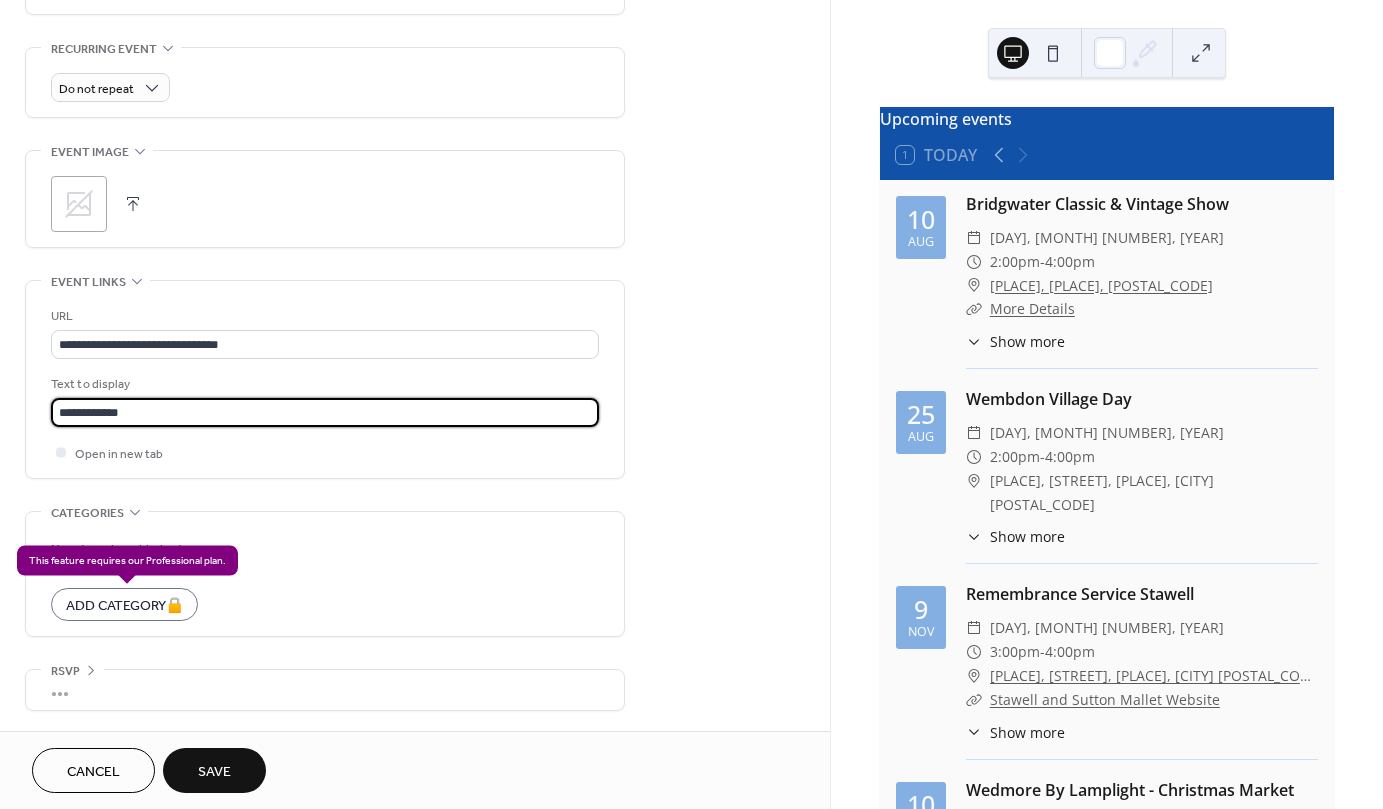 type on "**********" 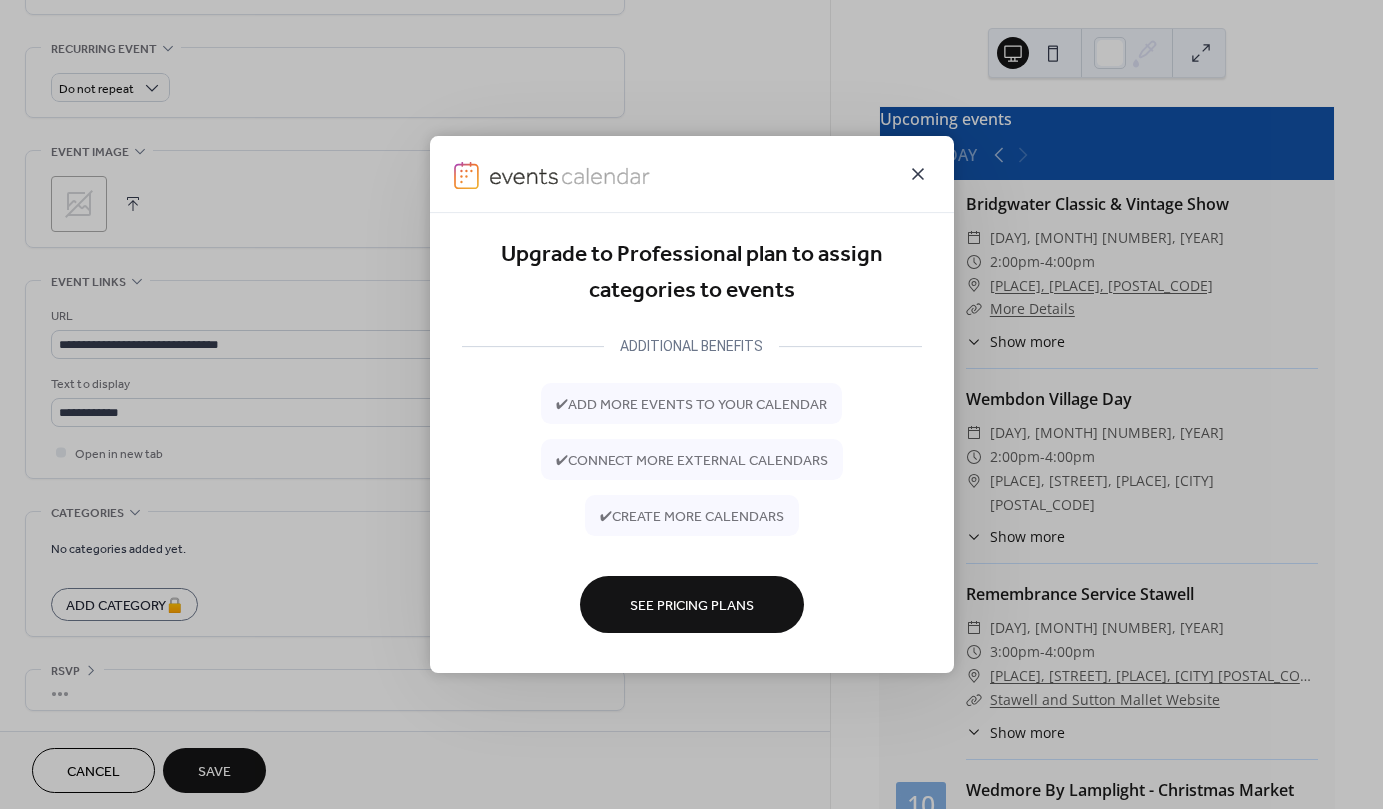 click 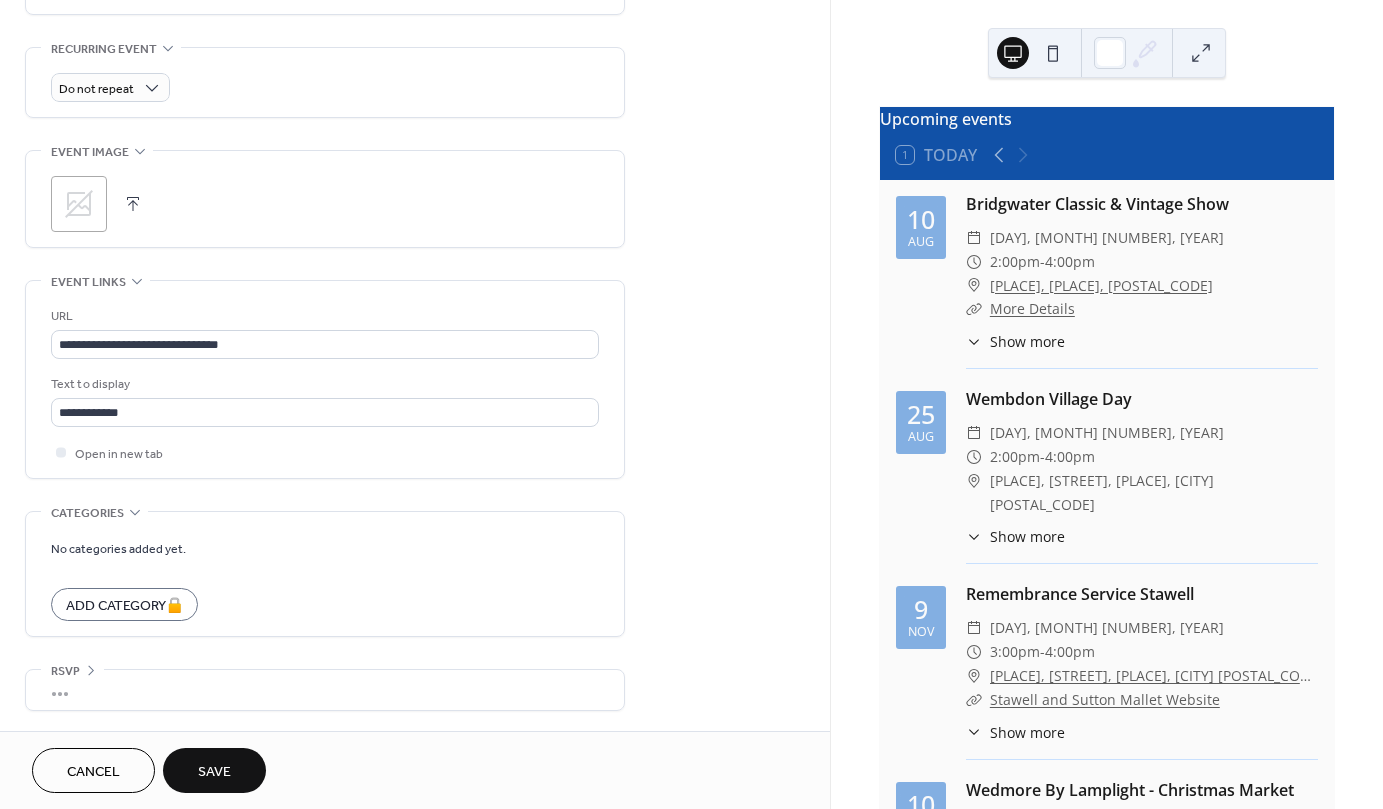 click on "Save" at bounding box center [214, 772] 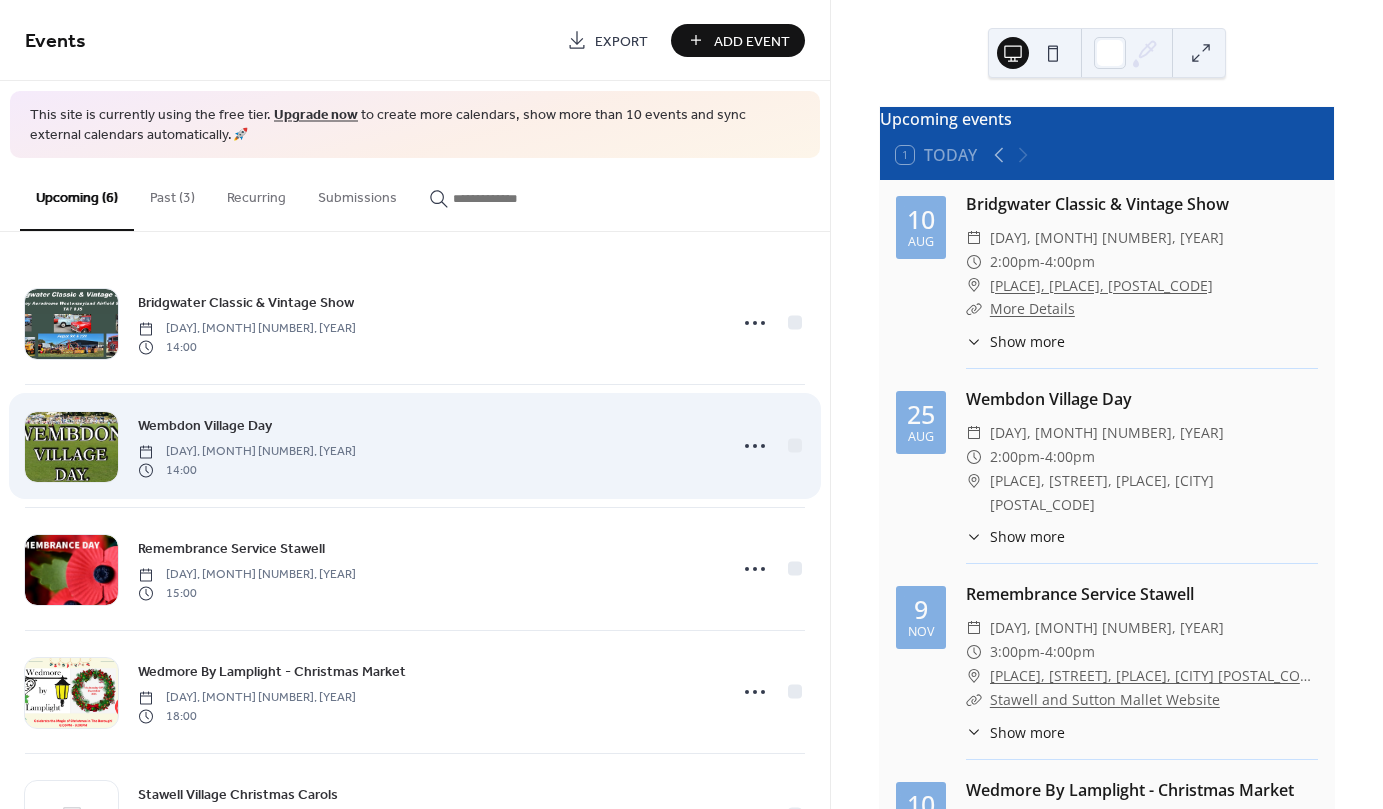 scroll, scrollTop: 220, scrollLeft: 0, axis: vertical 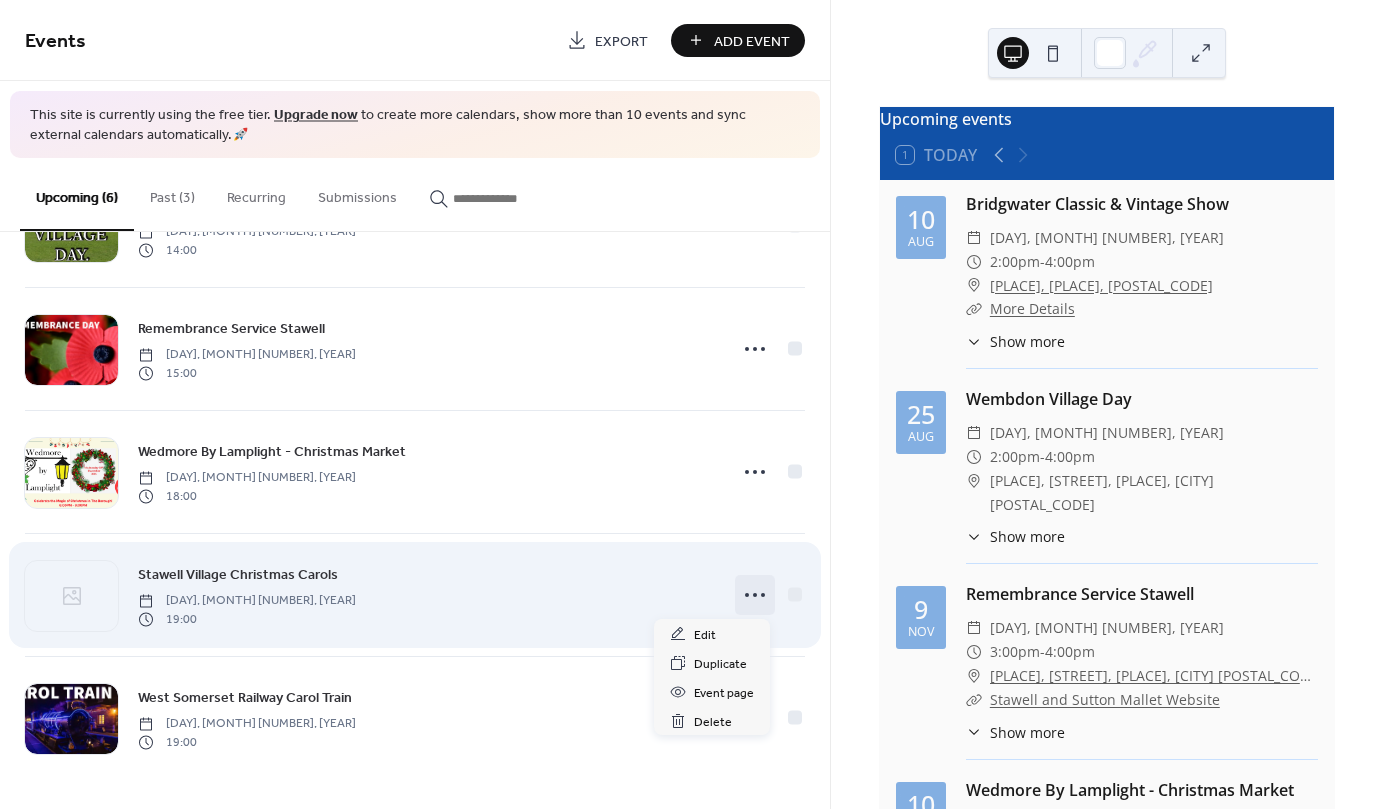 click 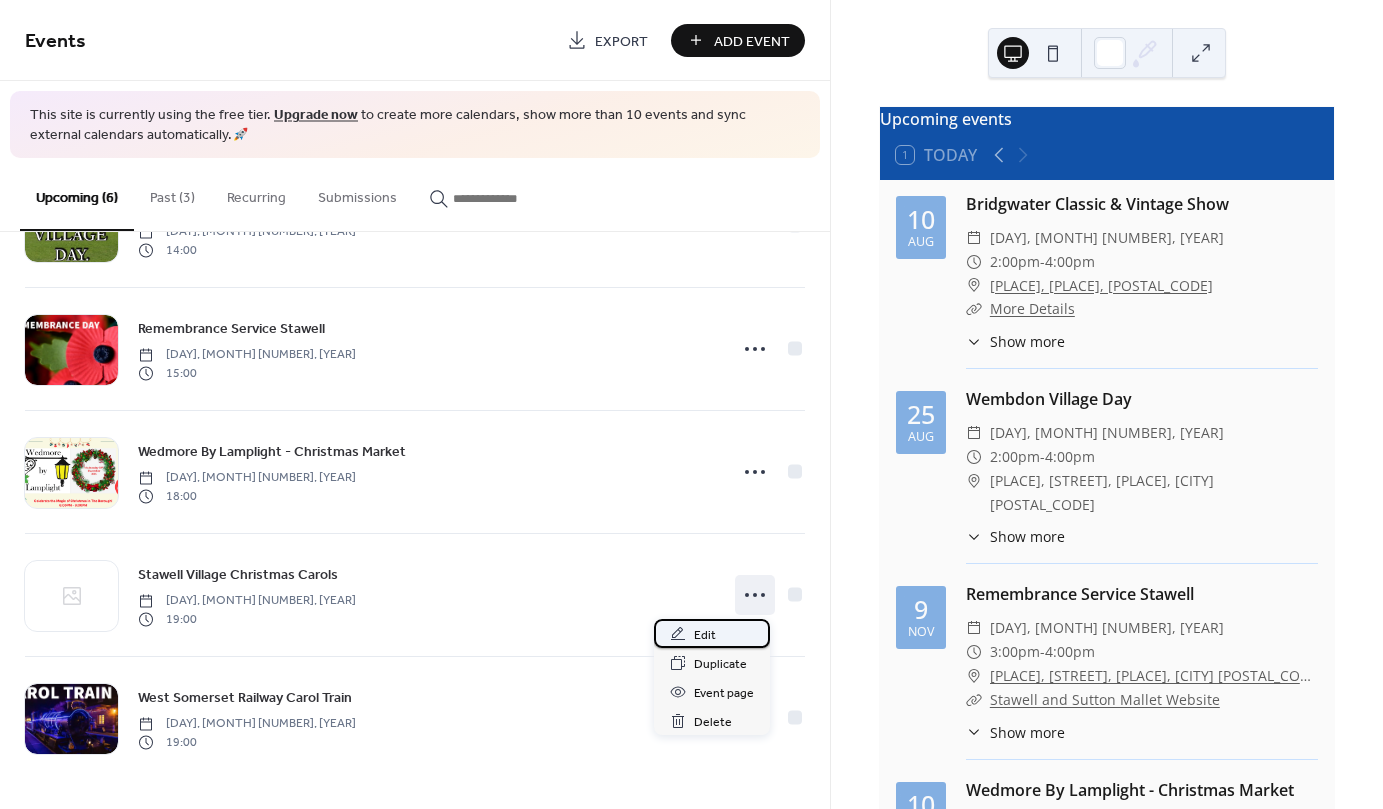 click on "Edit" at bounding box center [705, 635] 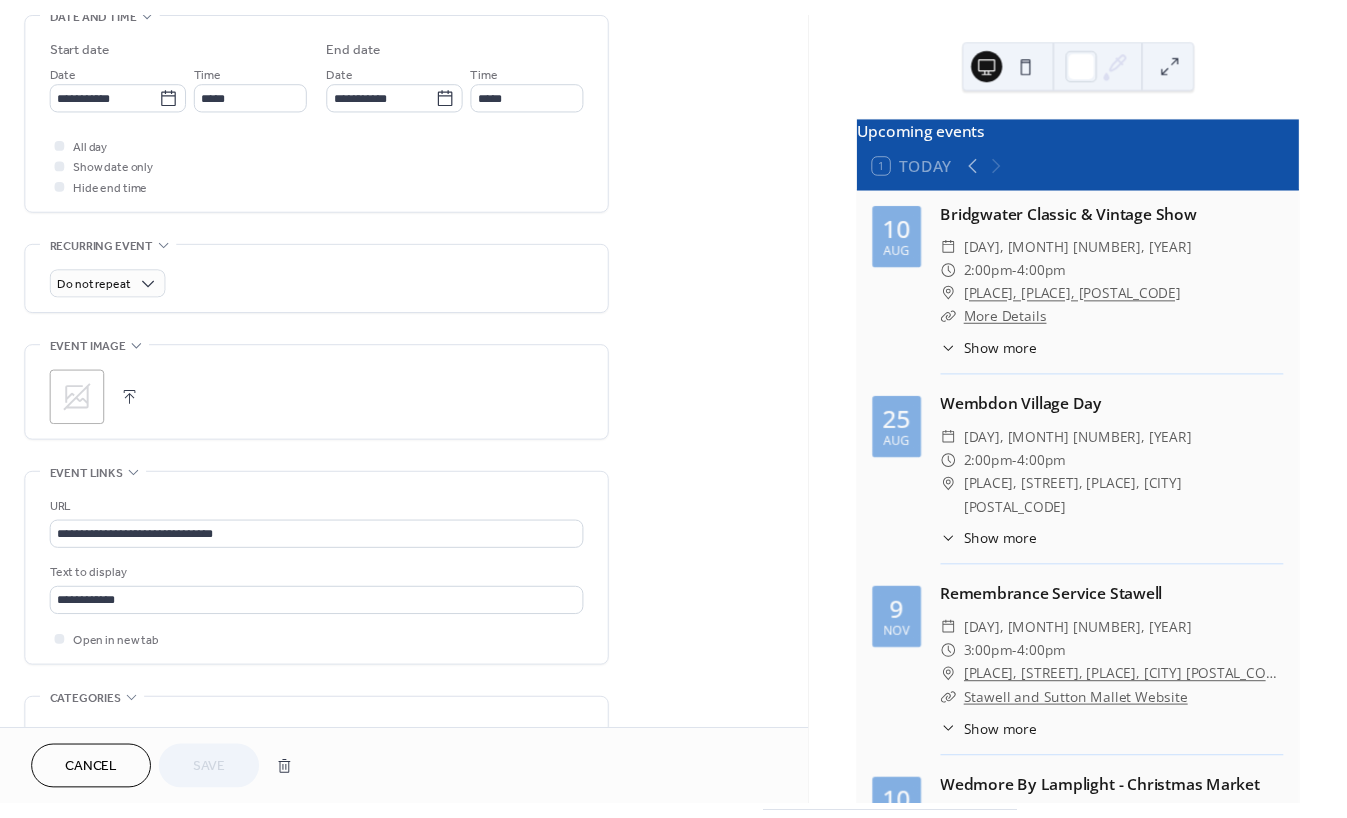scroll, scrollTop: 681, scrollLeft: 0, axis: vertical 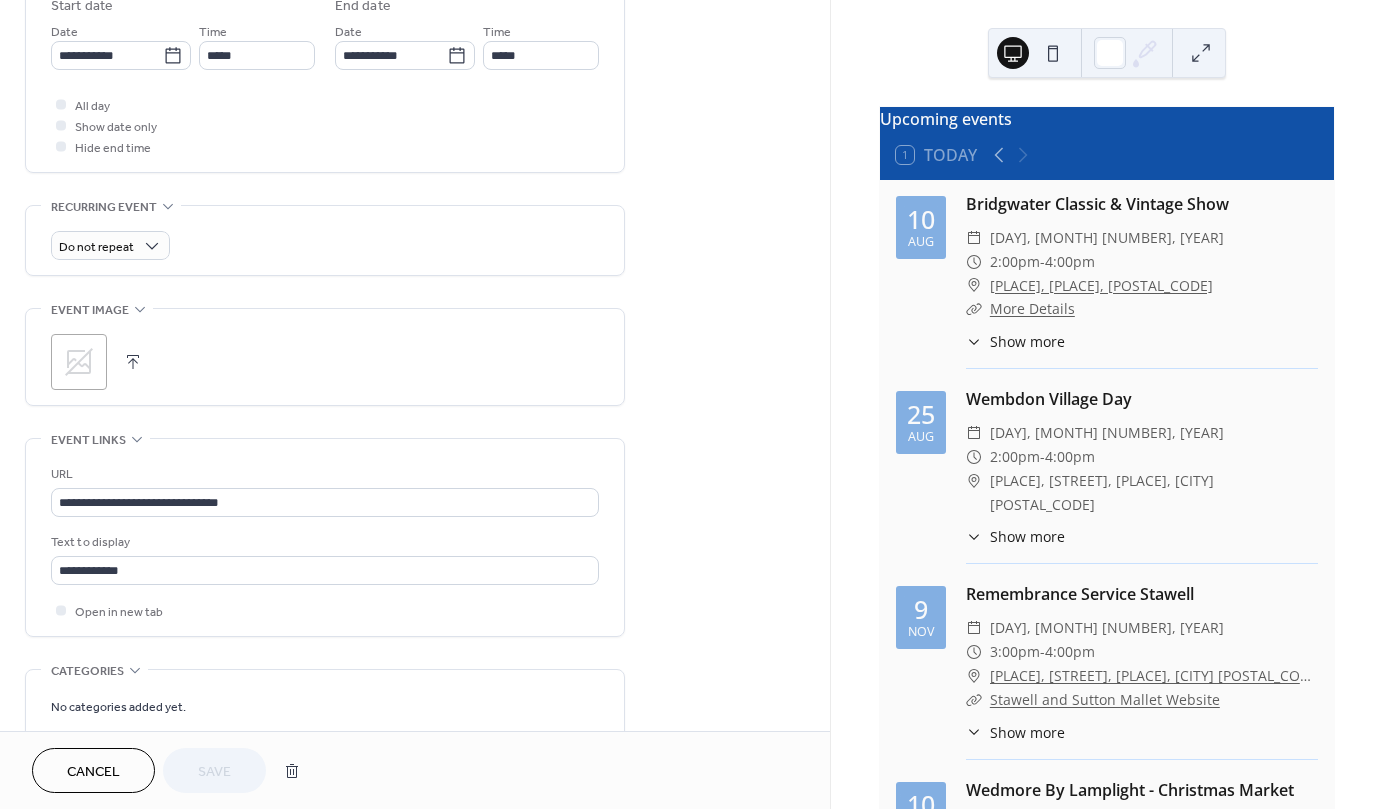 click 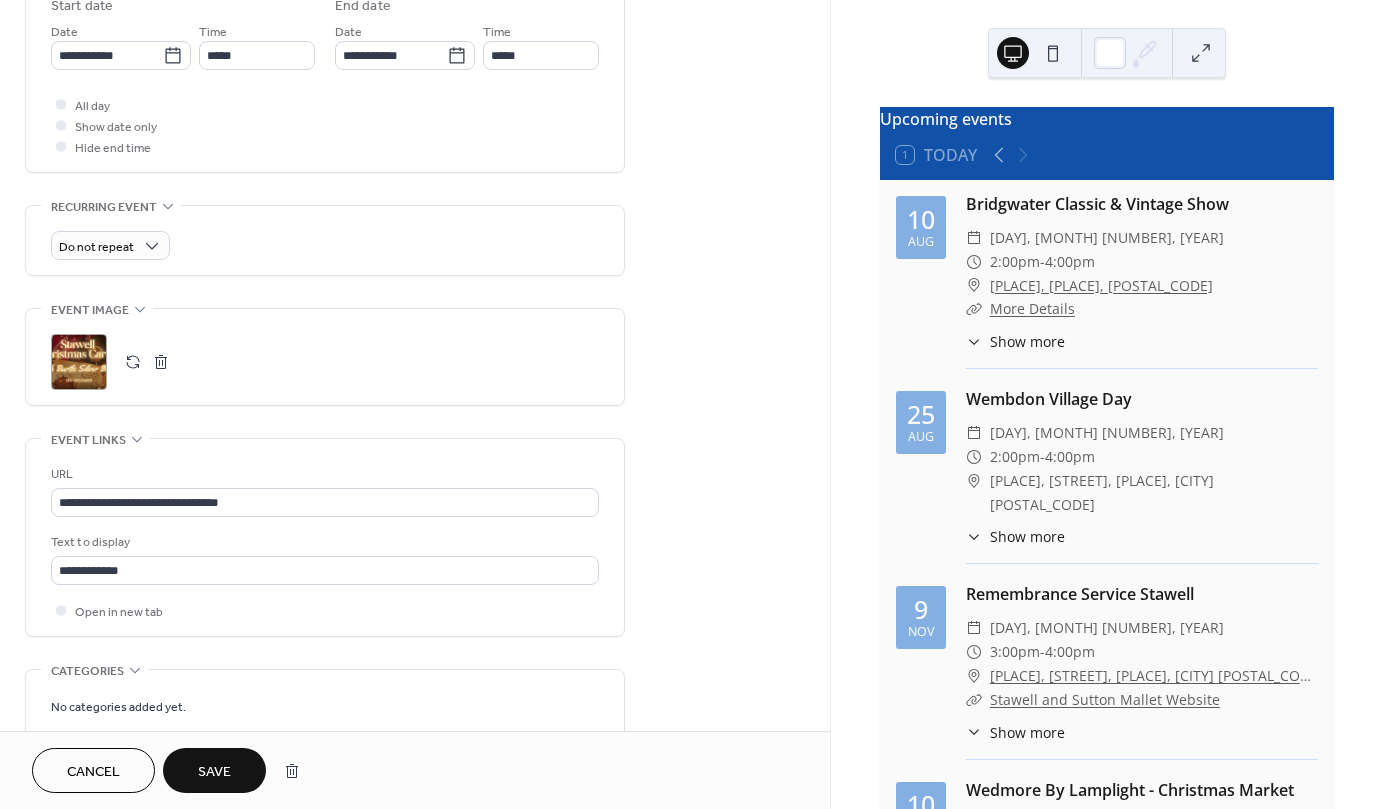 click on "Save" at bounding box center [214, 772] 